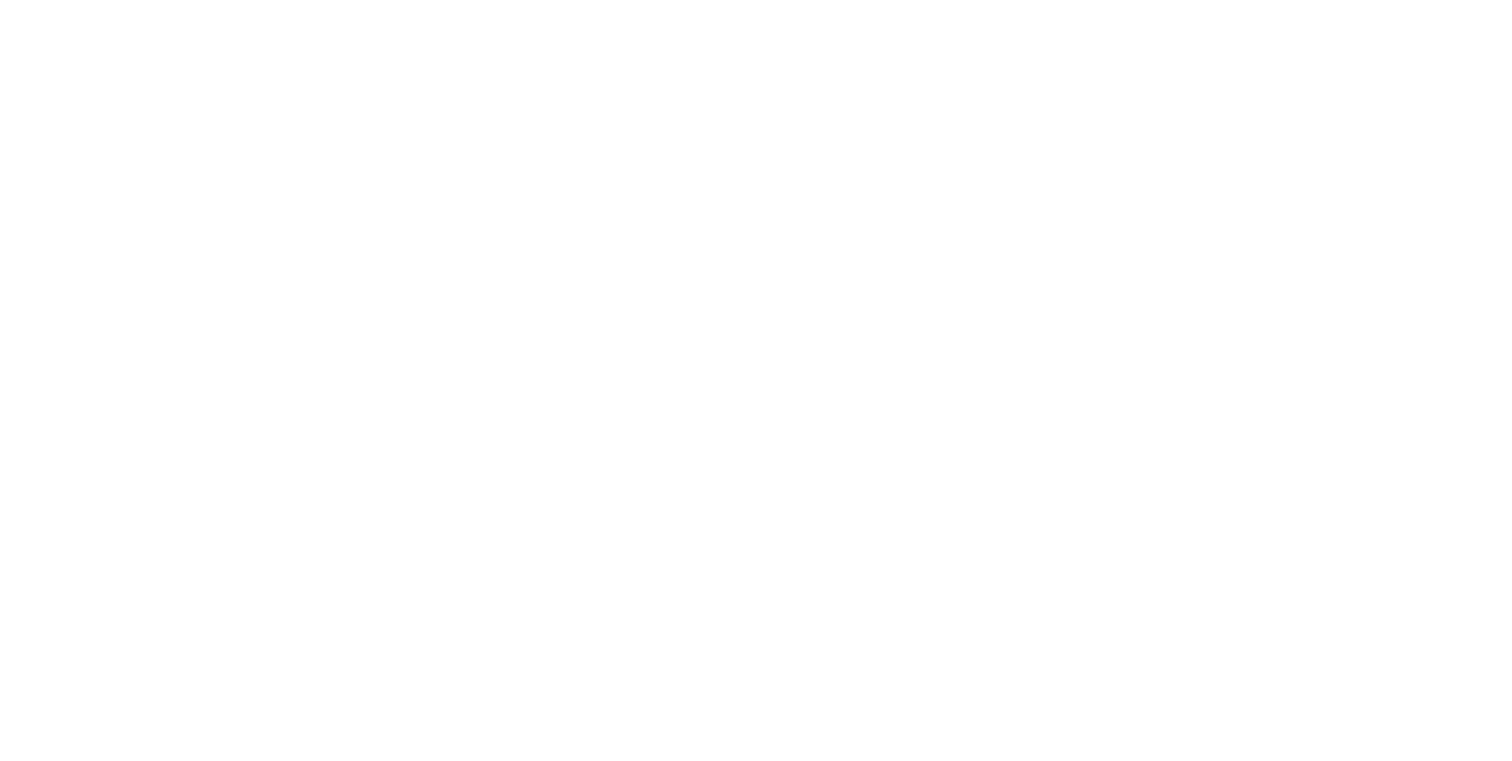 scroll, scrollTop: 0, scrollLeft: 0, axis: both 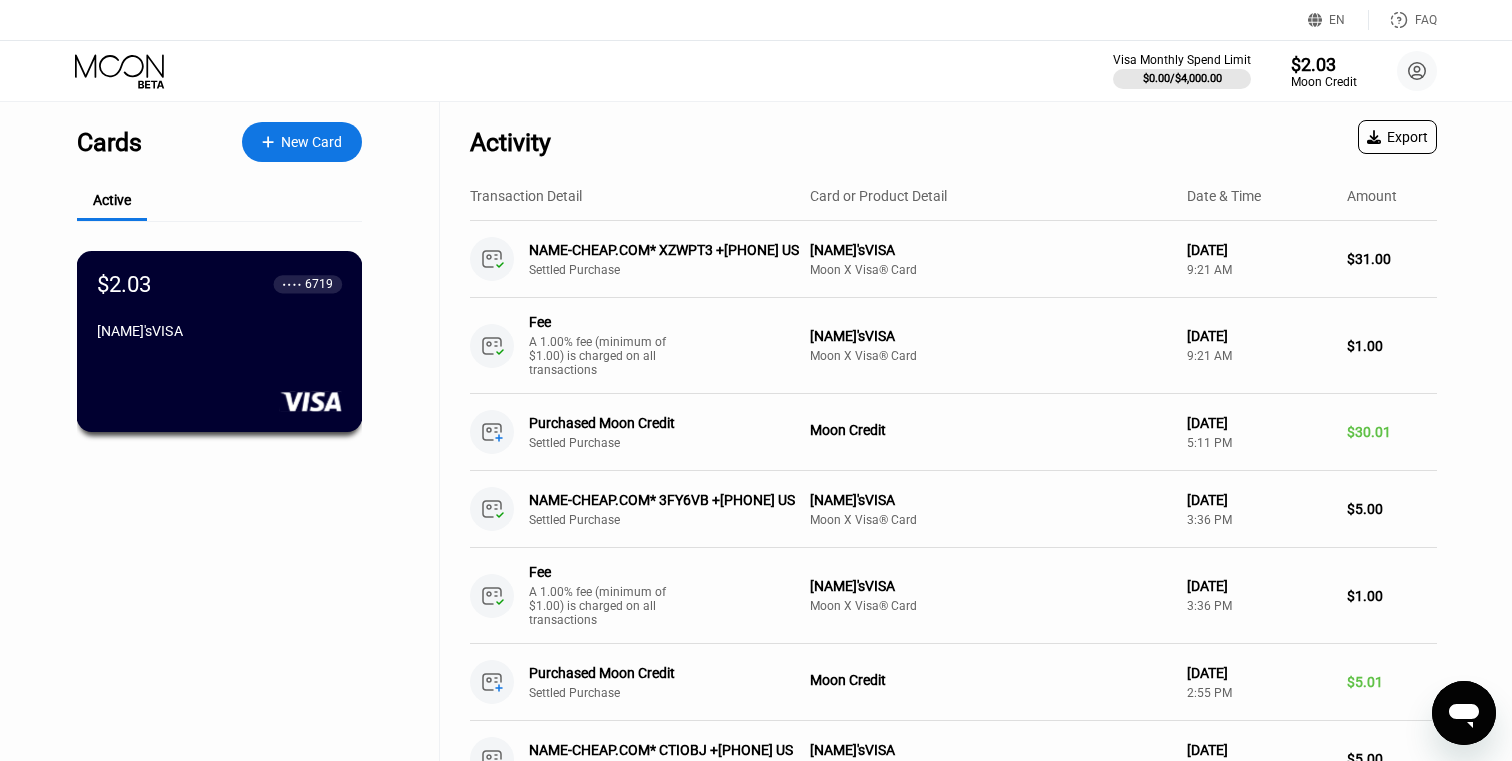 click on "$2.03 ● ● ● ● 6719 Alibij'sVISA" at bounding box center (219, 309) 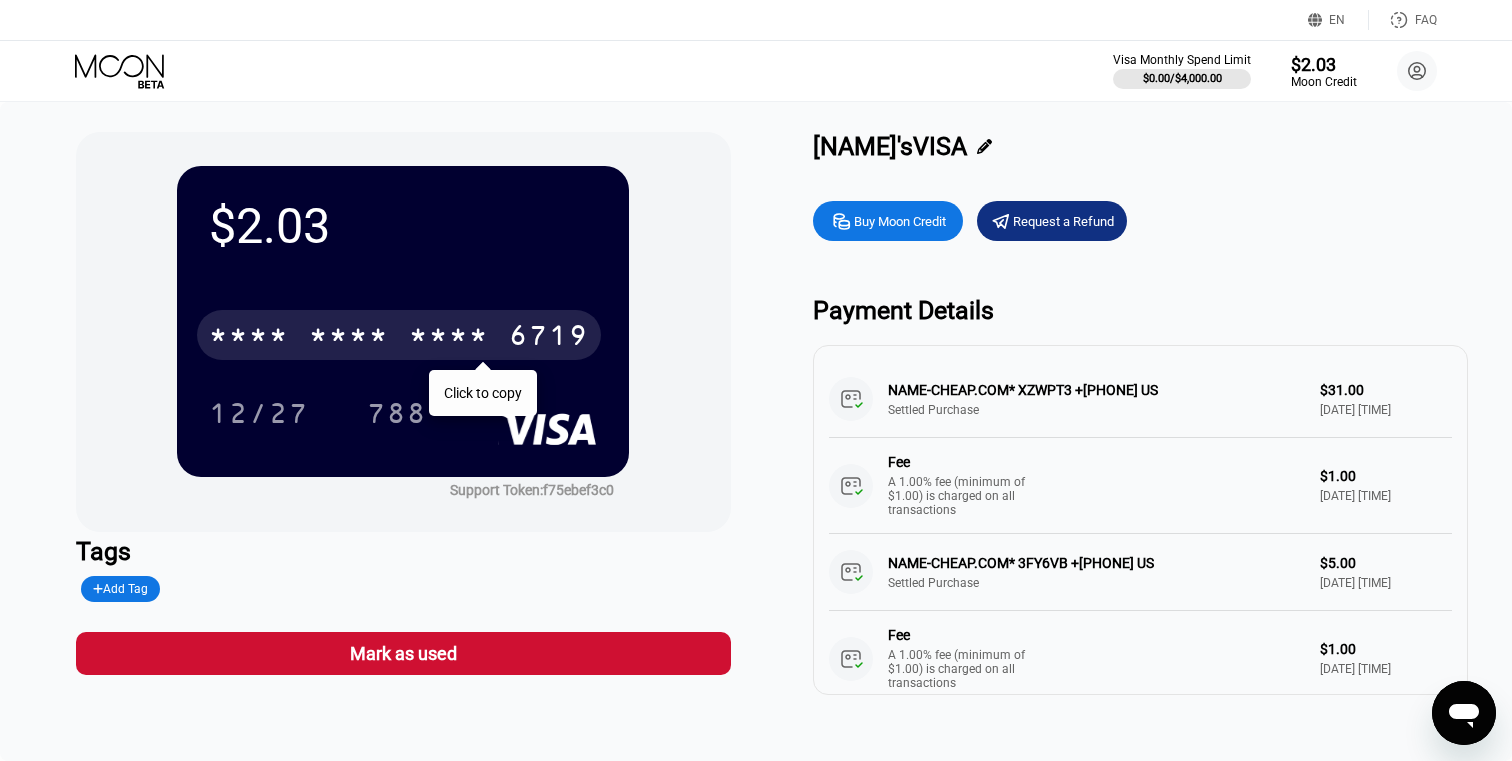 click on "* * * * * * * * * * * * 6719" at bounding box center [399, 335] 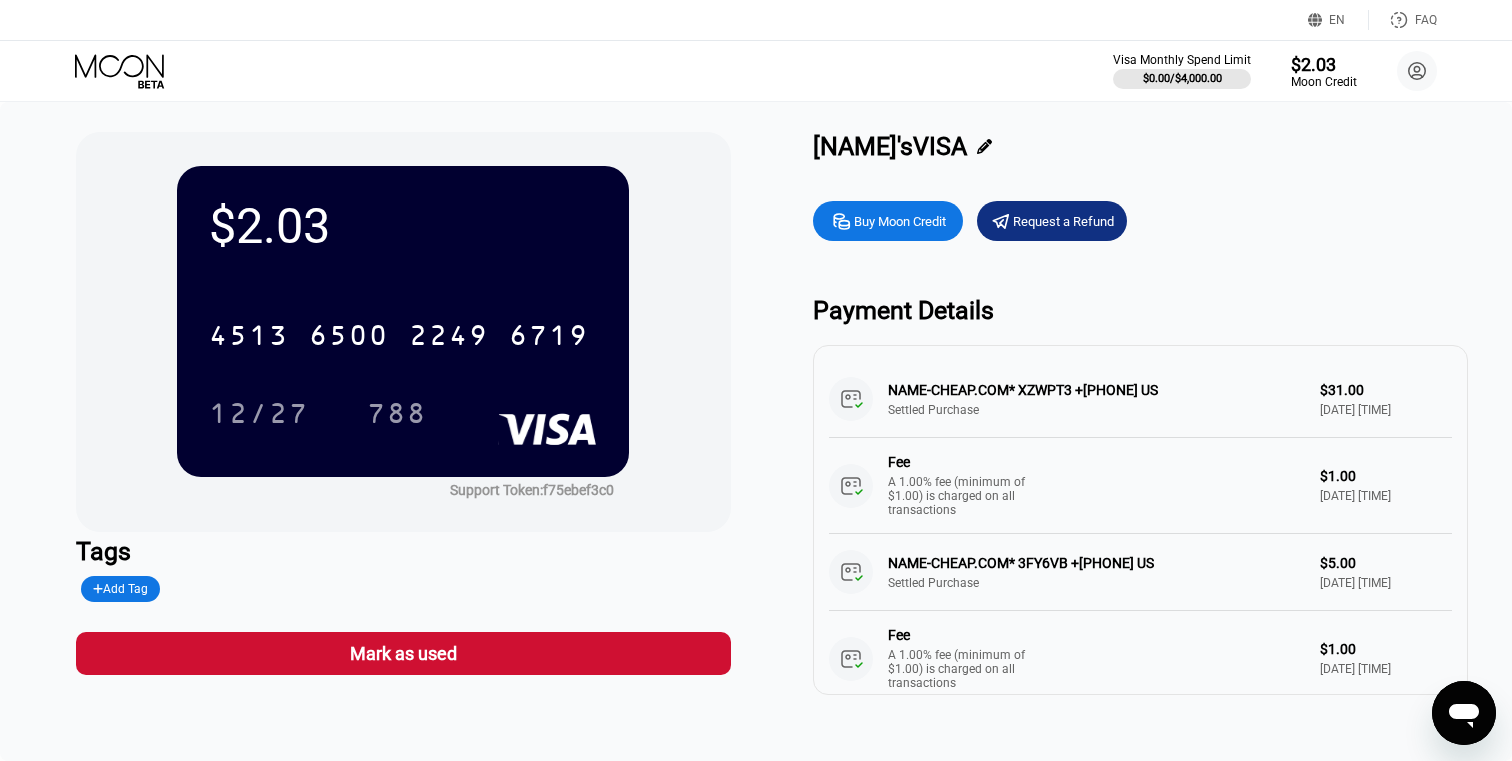 click on "$2.03 4513 6500 2249 6719 12/27 788" at bounding box center (403, 321) 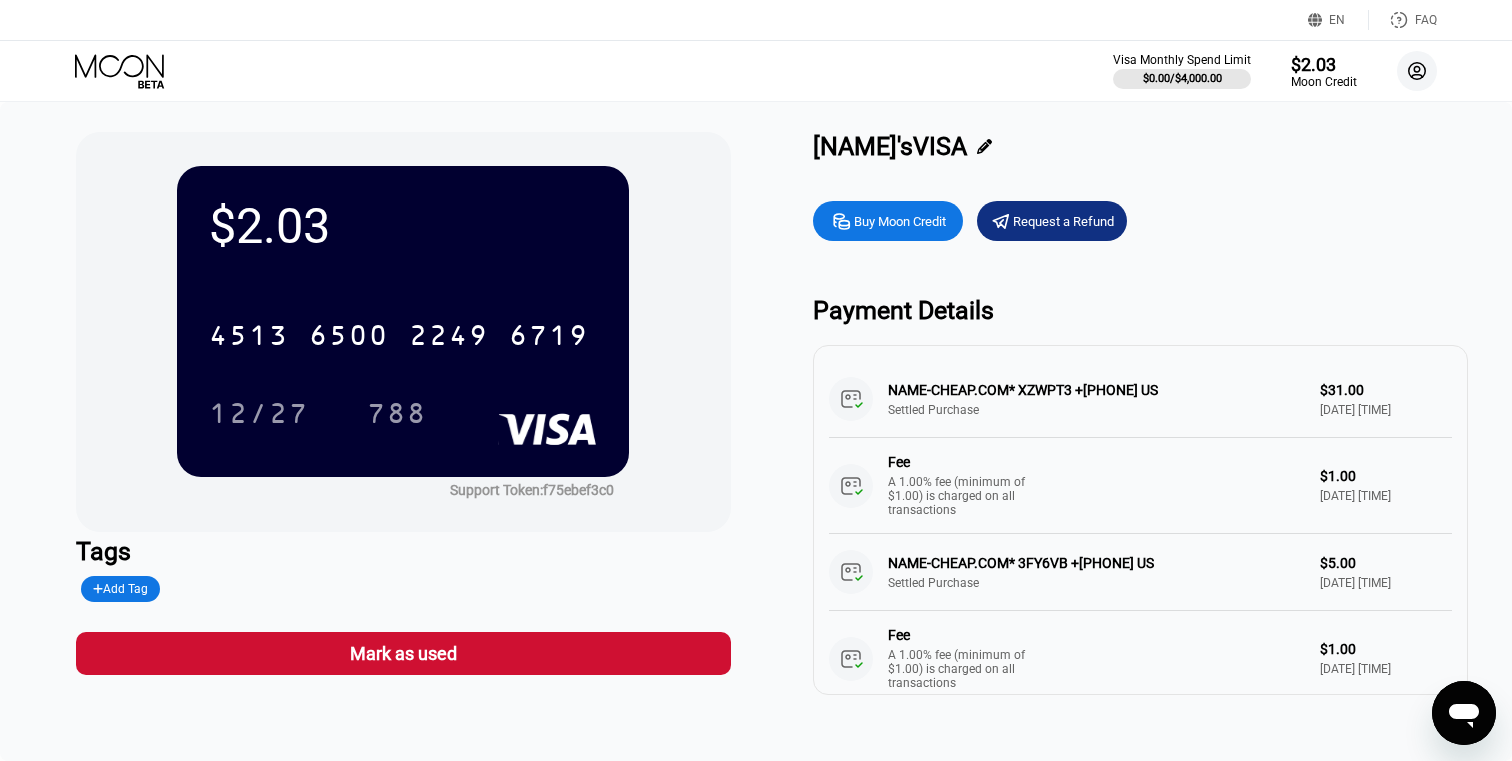click 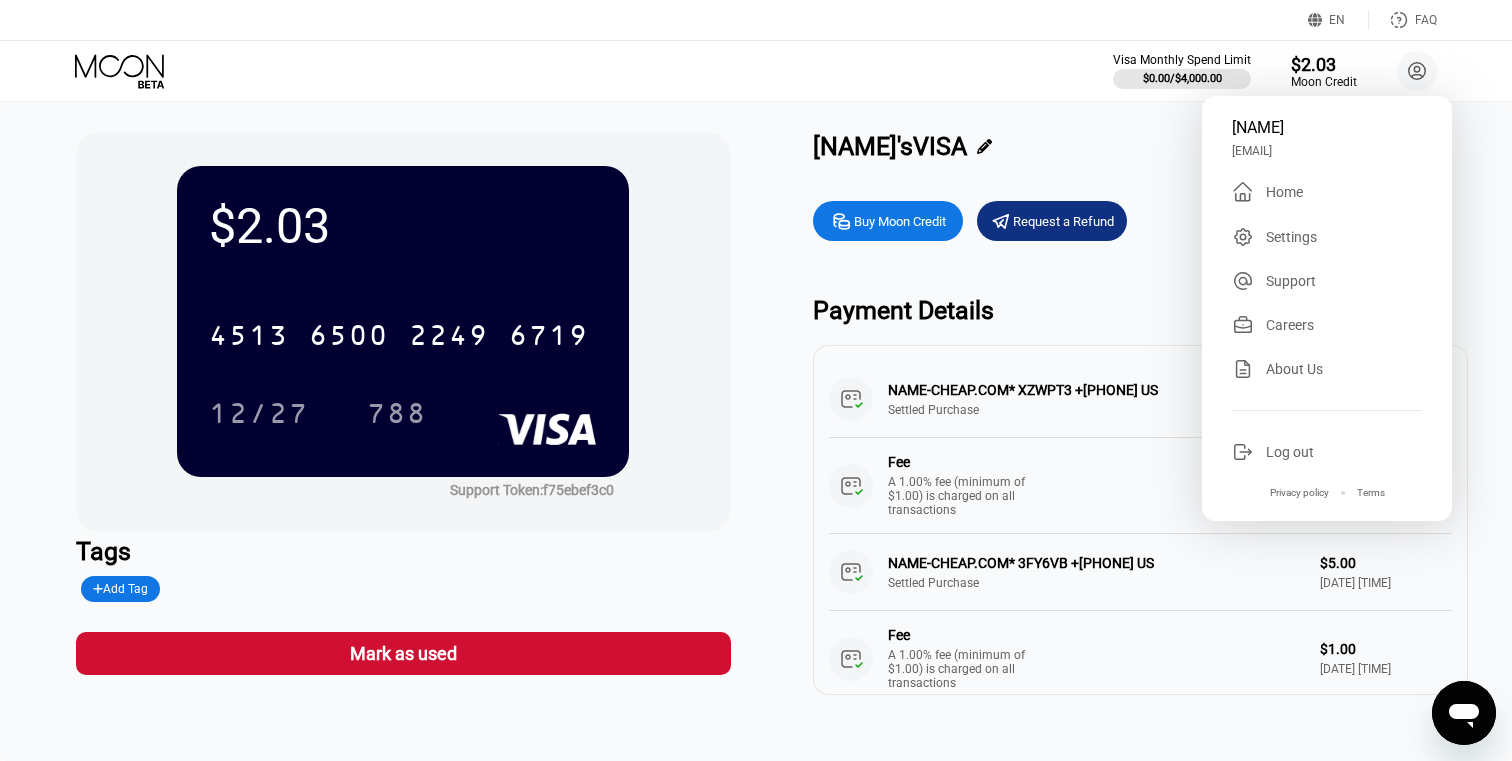 click on "Home" at bounding box center [1284, 192] 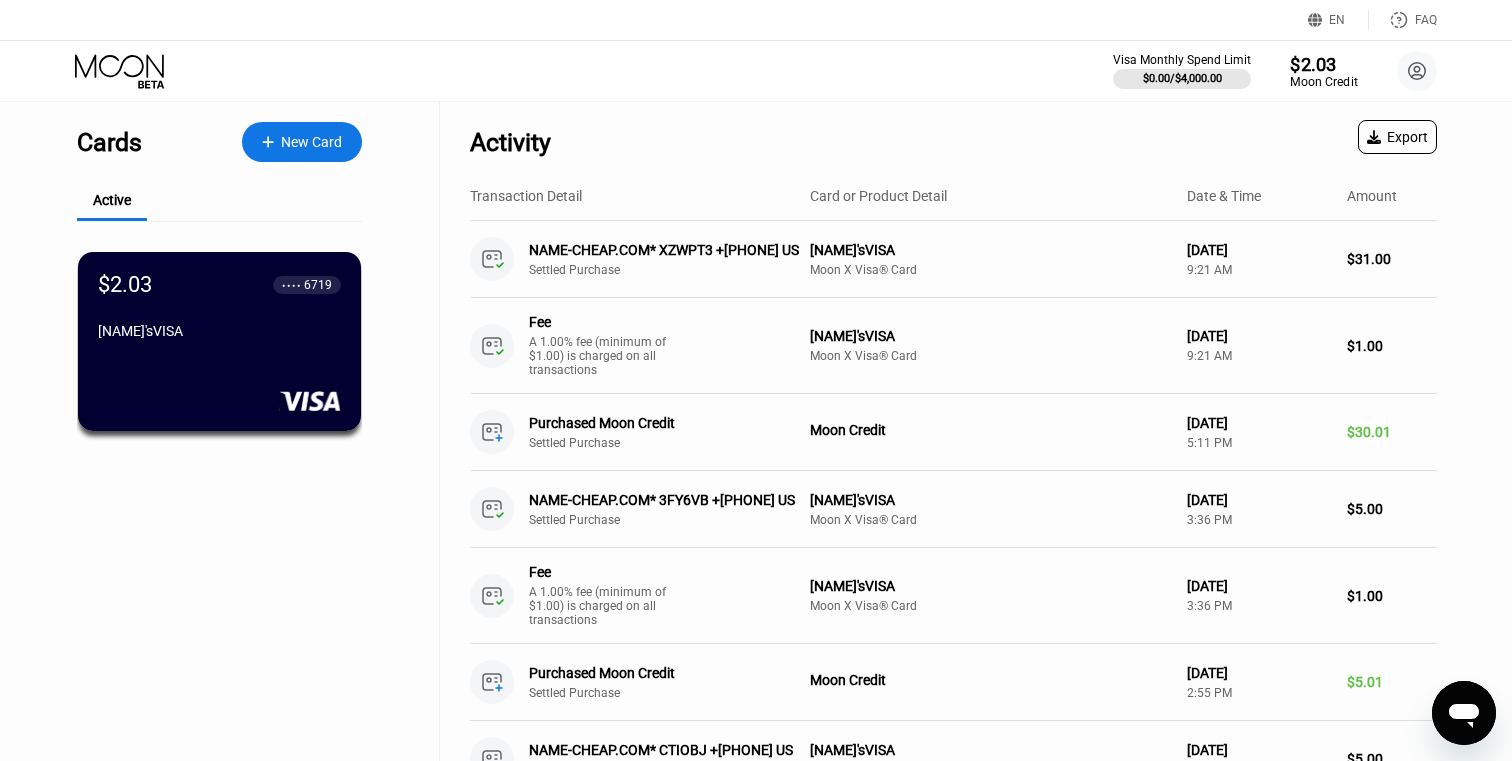 click on "$2.03" at bounding box center (1323, 63) 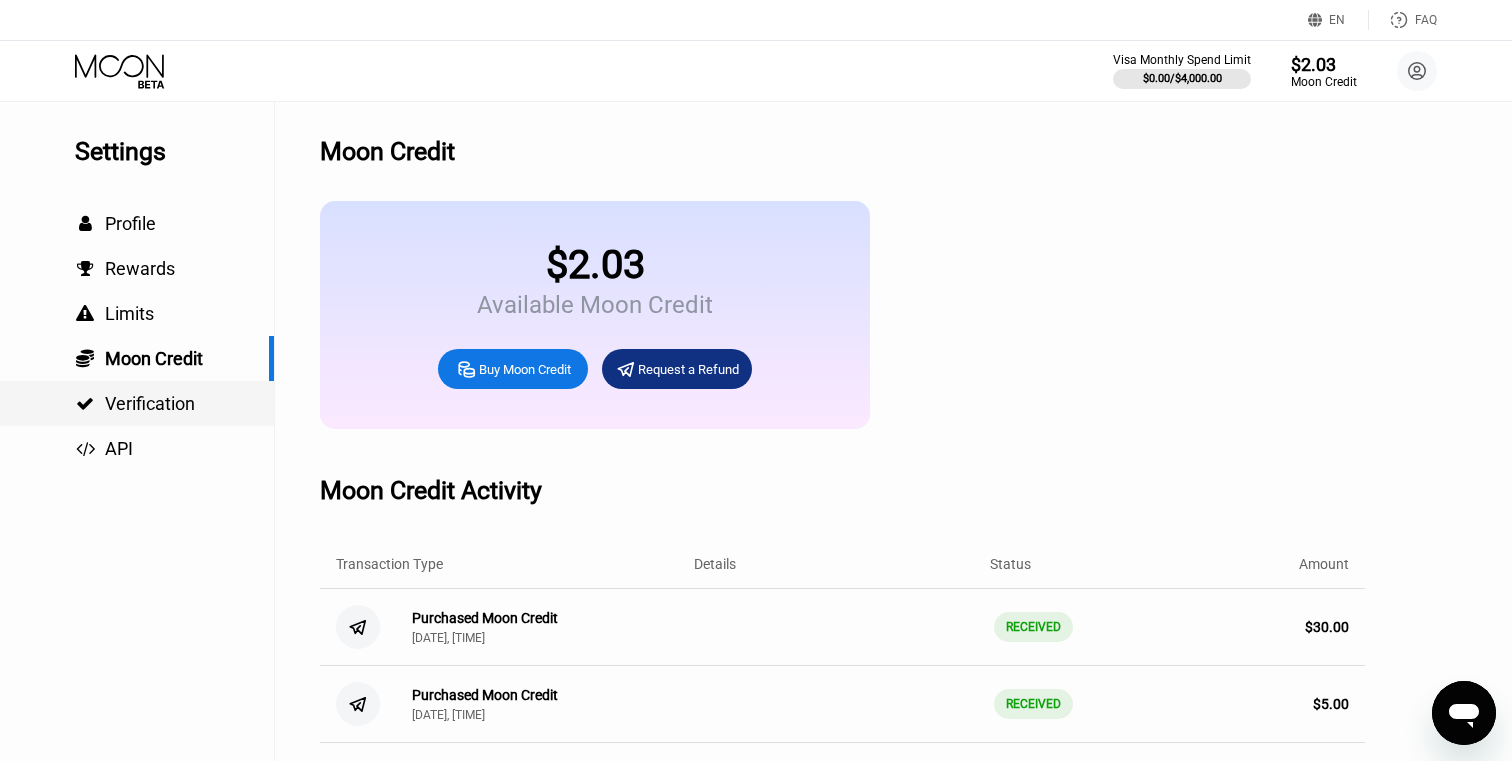 click on "Verification" at bounding box center (150, 403) 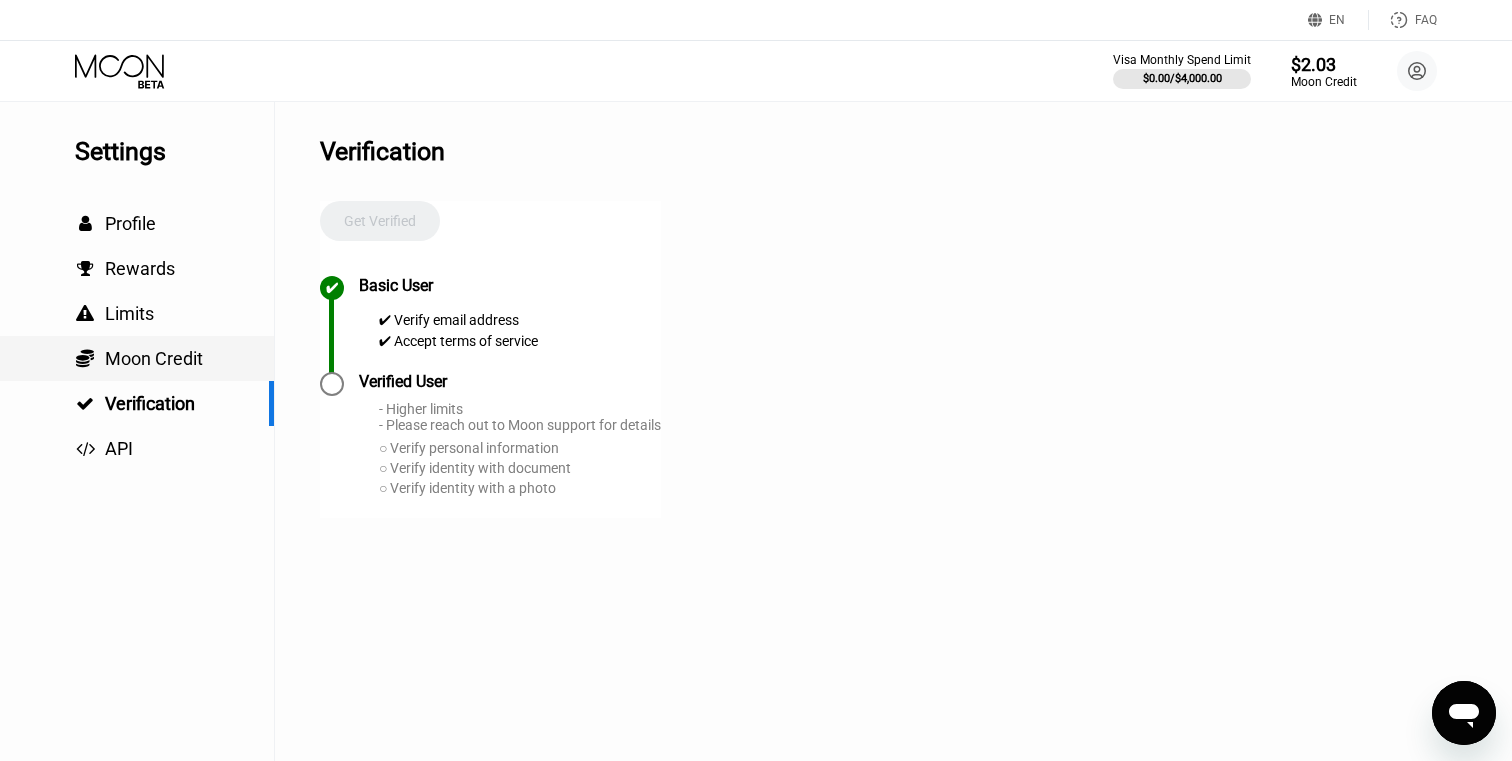 click on " Moon Credit" at bounding box center [137, 358] 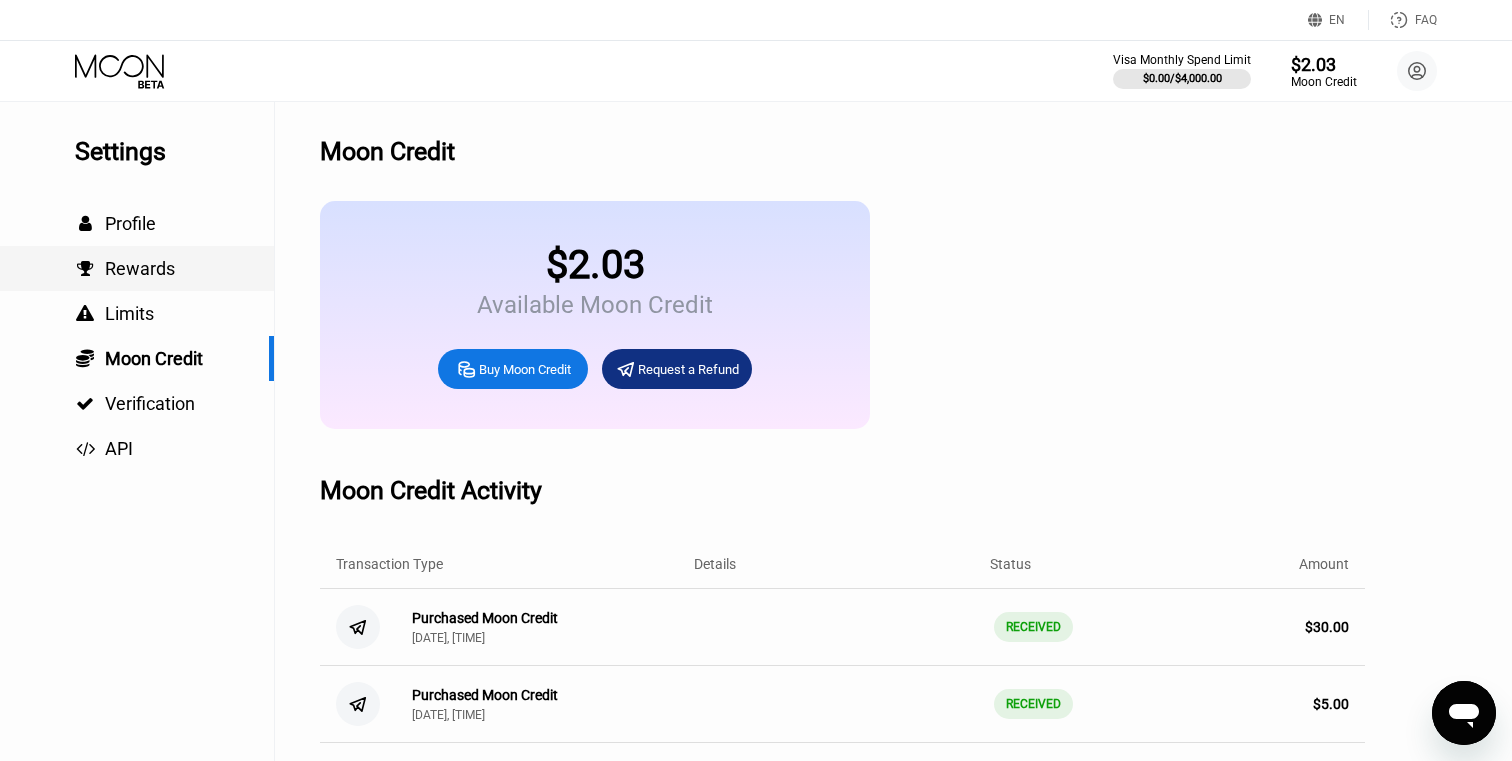 click on " Rewards" at bounding box center [137, 268] 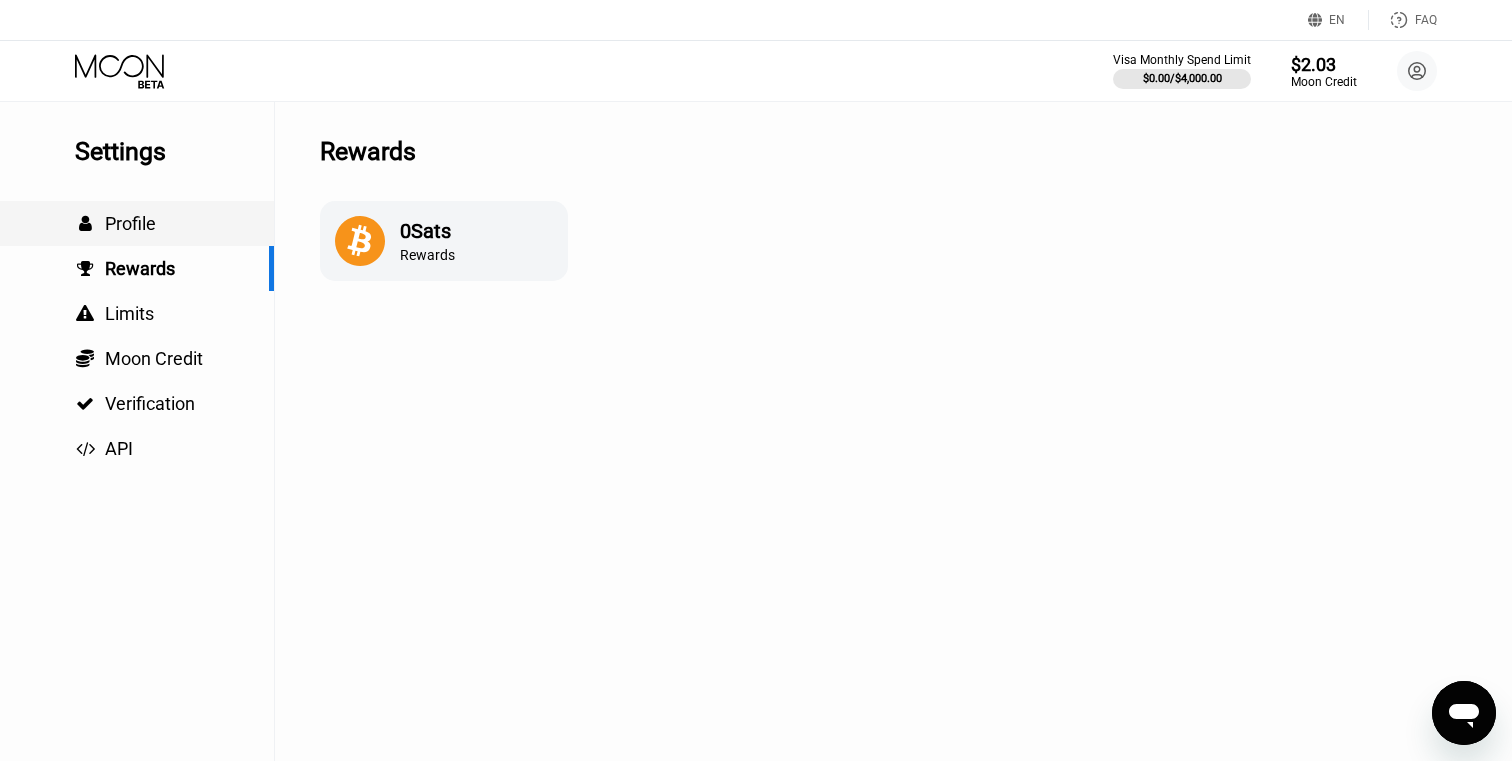 click on " Profile" at bounding box center [137, 223] 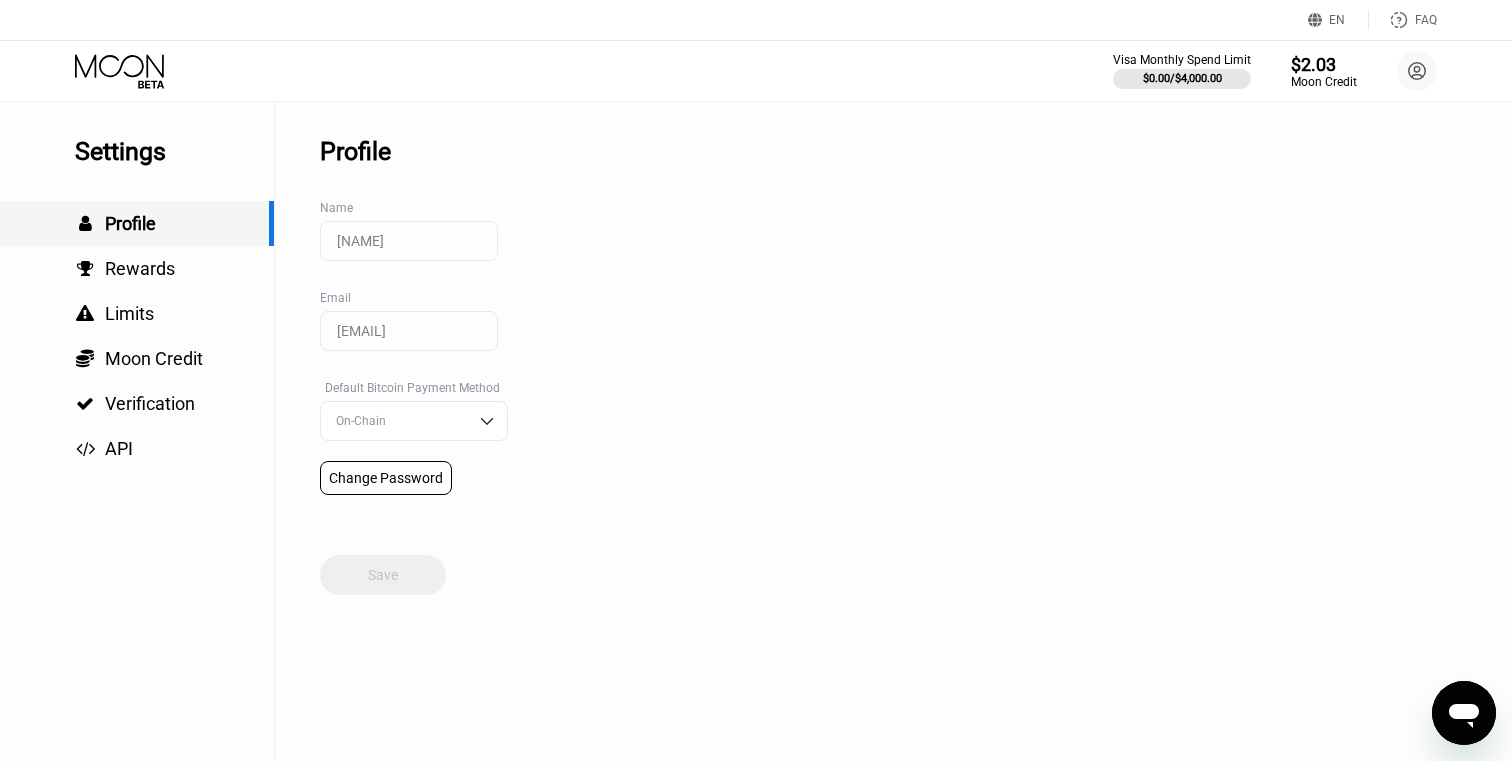 click on " Rewards" at bounding box center [137, 268] 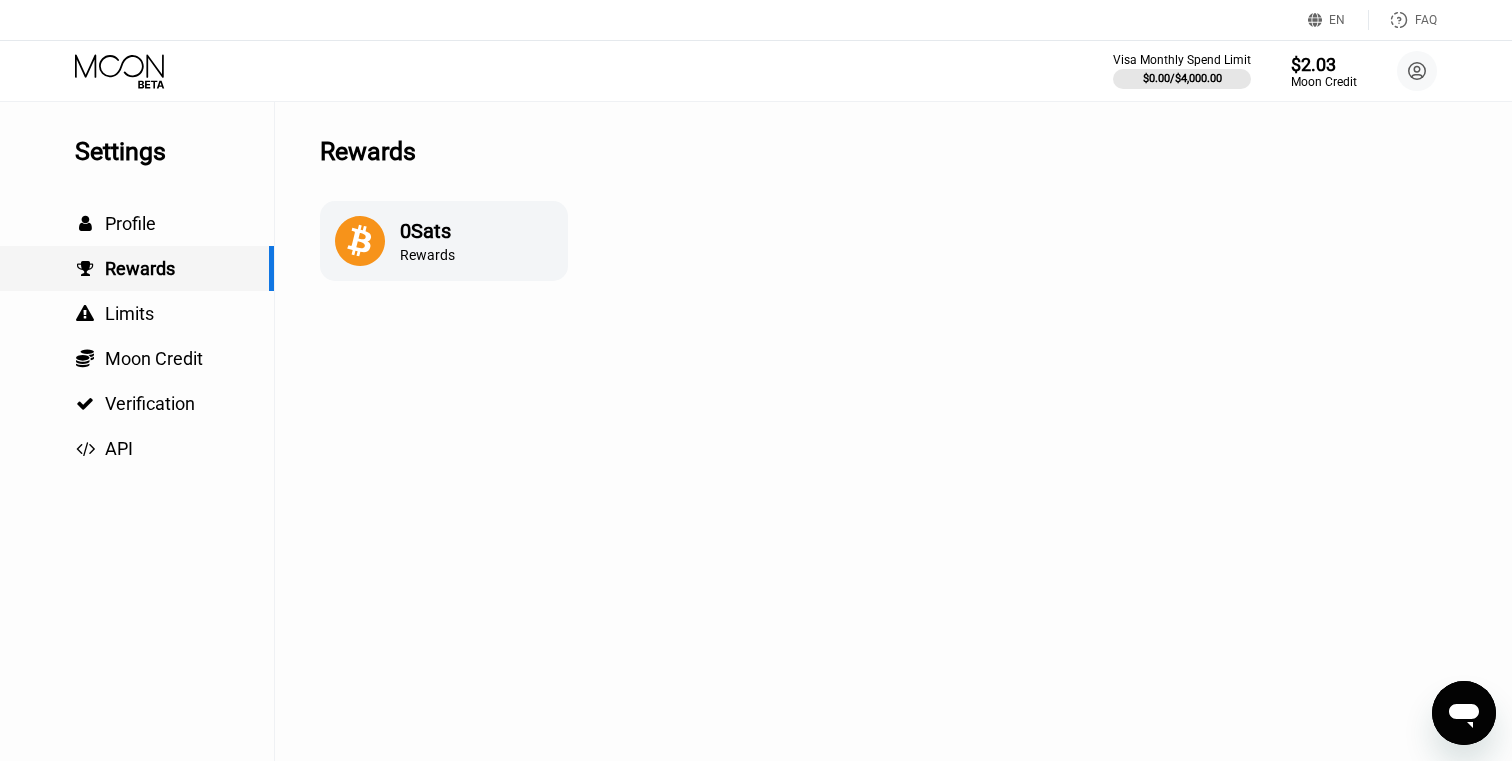 click on " Rewards" at bounding box center [137, 268] 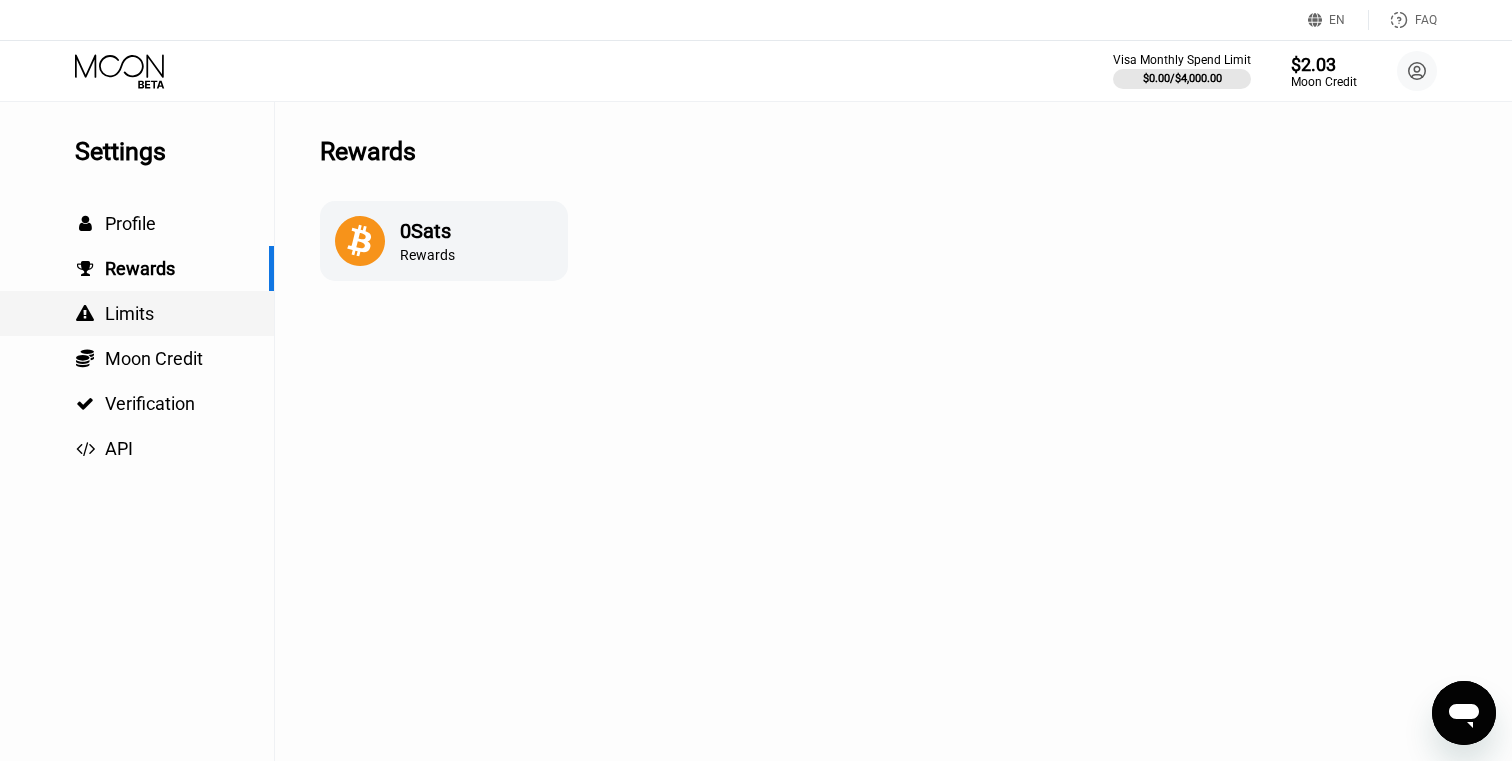 click on " Limits" at bounding box center (137, 313) 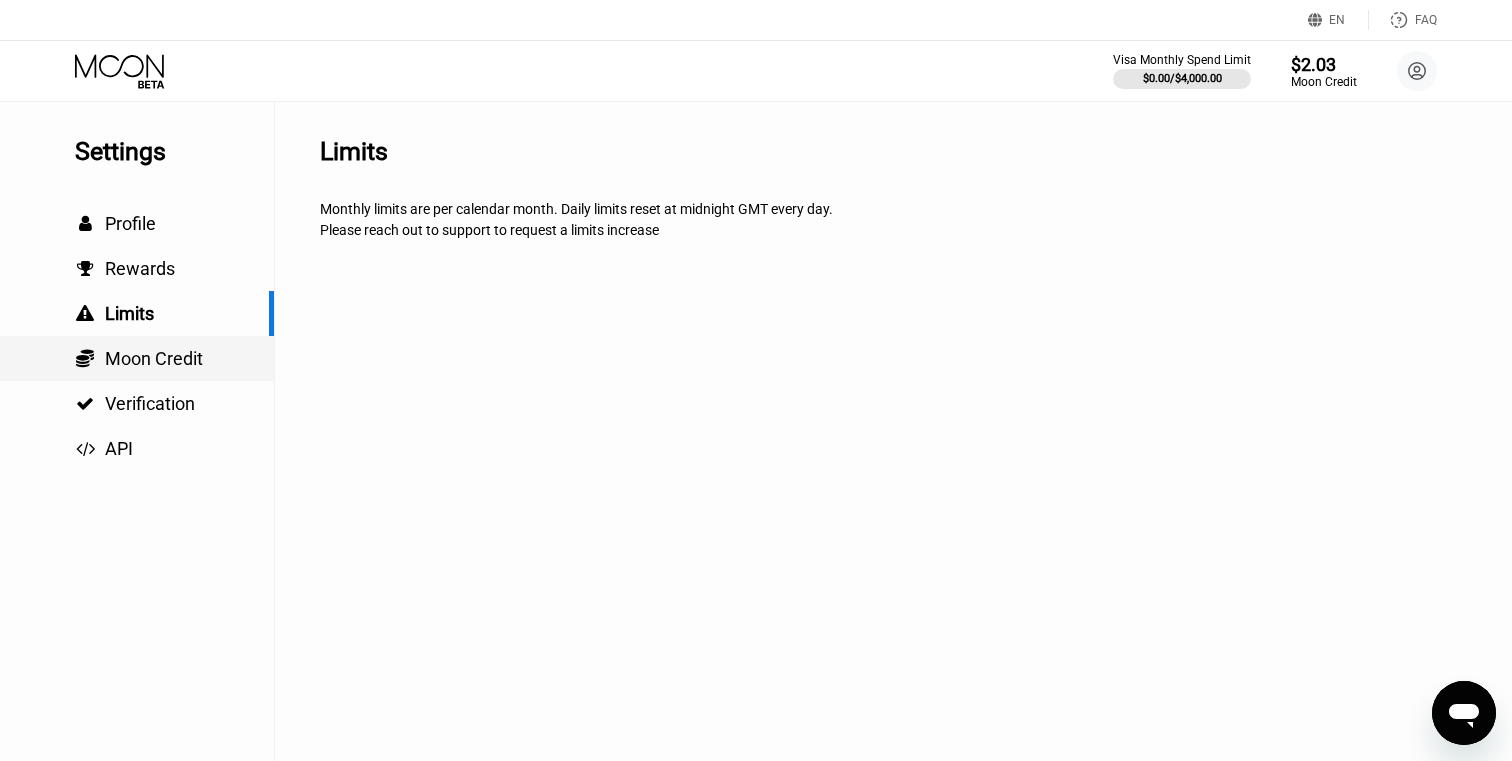 click on " Moon Credit" at bounding box center (137, 358) 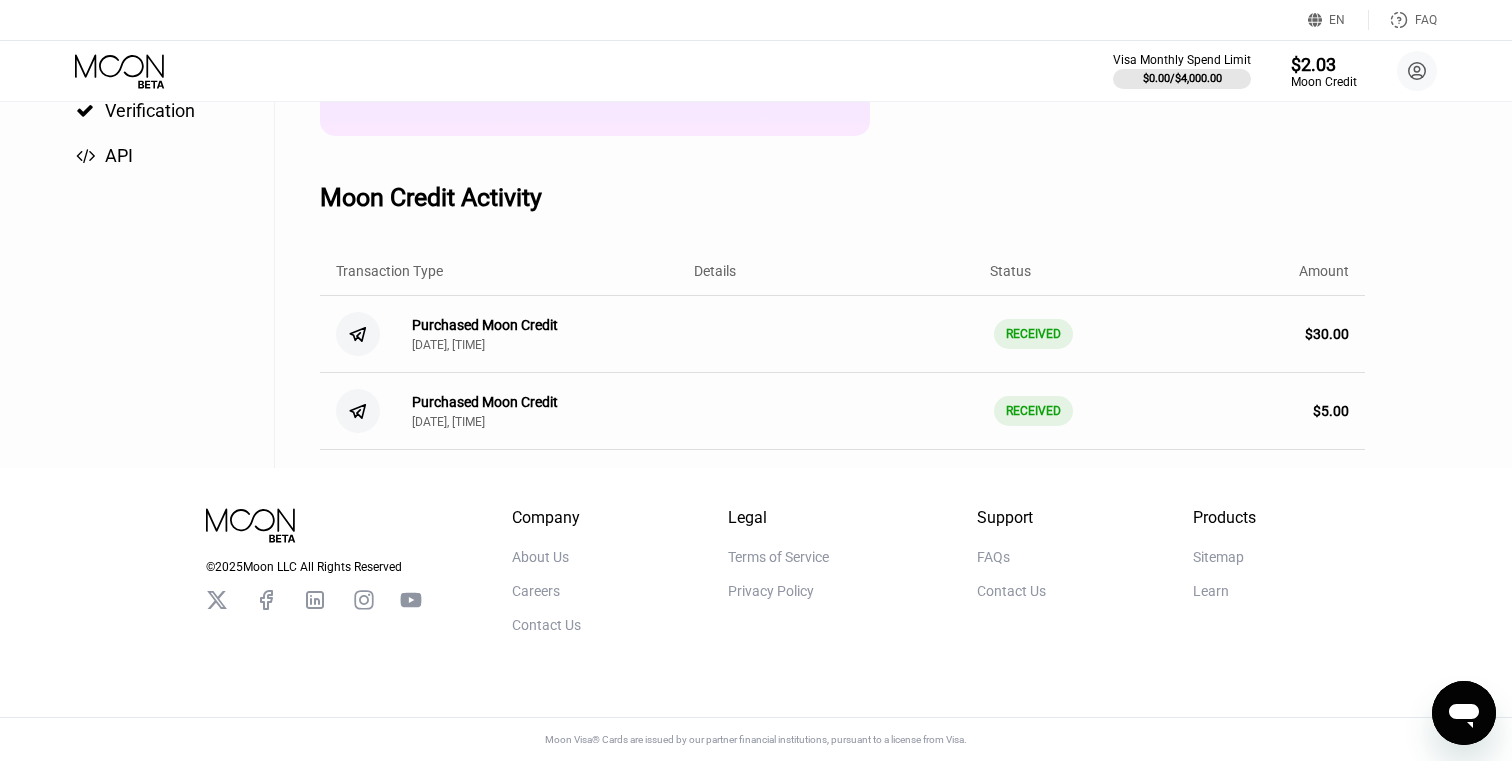 scroll, scrollTop: 0, scrollLeft: 0, axis: both 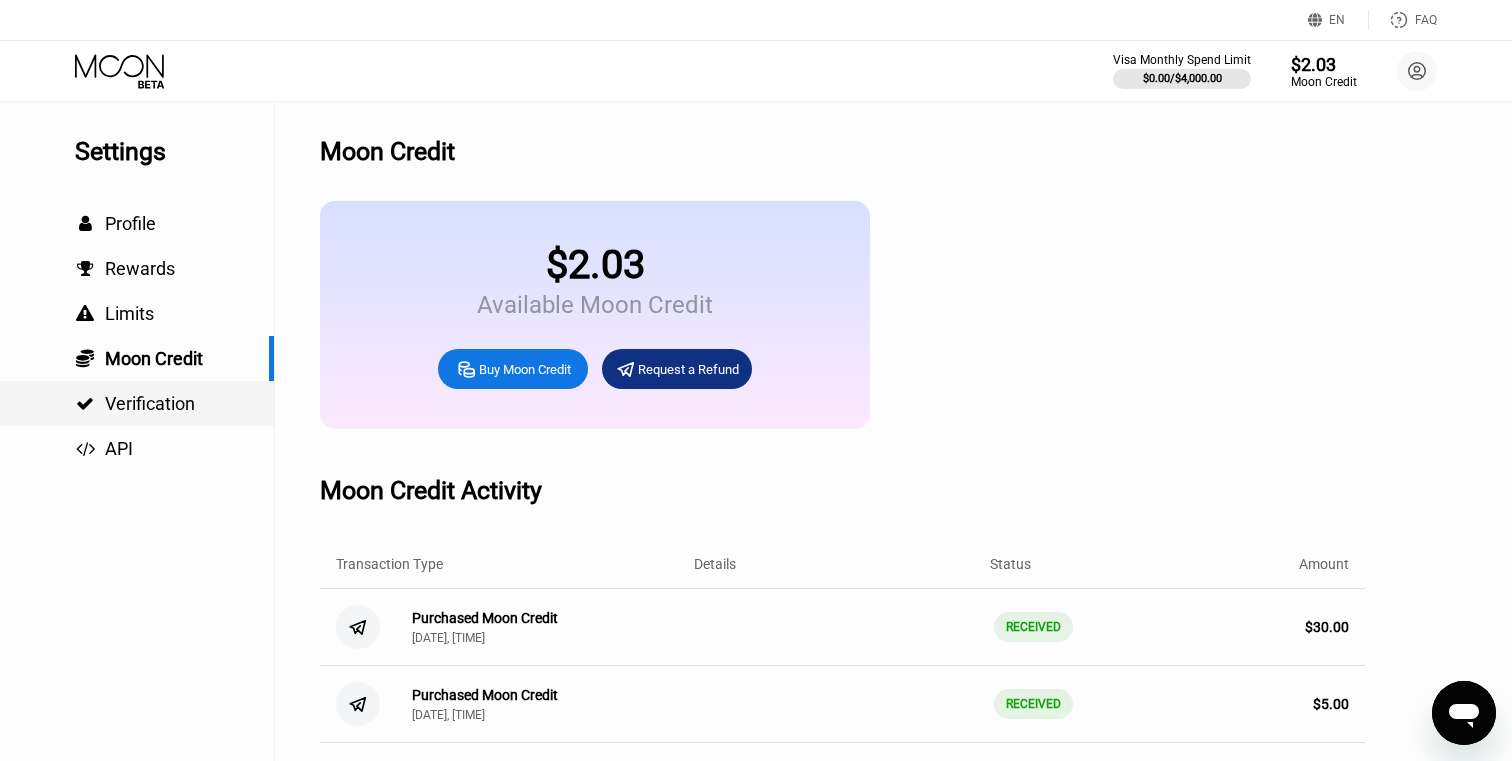 click on "Verification" at bounding box center (150, 403) 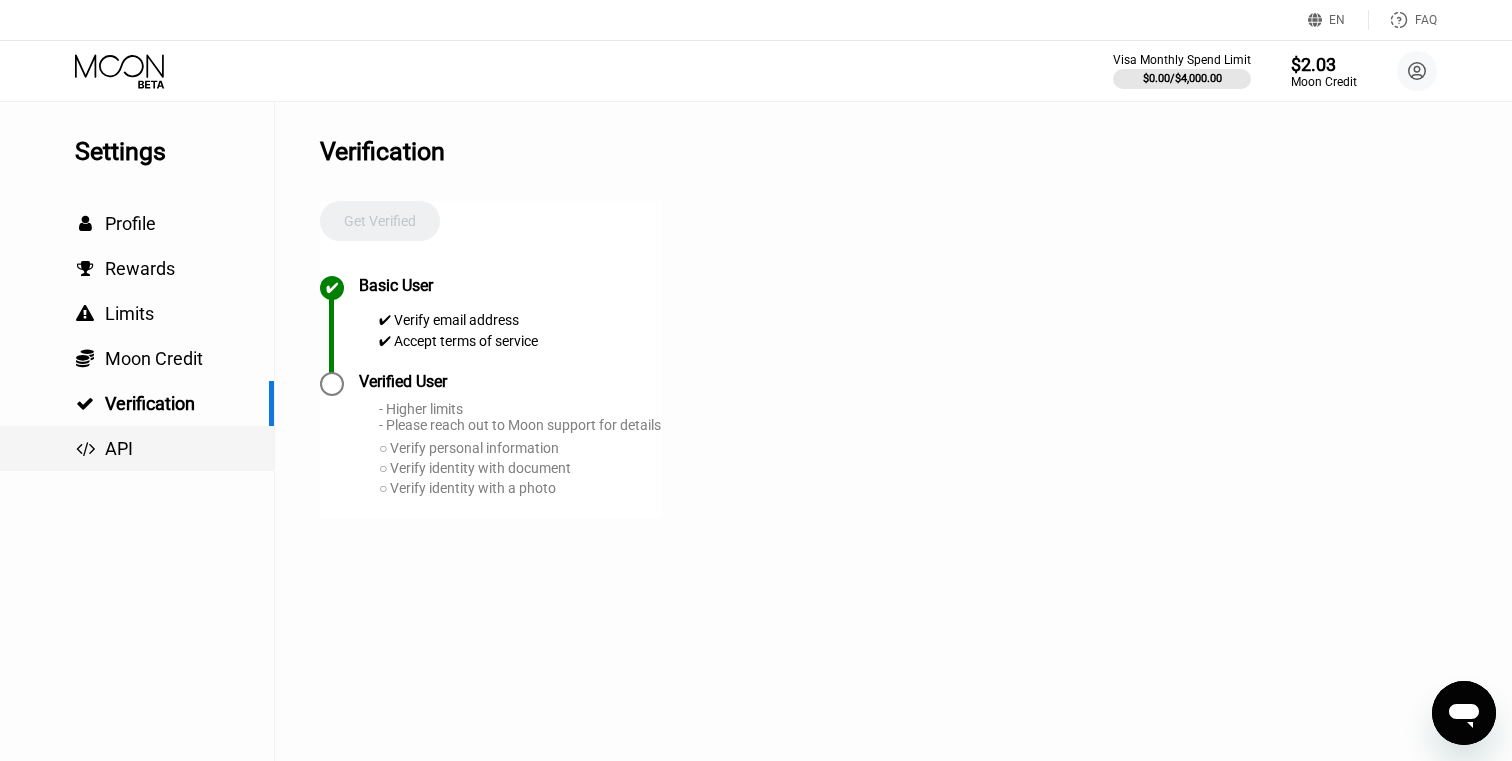 click on " API" at bounding box center [137, 448] 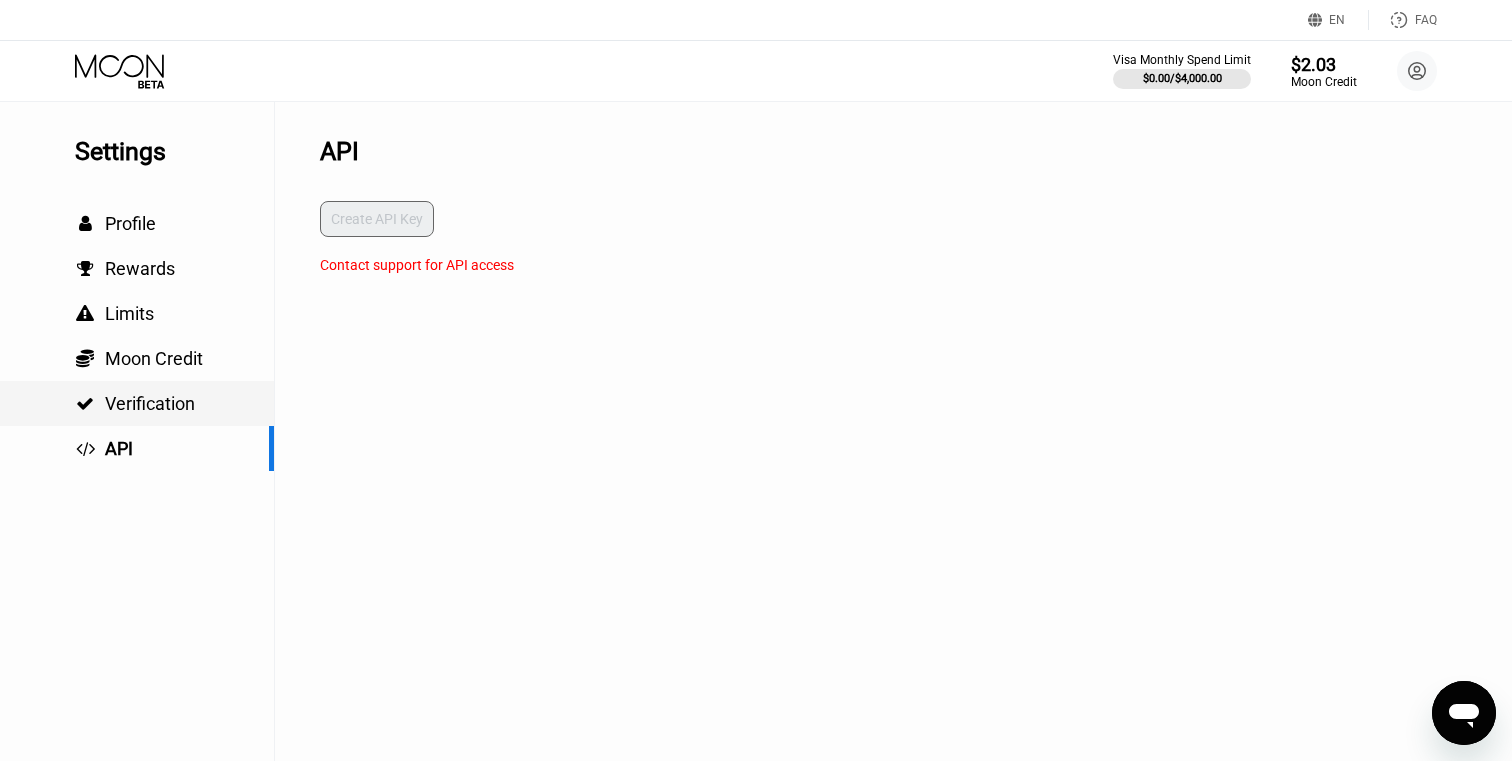 click on "Verification" at bounding box center (150, 403) 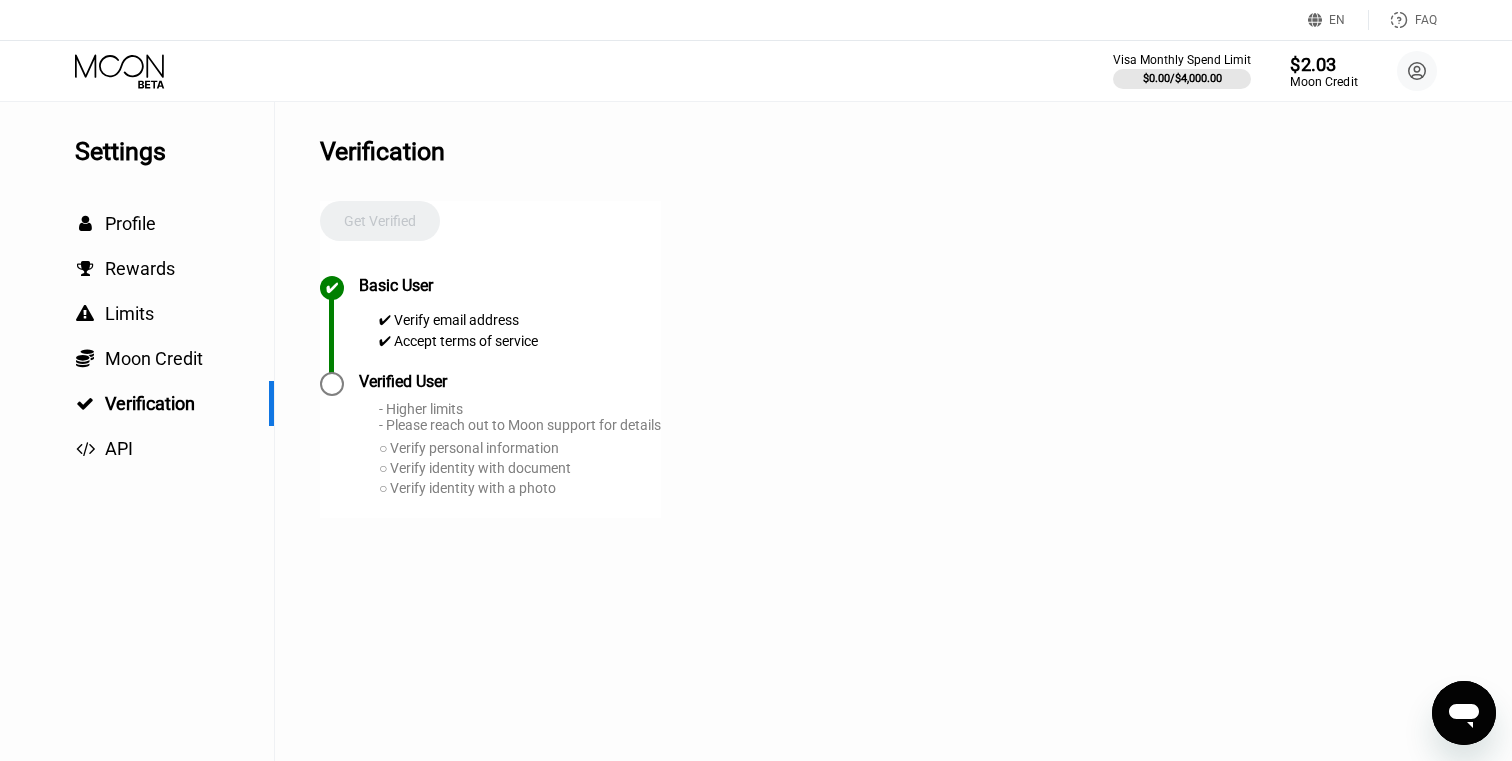 click on "Moon Credit" at bounding box center [1323, 82] 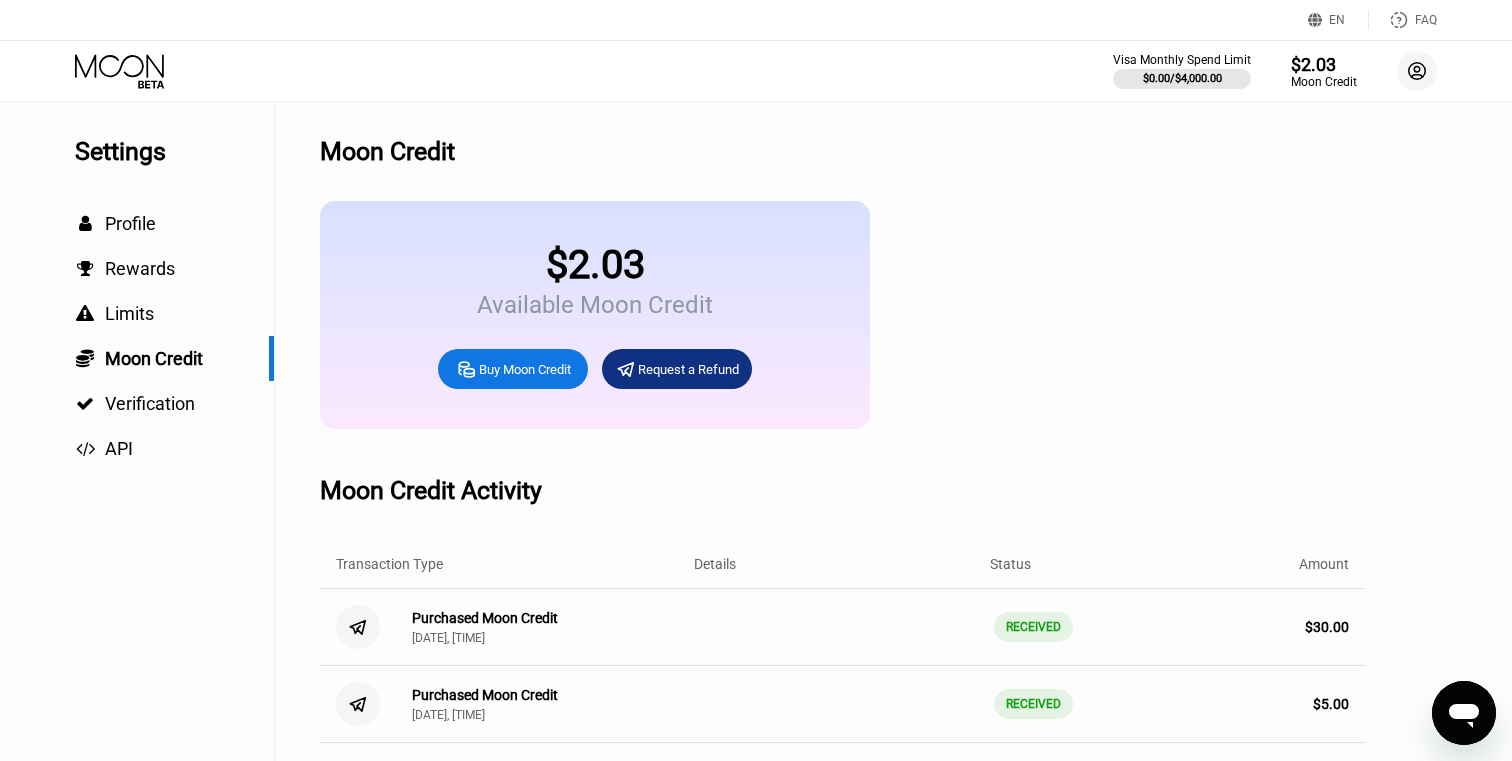 click 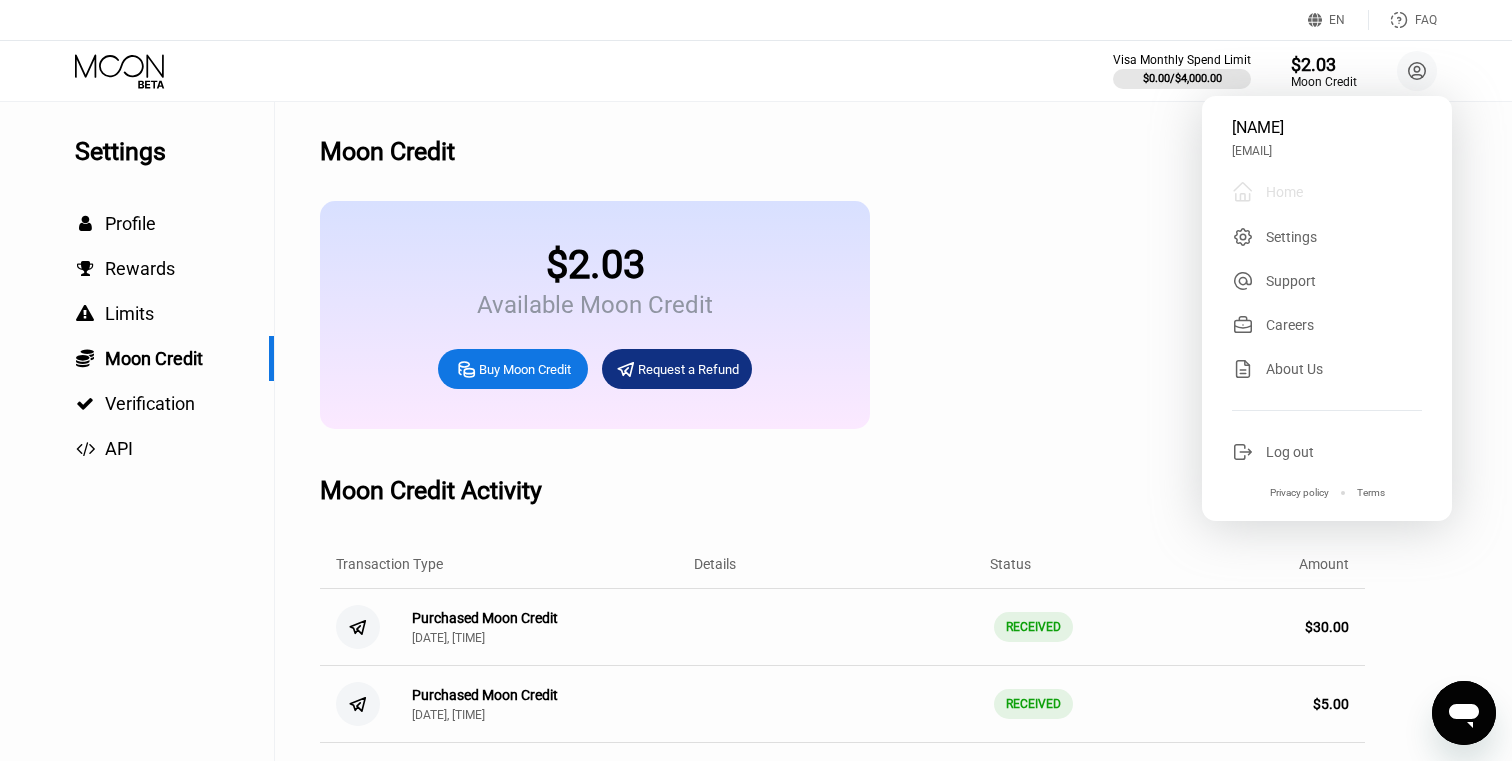 click on "Home" at bounding box center [1284, 192] 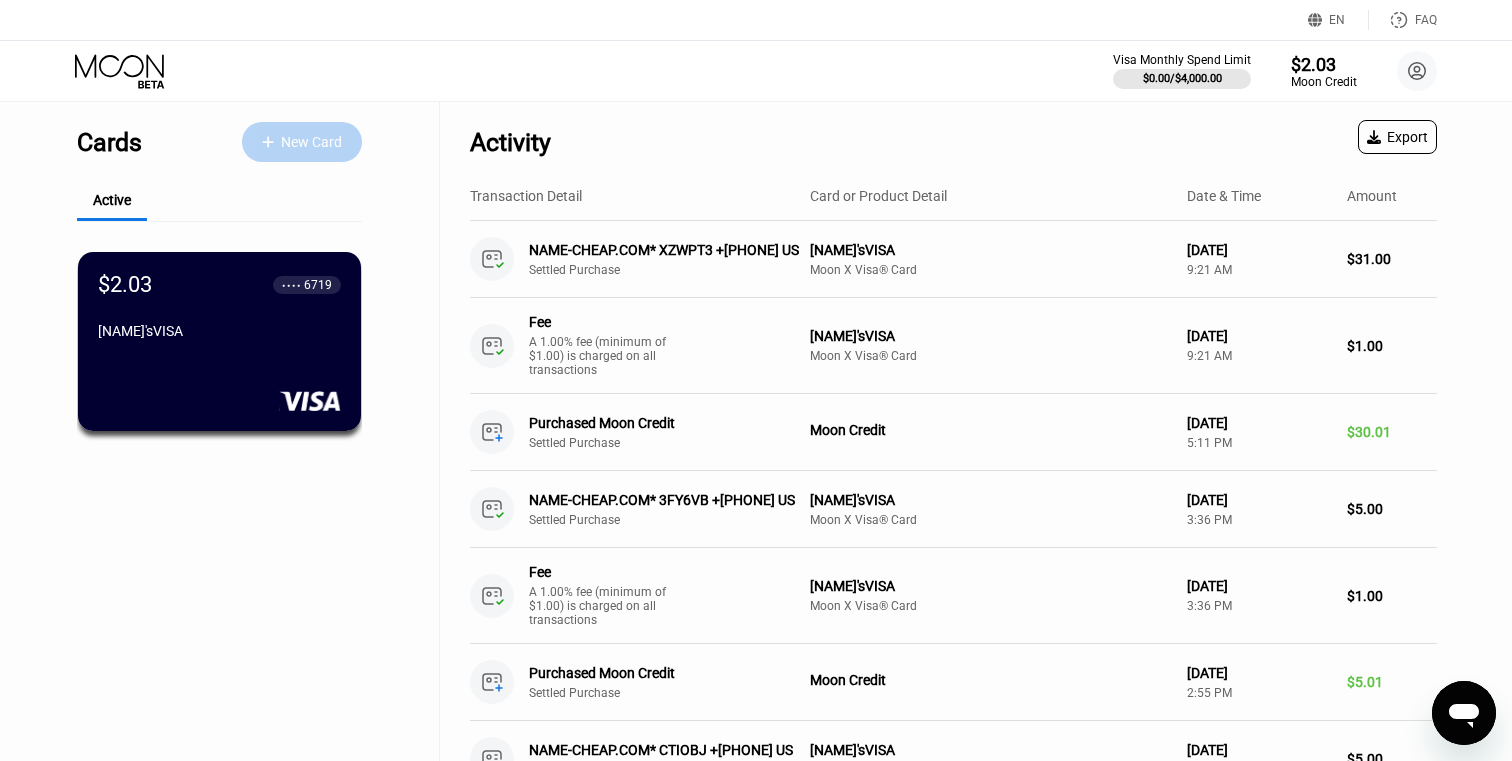 click on "New Card" at bounding box center (302, 142) 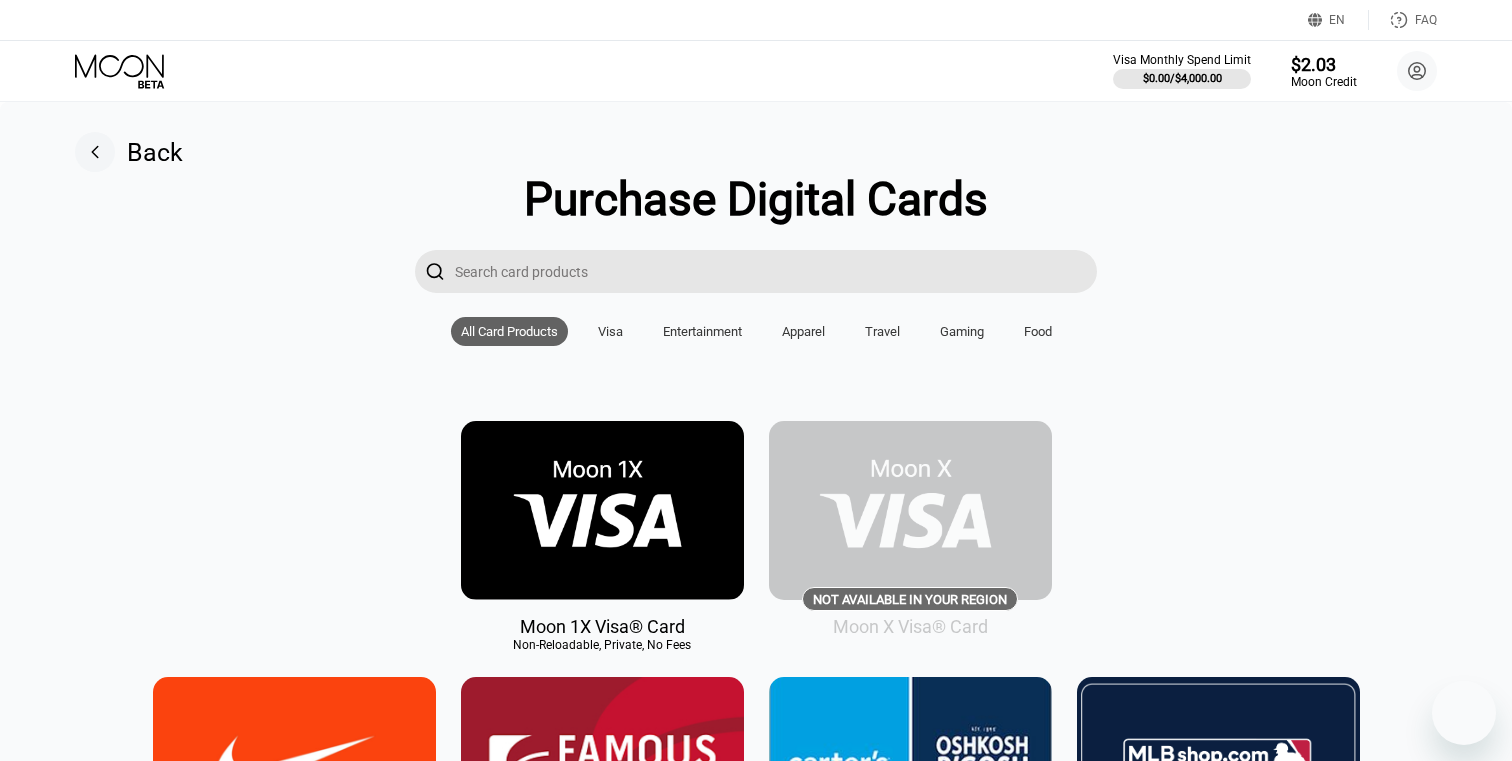 scroll, scrollTop: 756, scrollLeft: 0, axis: vertical 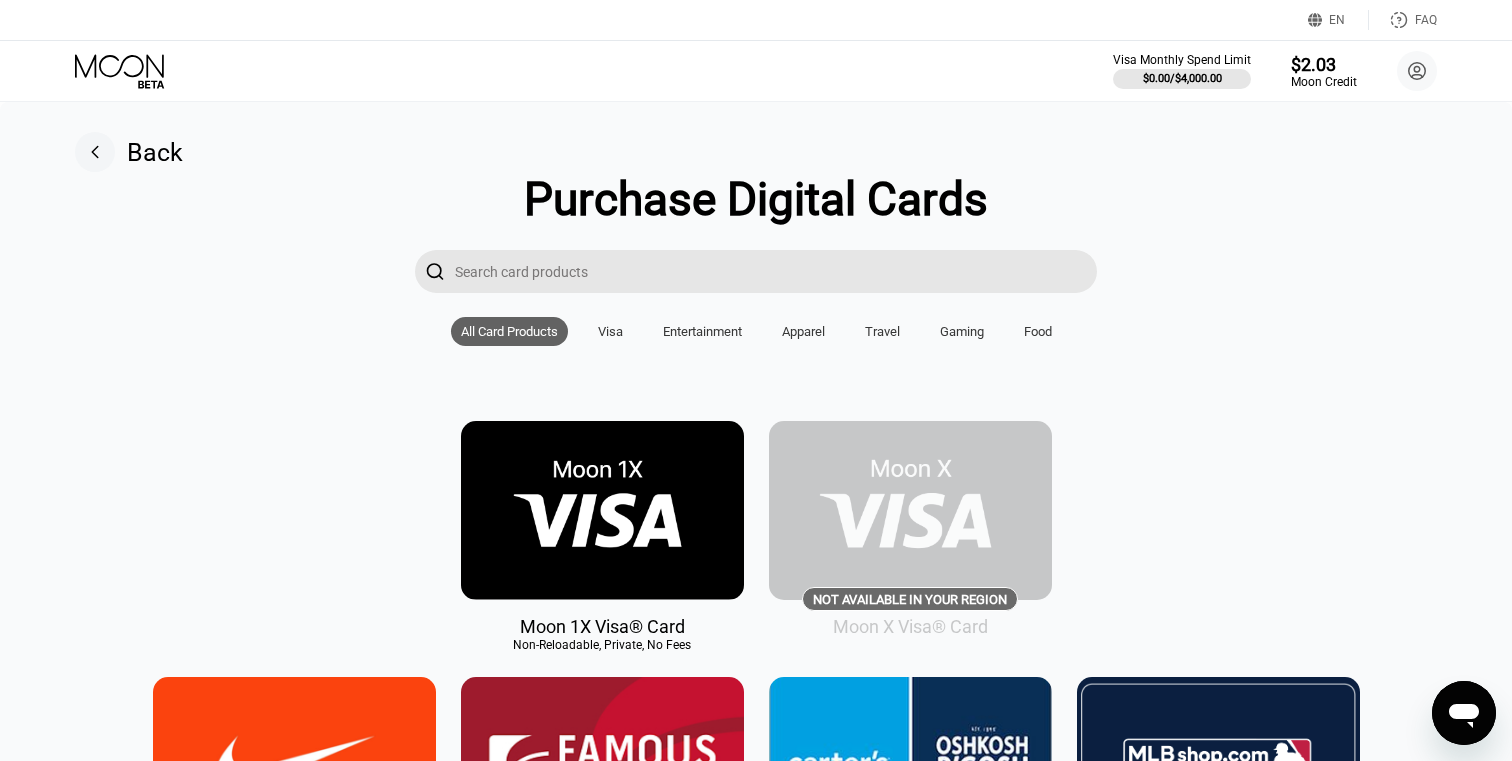 click at bounding box center [776, 271] 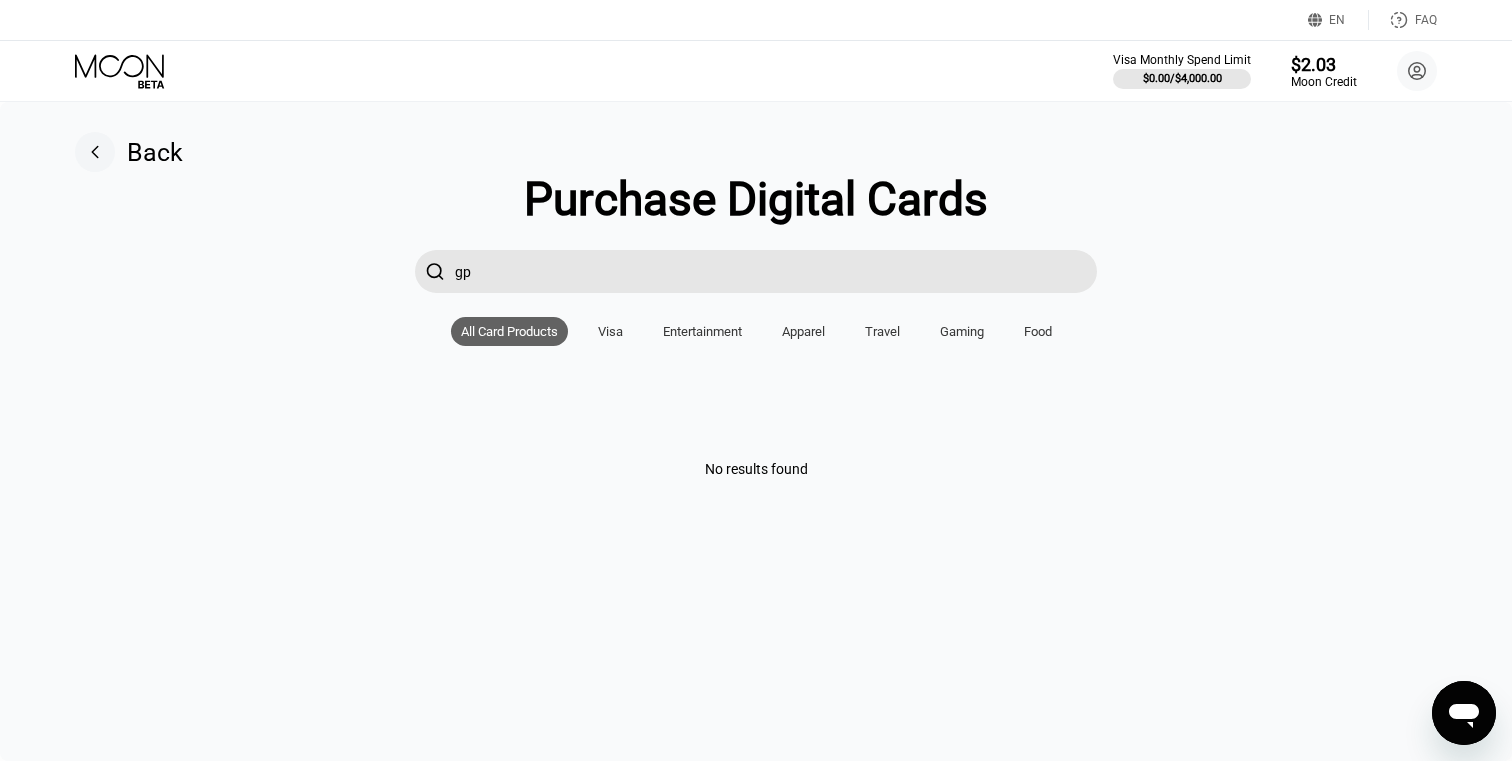 type on "g" 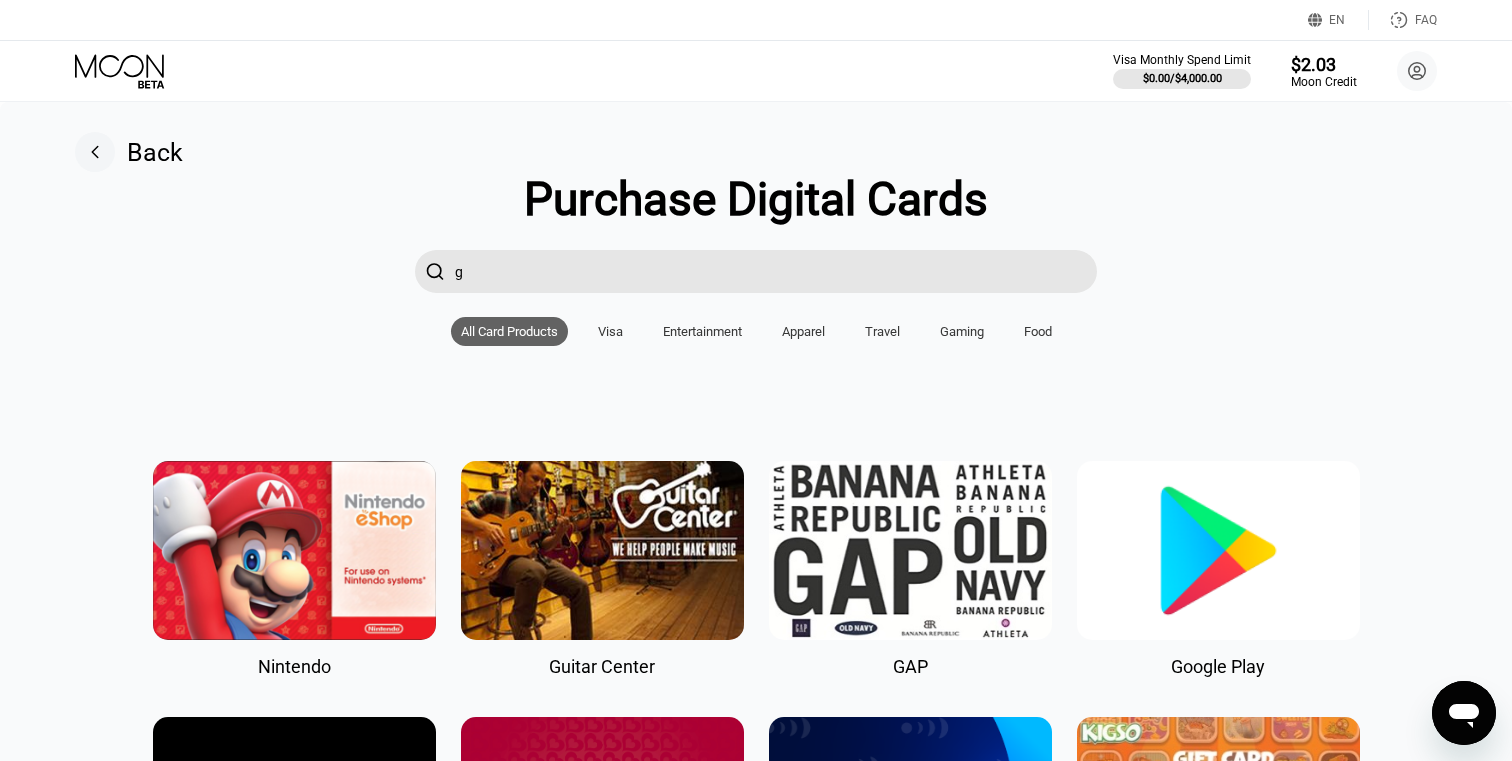 type 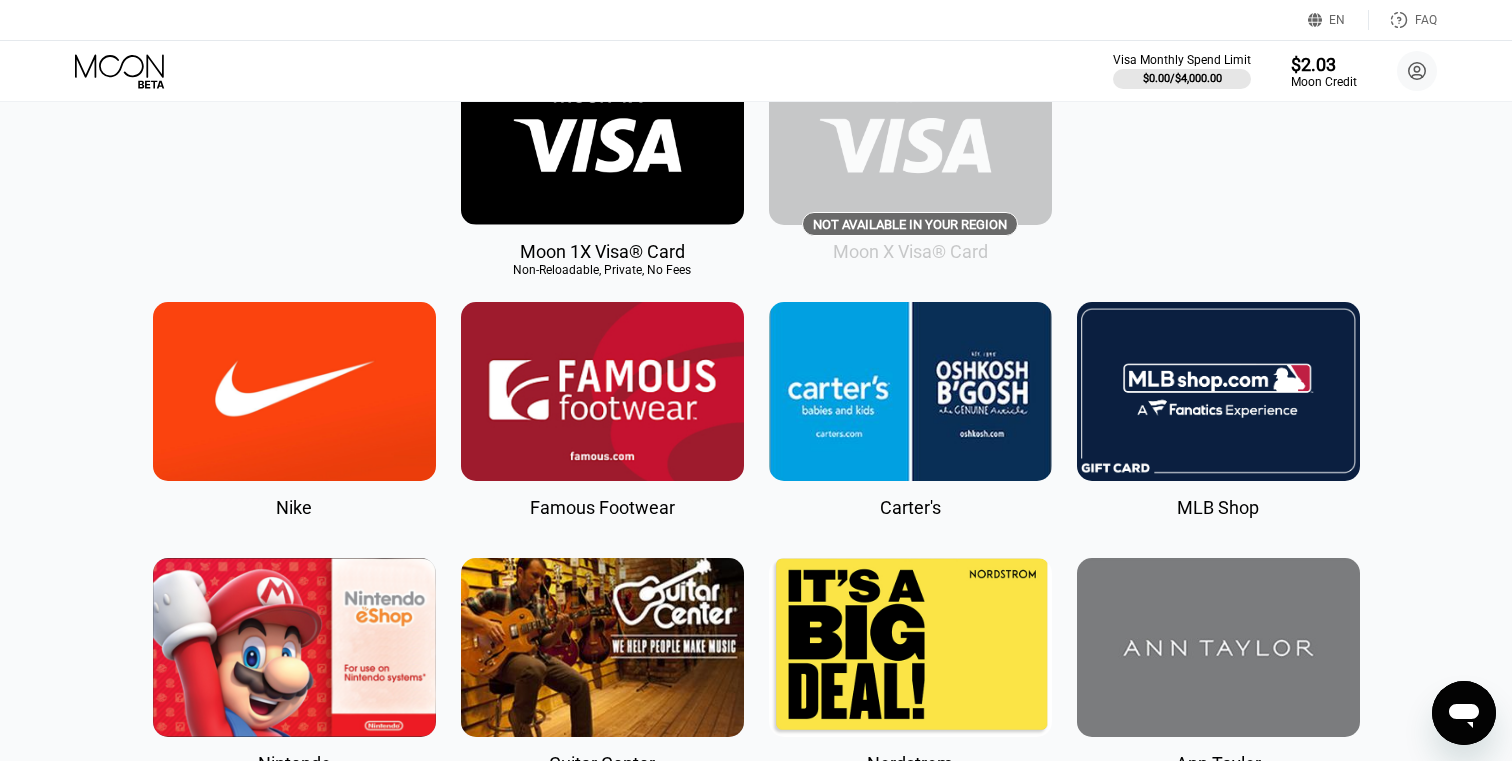 scroll, scrollTop: 0, scrollLeft: 0, axis: both 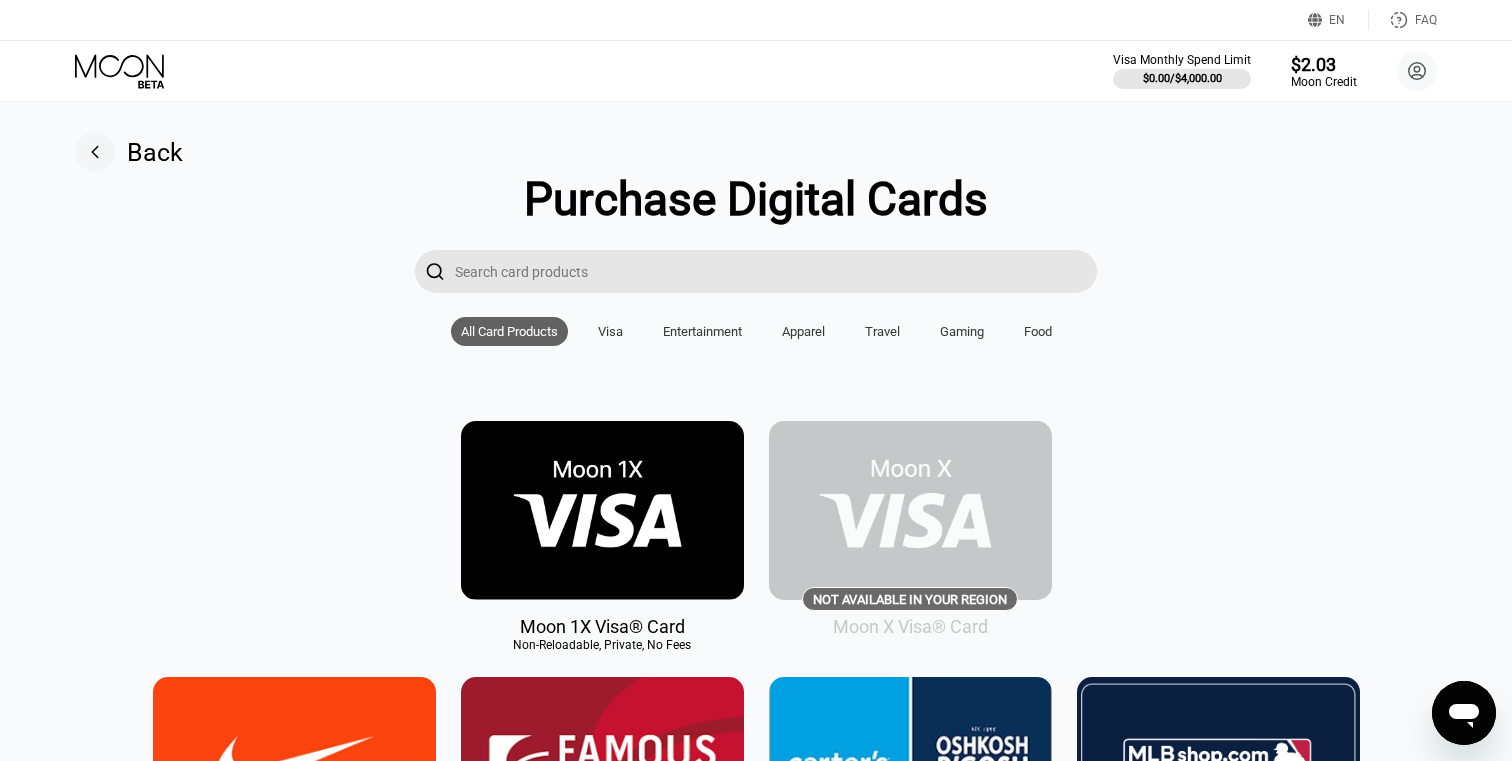 click on "Visa" at bounding box center [610, 331] 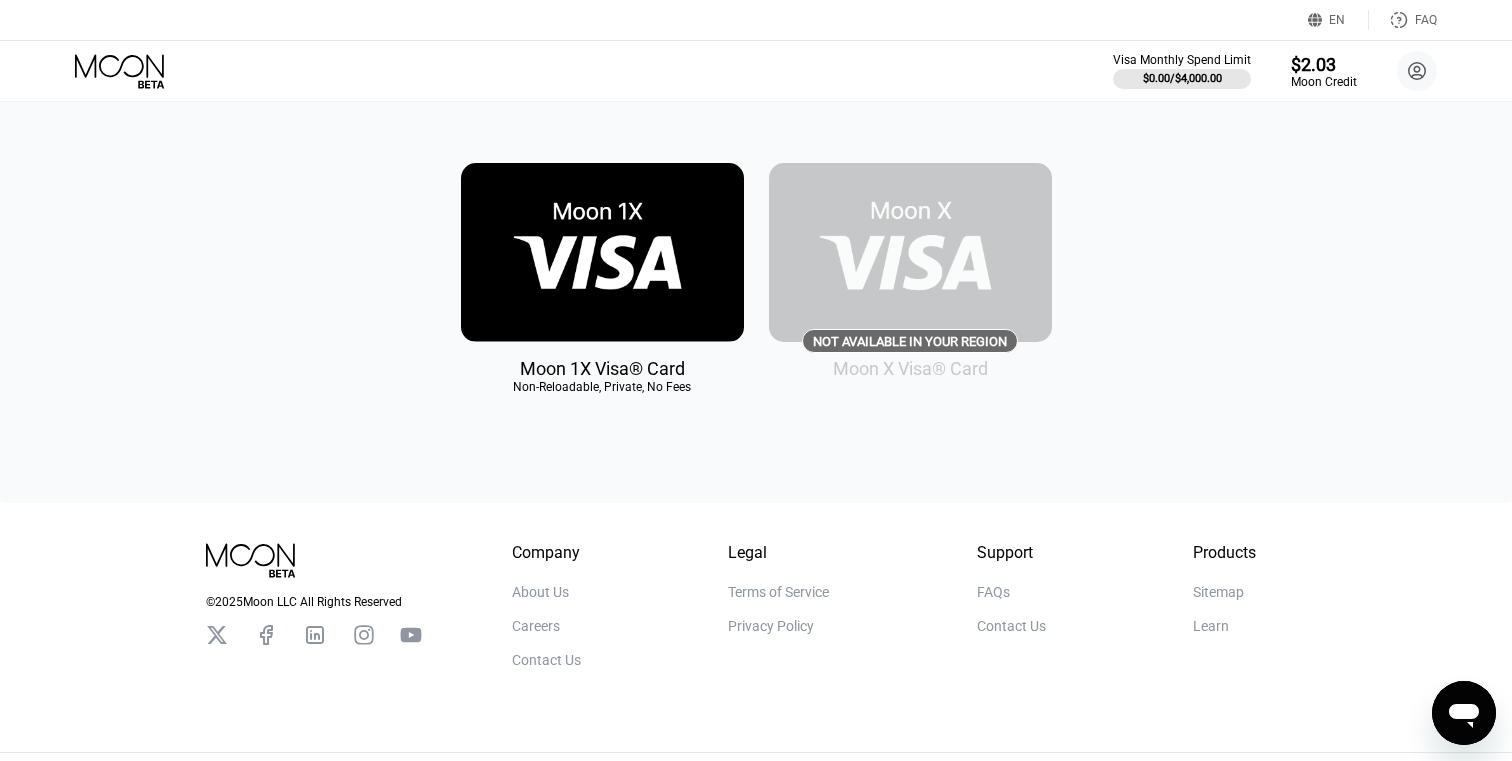 scroll, scrollTop: 260, scrollLeft: 0, axis: vertical 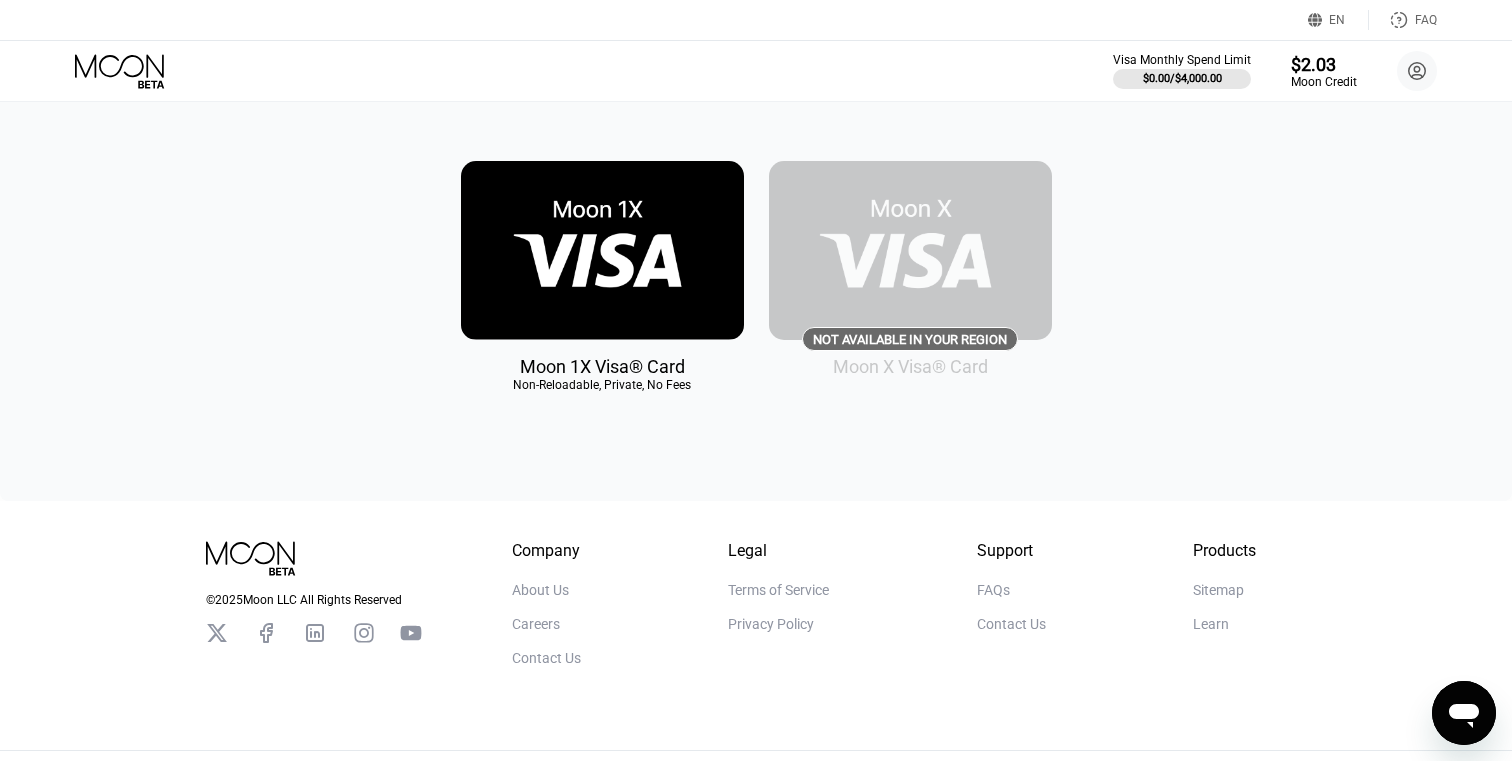 click at bounding box center (602, 250) 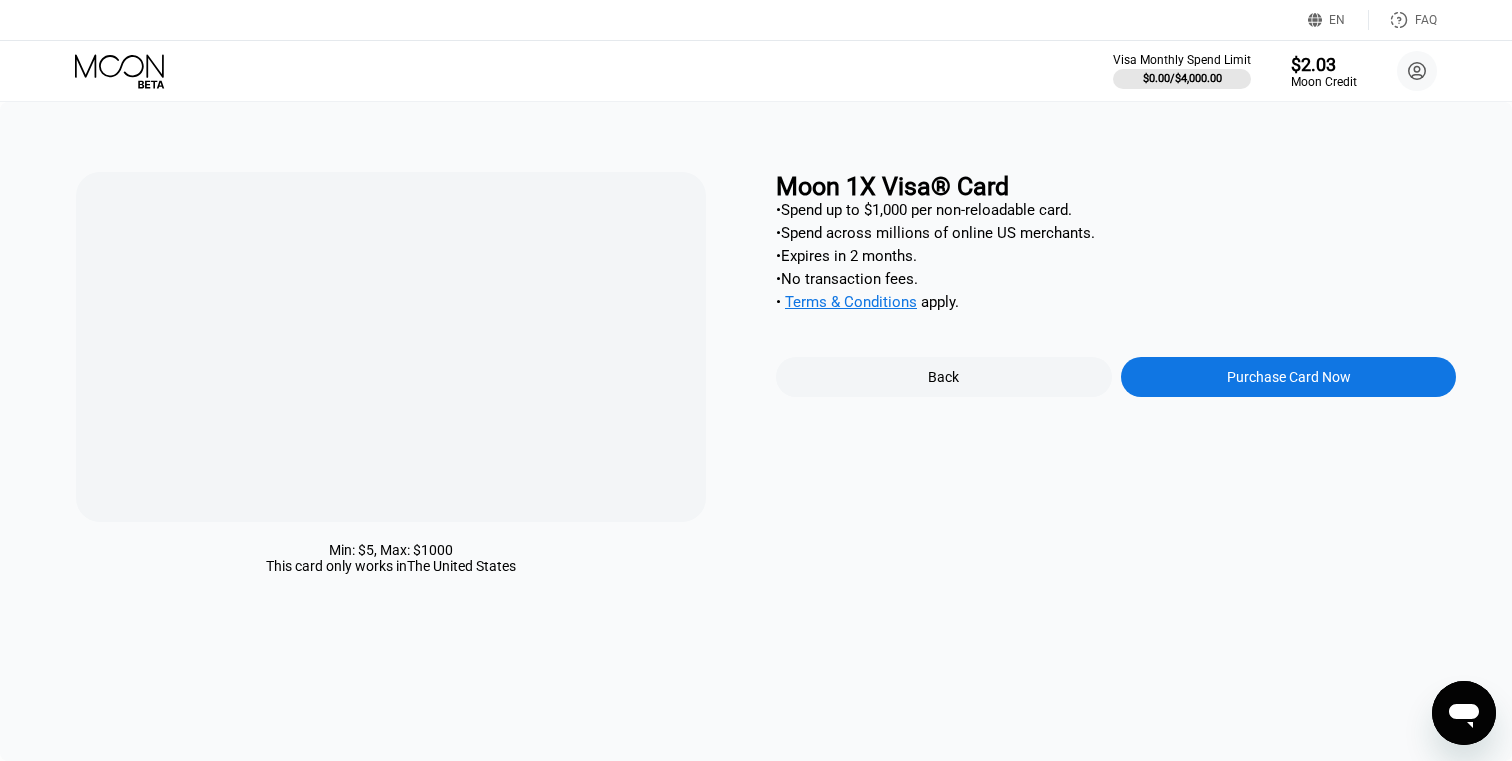 scroll, scrollTop: 0, scrollLeft: 0, axis: both 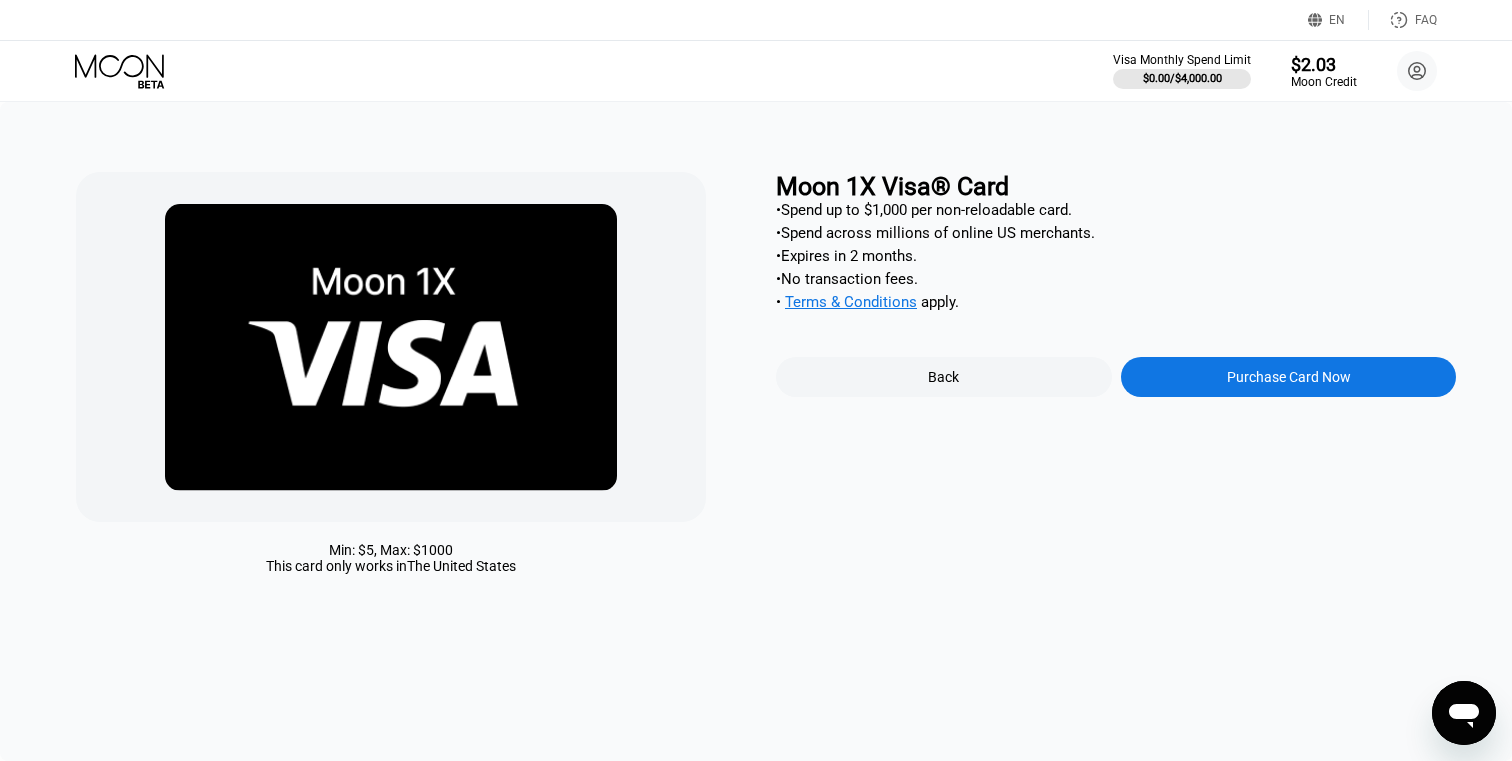 click on "Back" at bounding box center [944, 377] 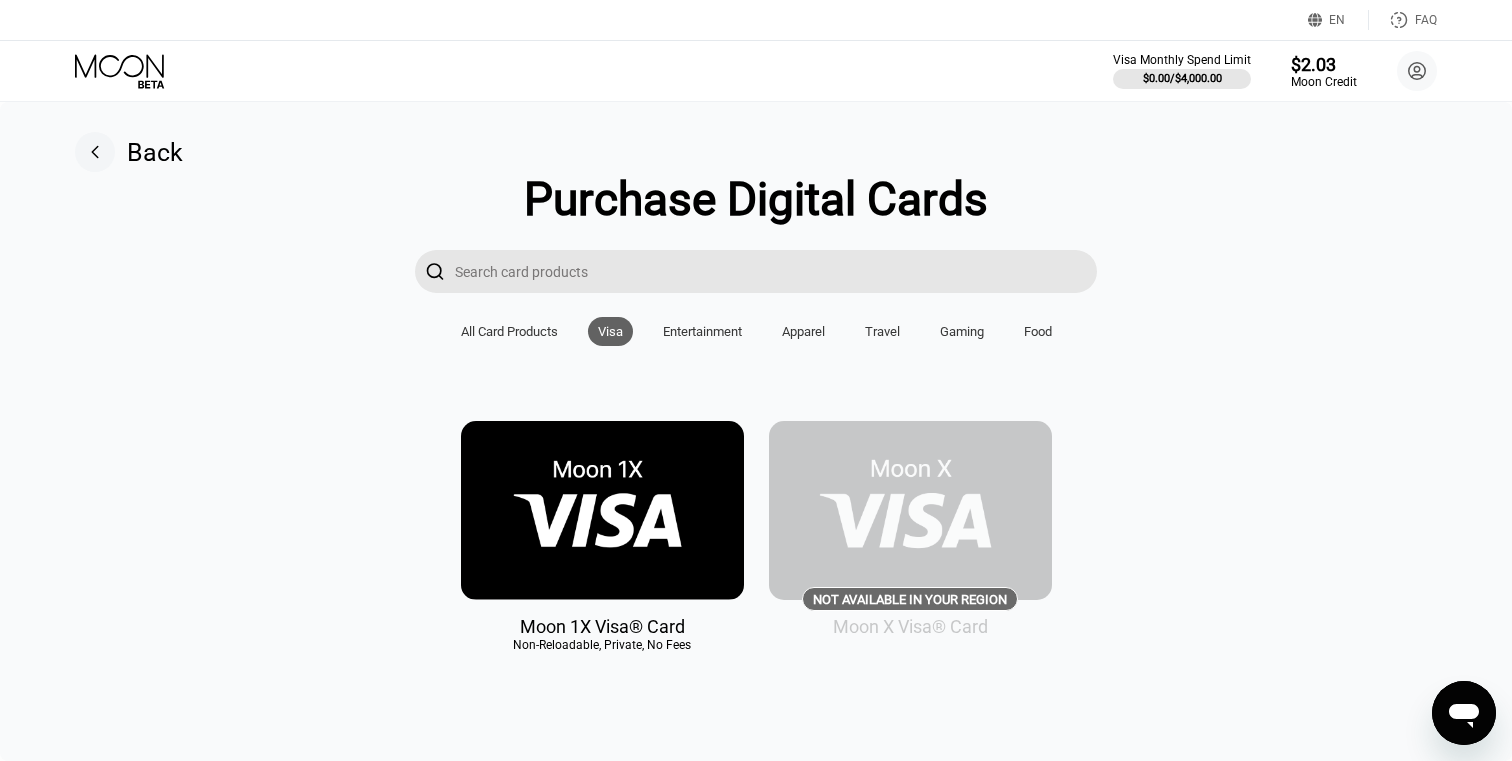 click on "Food" at bounding box center [1038, 331] 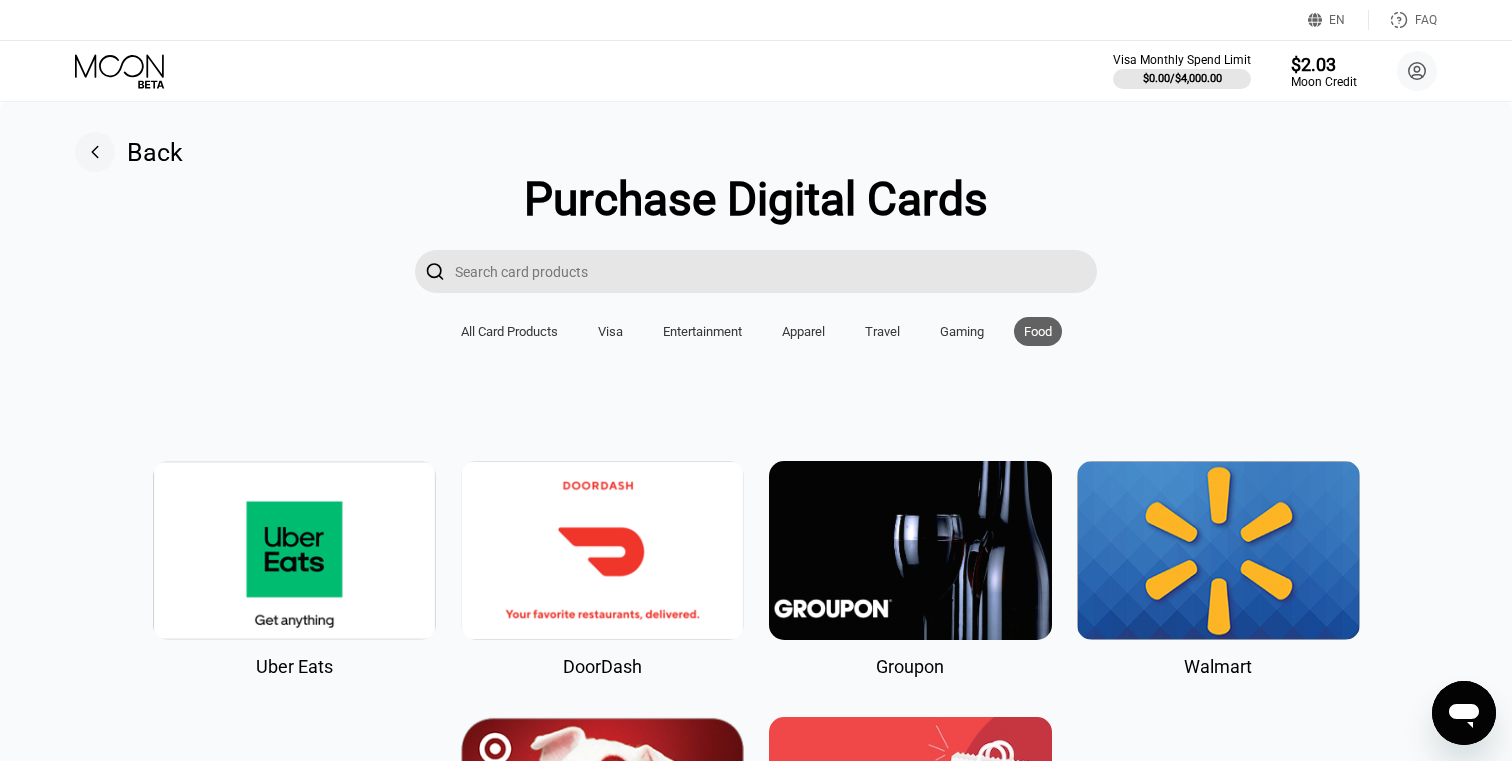 click on "Gaming" at bounding box center [962, 331] 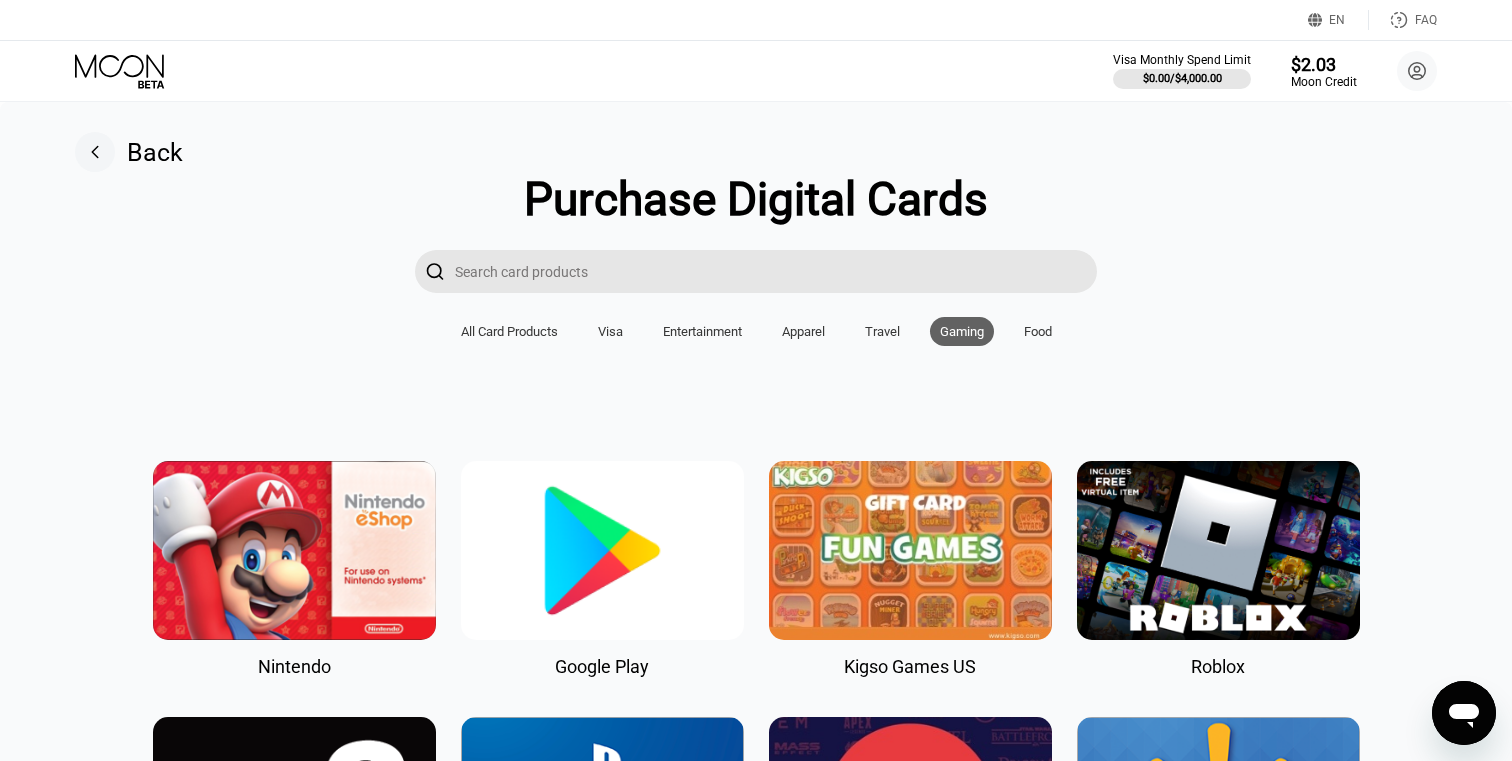 click on "Purchase Digital Cards  All Card Products Visa Entertainment Apparel Travel Gaming Food Nintendo Google Play Kigso Games US Roblox Amazon PlayStation®Store EA Play  Walmart Target" at bounding box center (756, 680) 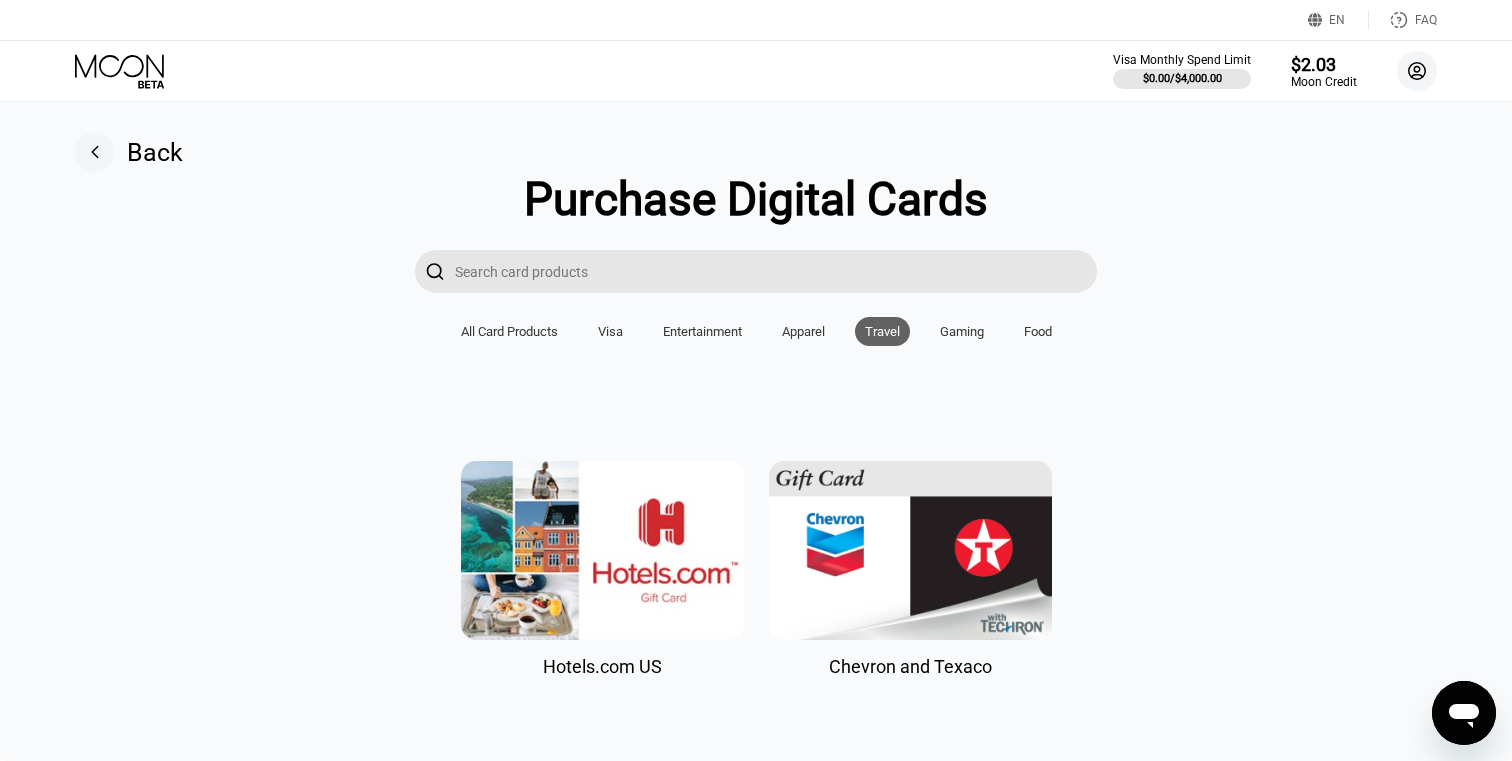 click 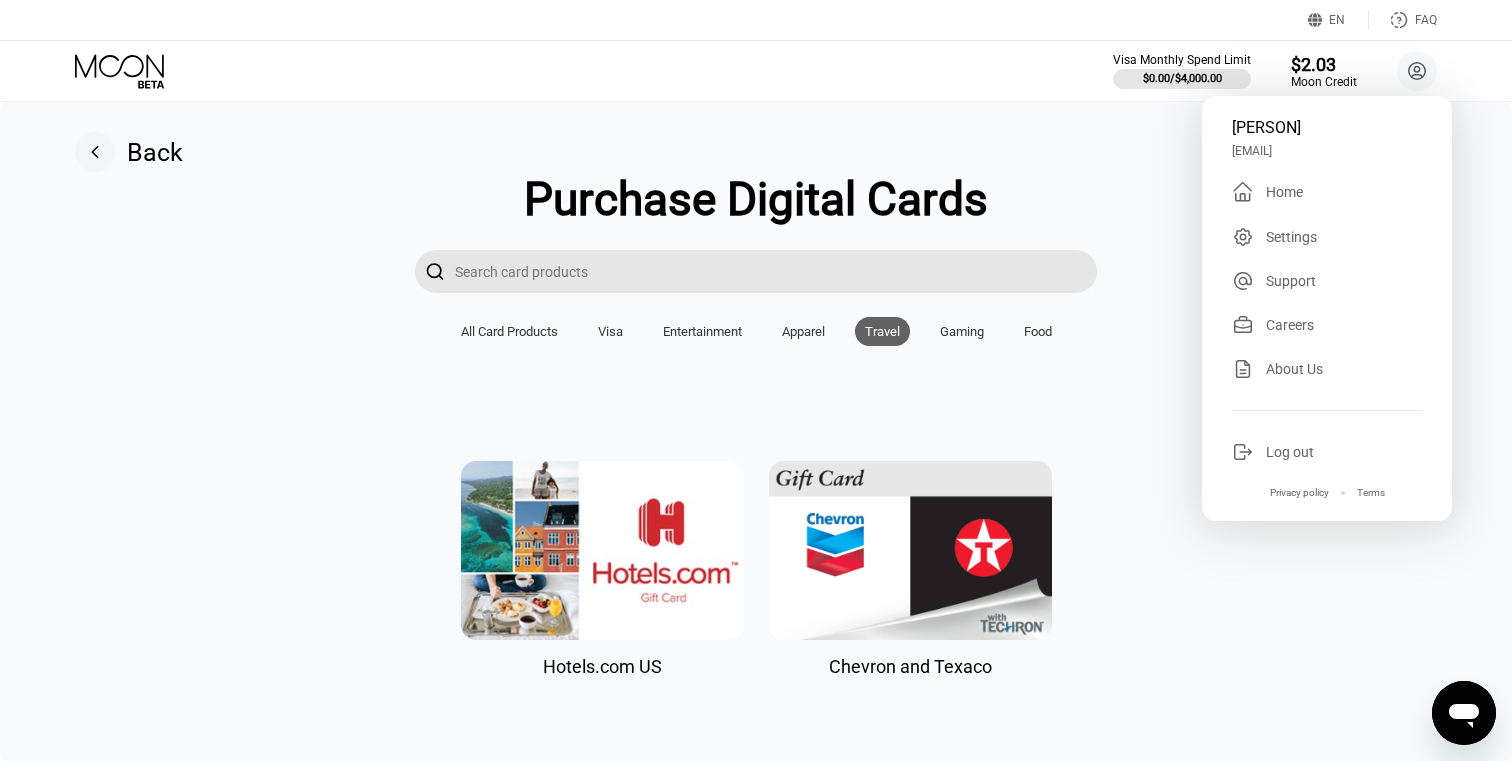 click on "Back Purchase Digital Cards  All Card Products Visa Entertainment Apparel Travel Gaming Food Hotels.com US Chevron and Texaco" at bounding box center (756, 431) 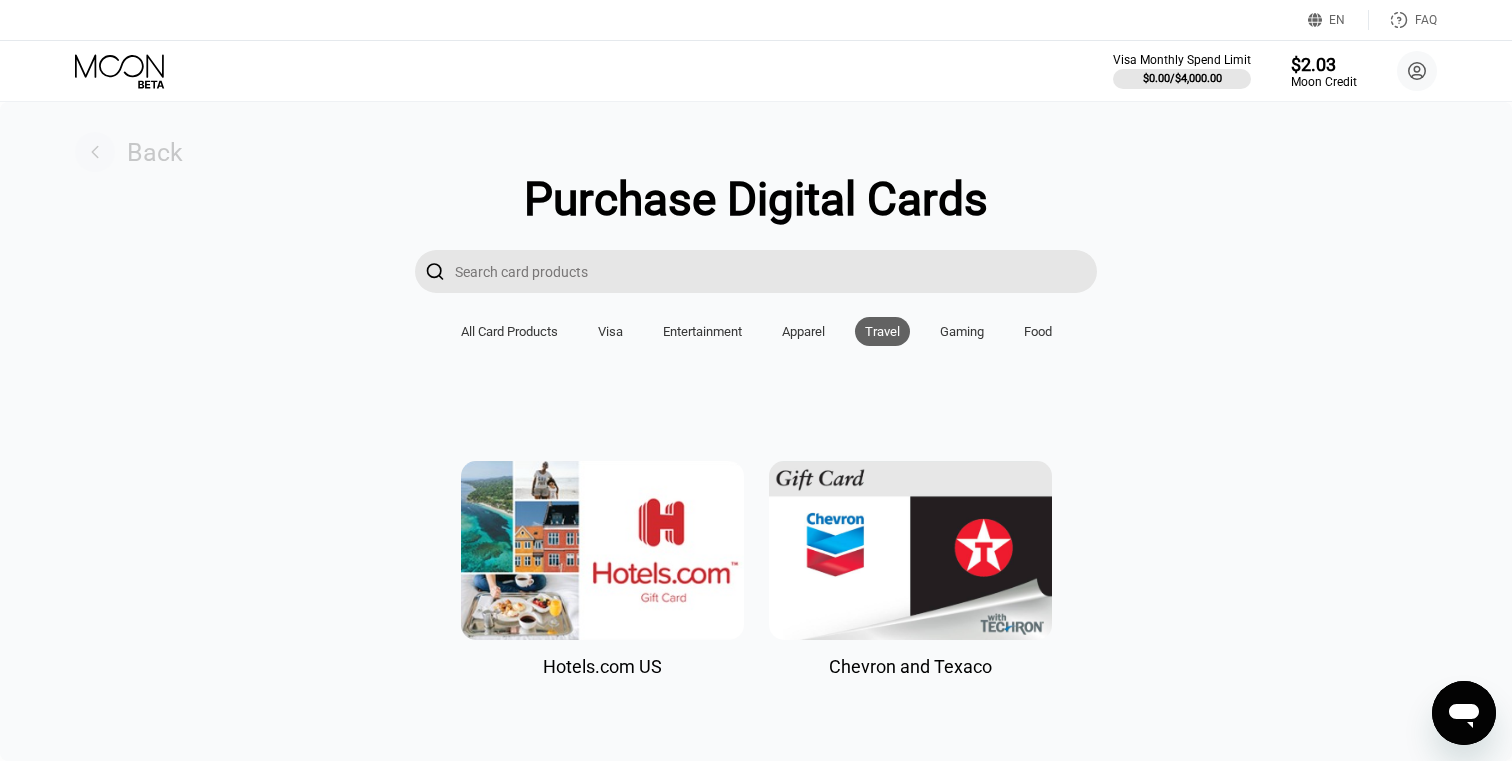 click 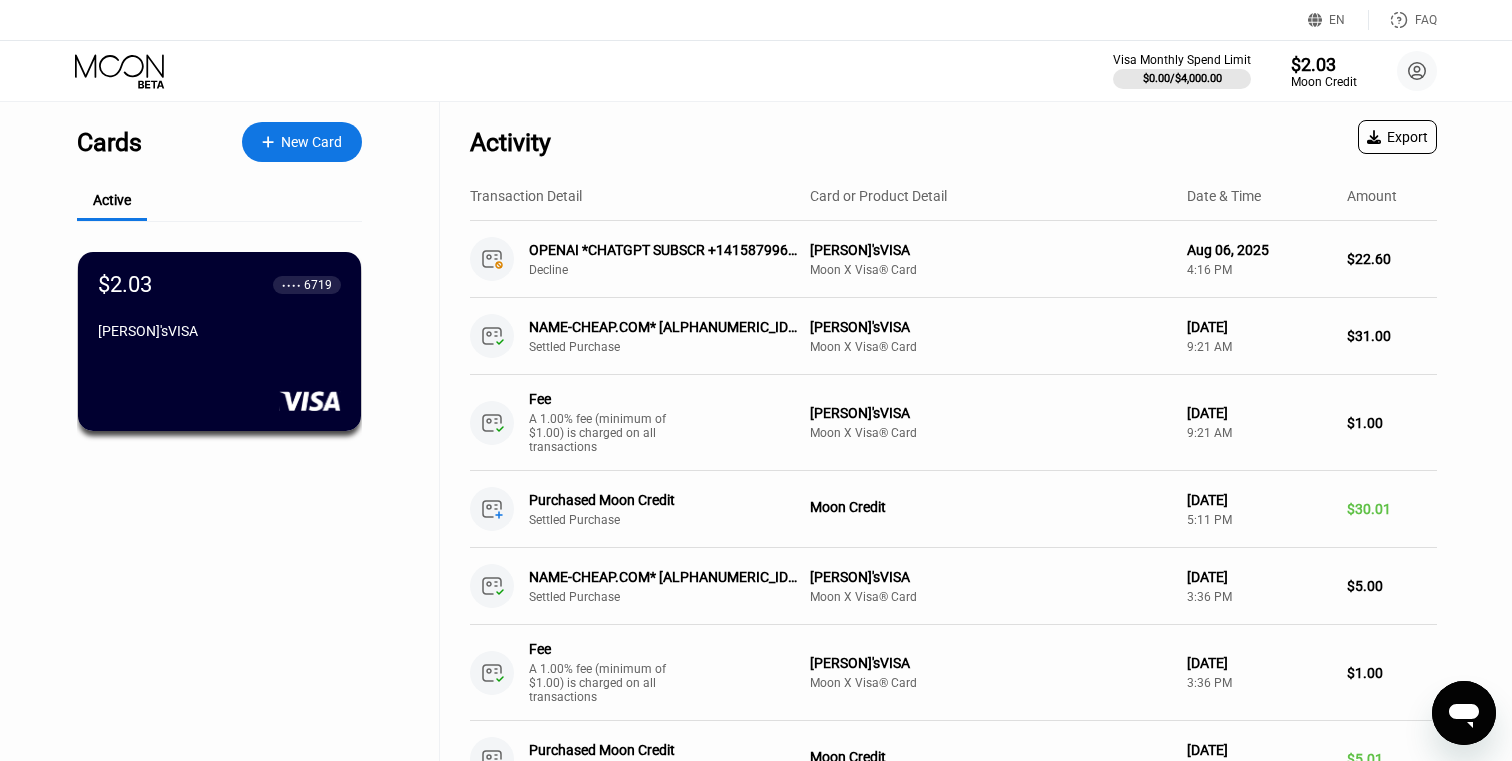 click on "$2.03 ● ● ● ● 6719" at bounding box center (219, 284) 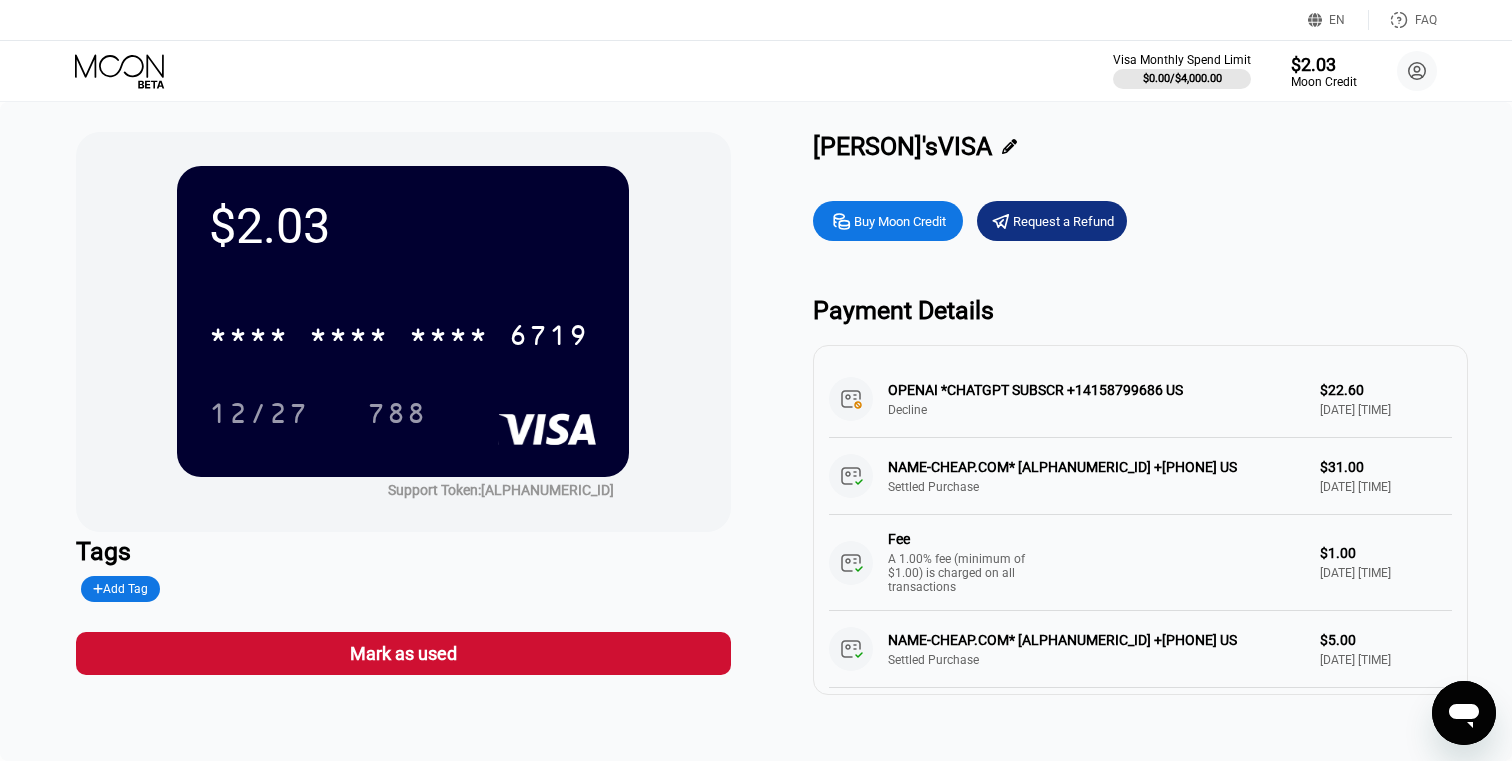 click on "Mark as used" at bounding box center [403, 653] 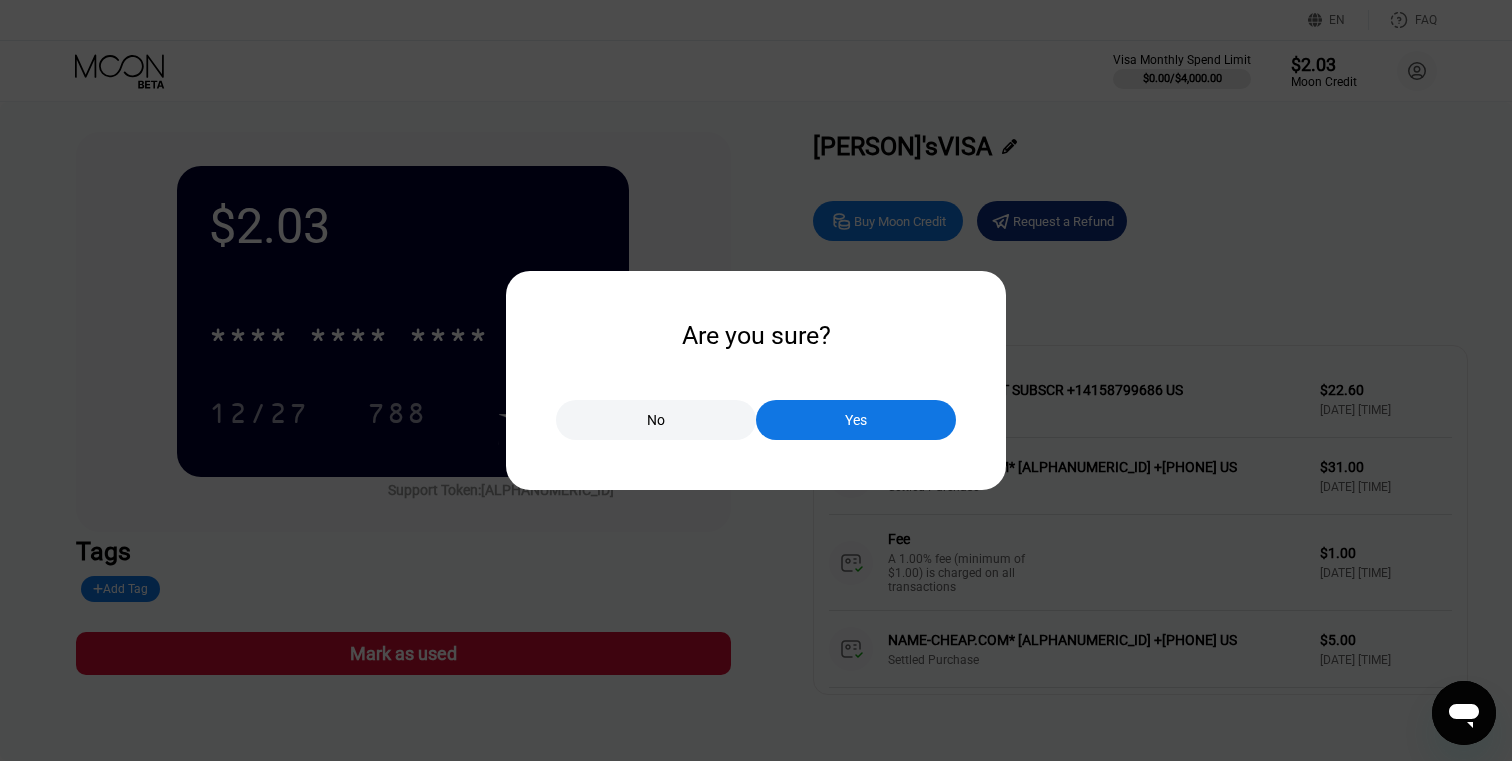 click on "Yes" at bounding box center (856, 420) 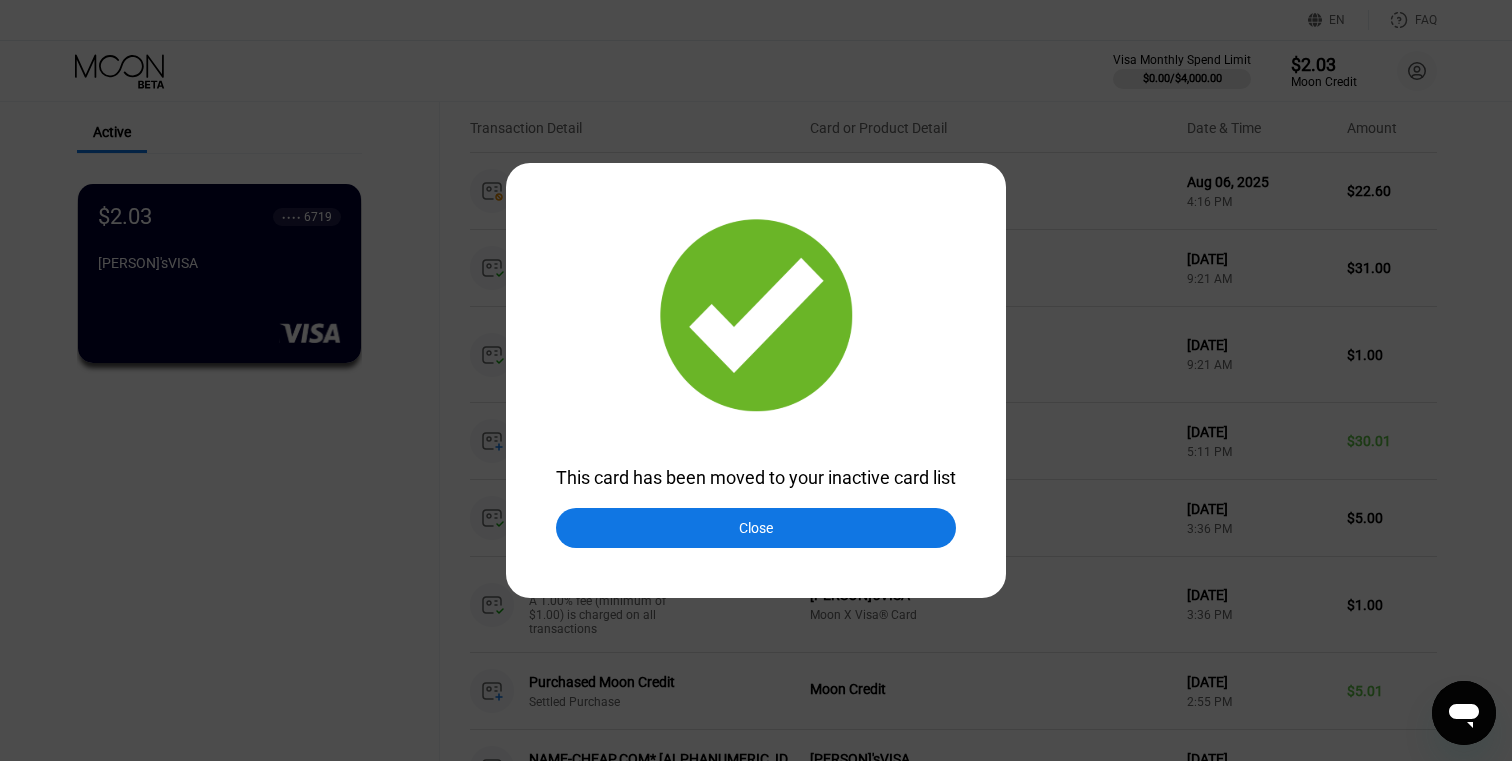 scroll, scrollTop: 76, scrollLeft: 0, axis: vertical 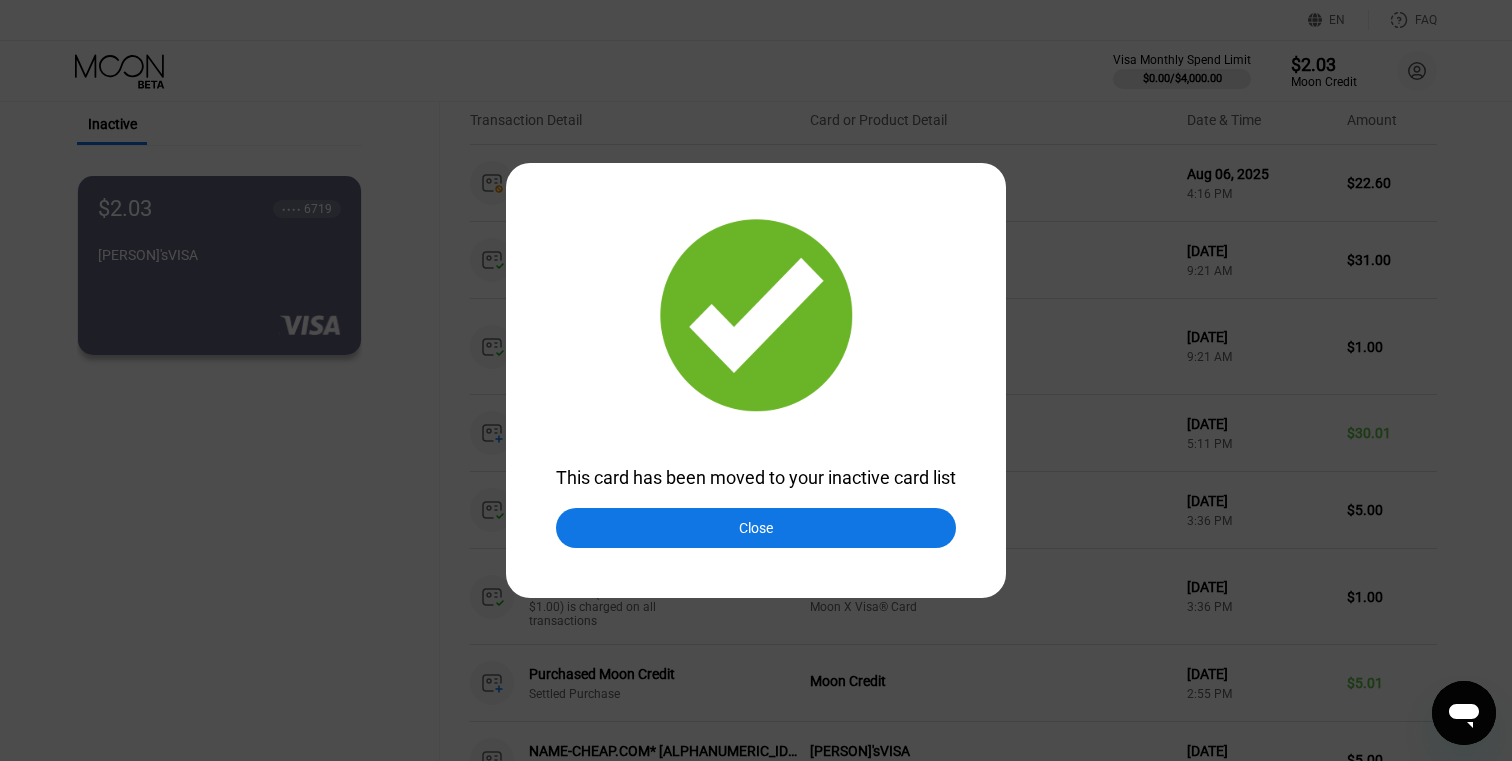 click on "Close" at bounding box center (756, 528) 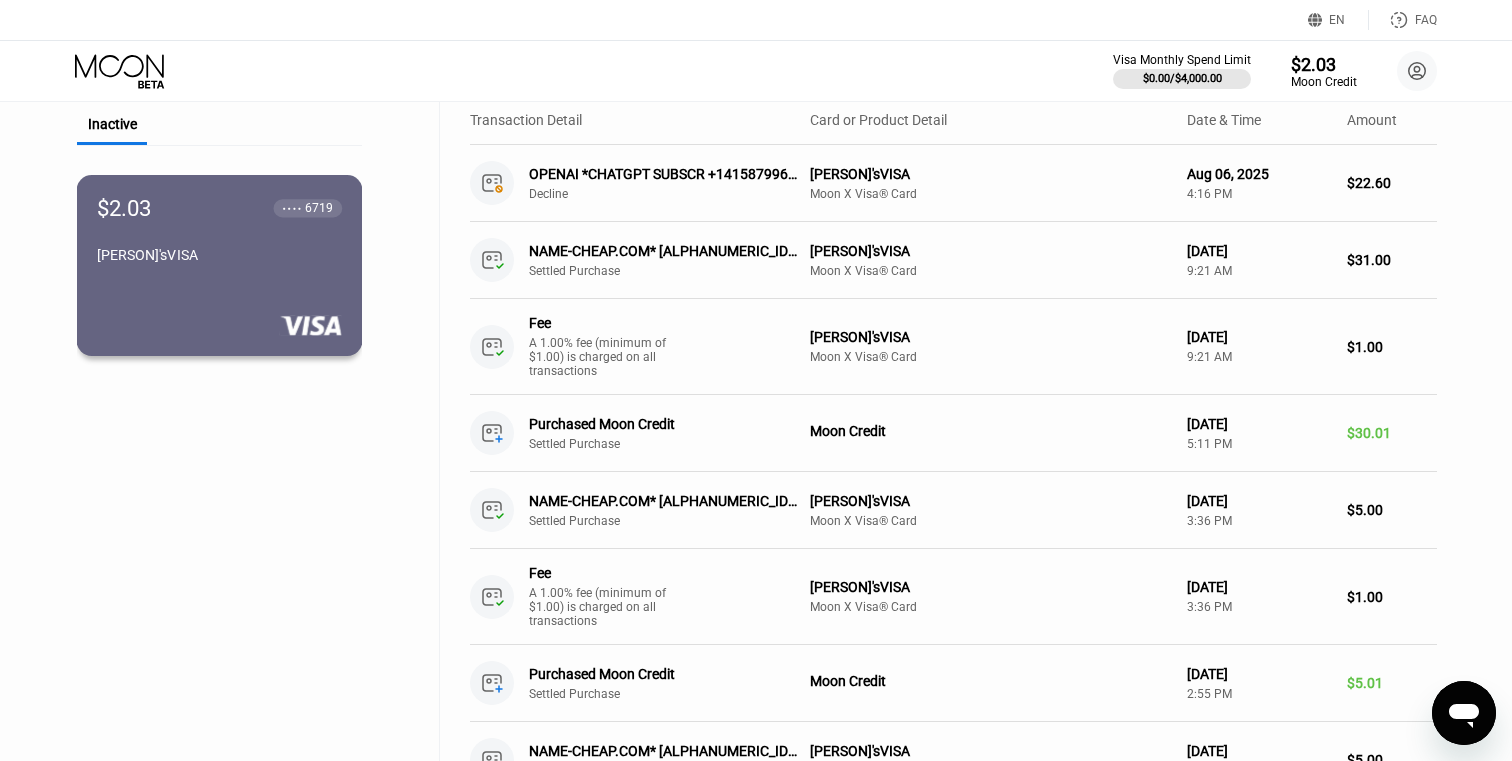 click on "$2.03 ● ● ● ● 6719 Alibij'sVISA" at bounding box center (220, 265) 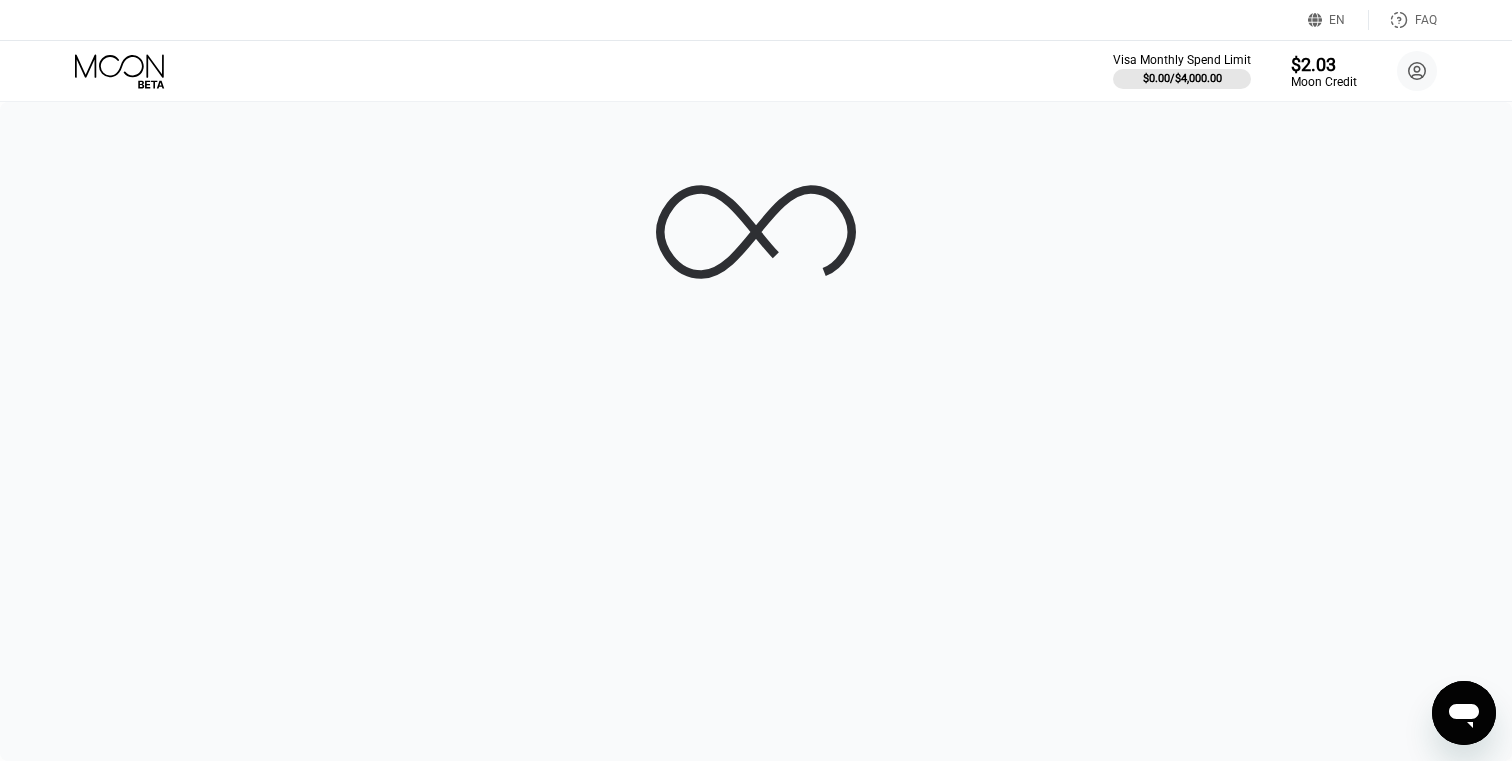 scroll, scrollTop: 0, scrollLeft: 0, axis: both 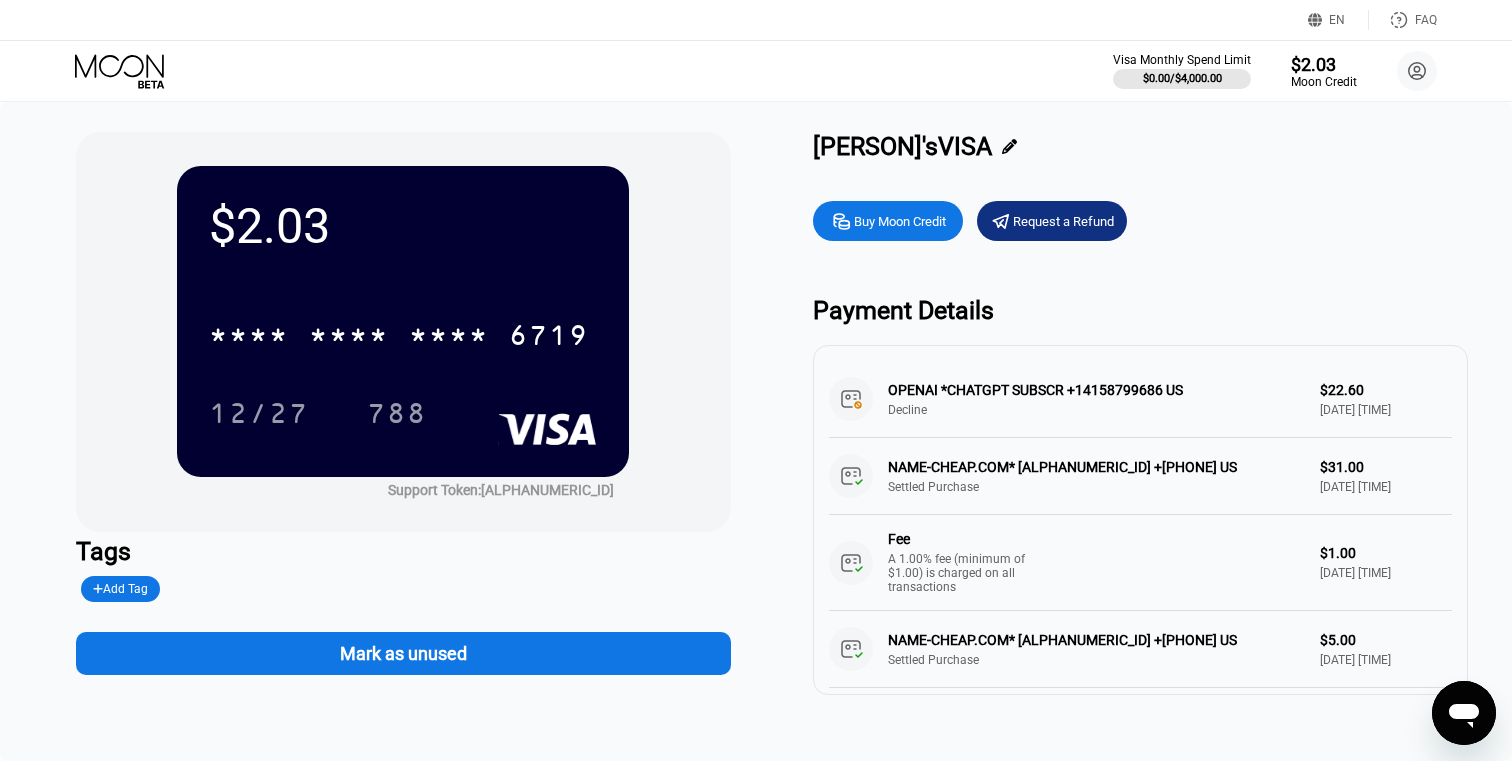 click on "* * * * * * * * * * * * 6719" at bounding box center [403, 329] 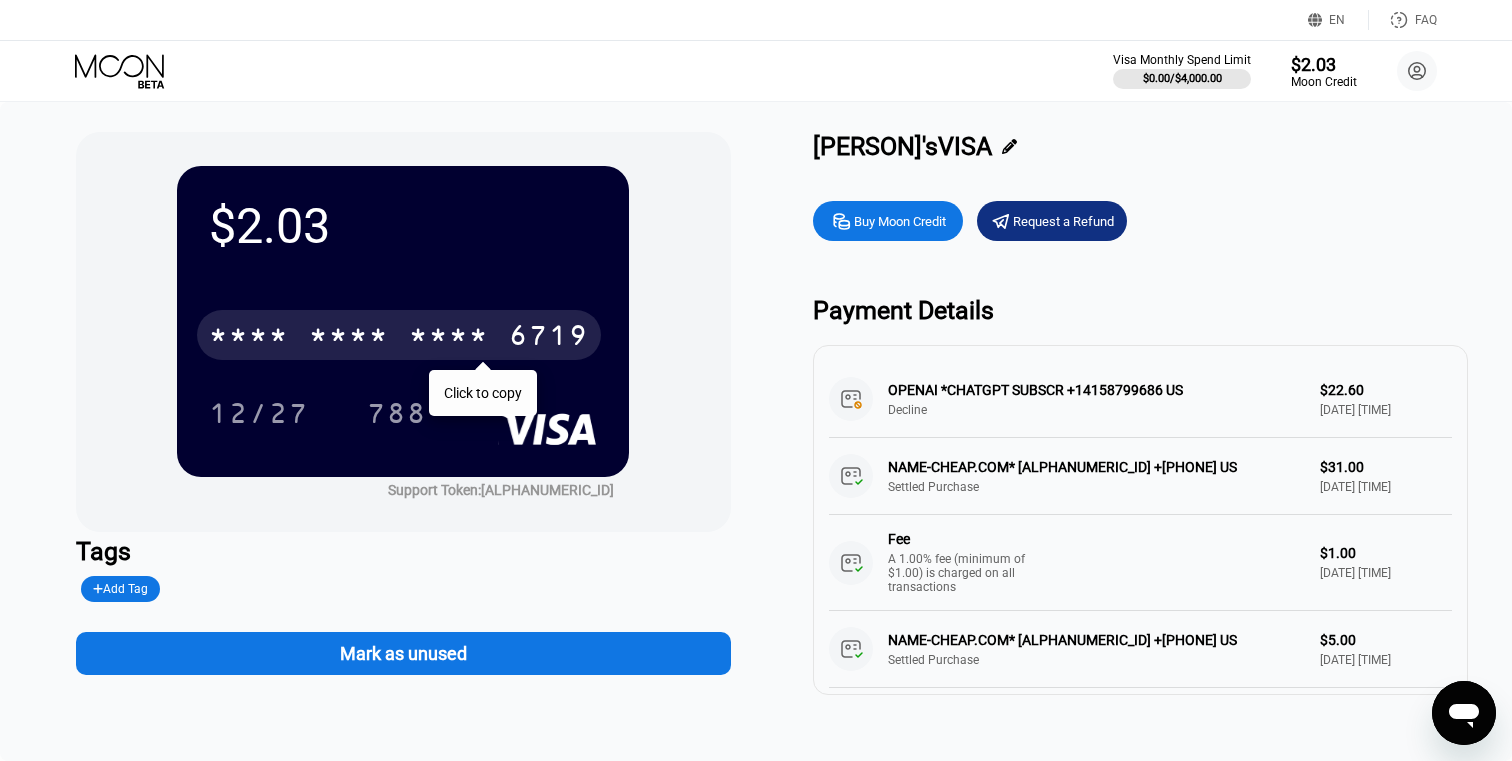 click on "* * * * * * * * * * * * 6719" at bounding box center (399, 335) 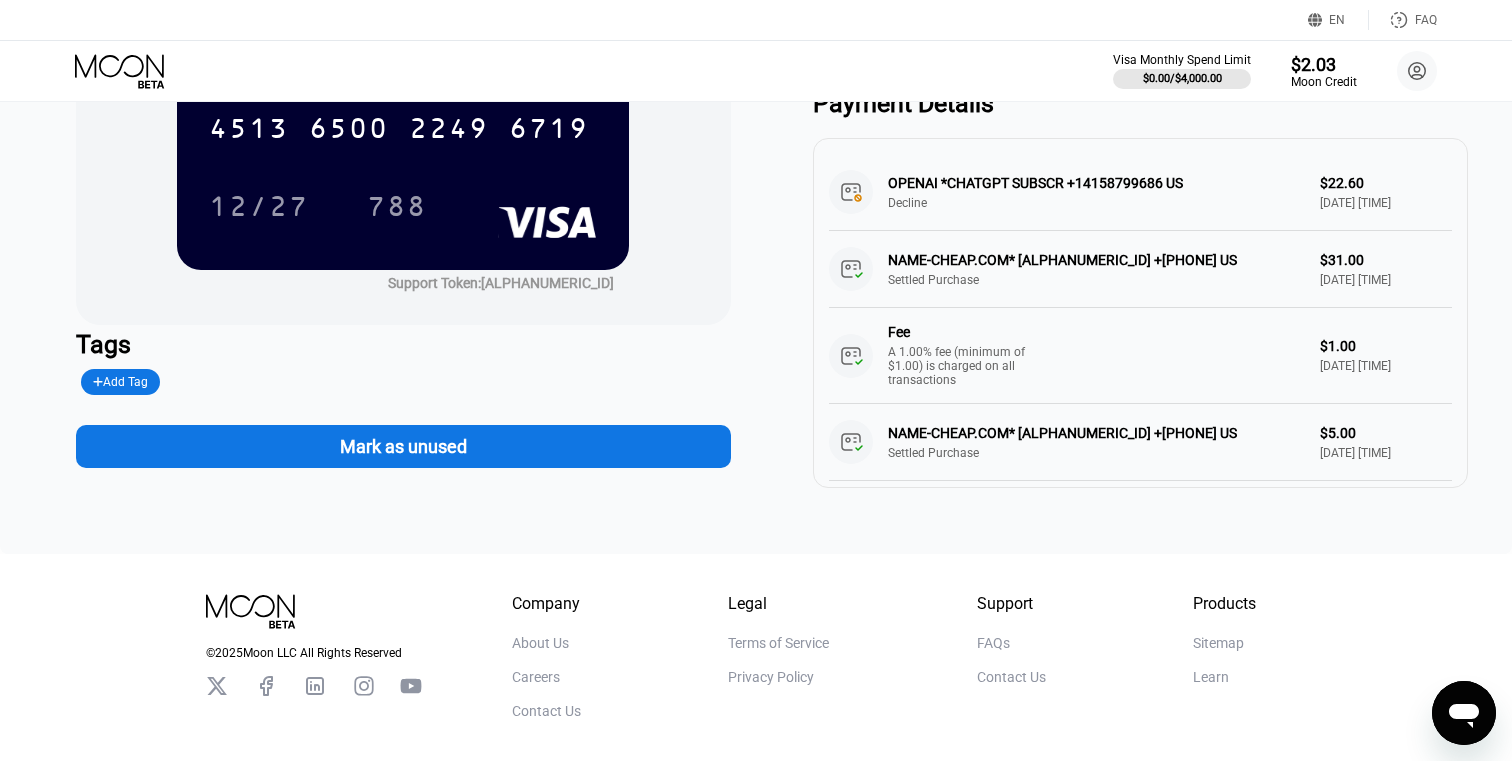 scroll, scrollTop: 0, scrollLeft: 0, axis: both 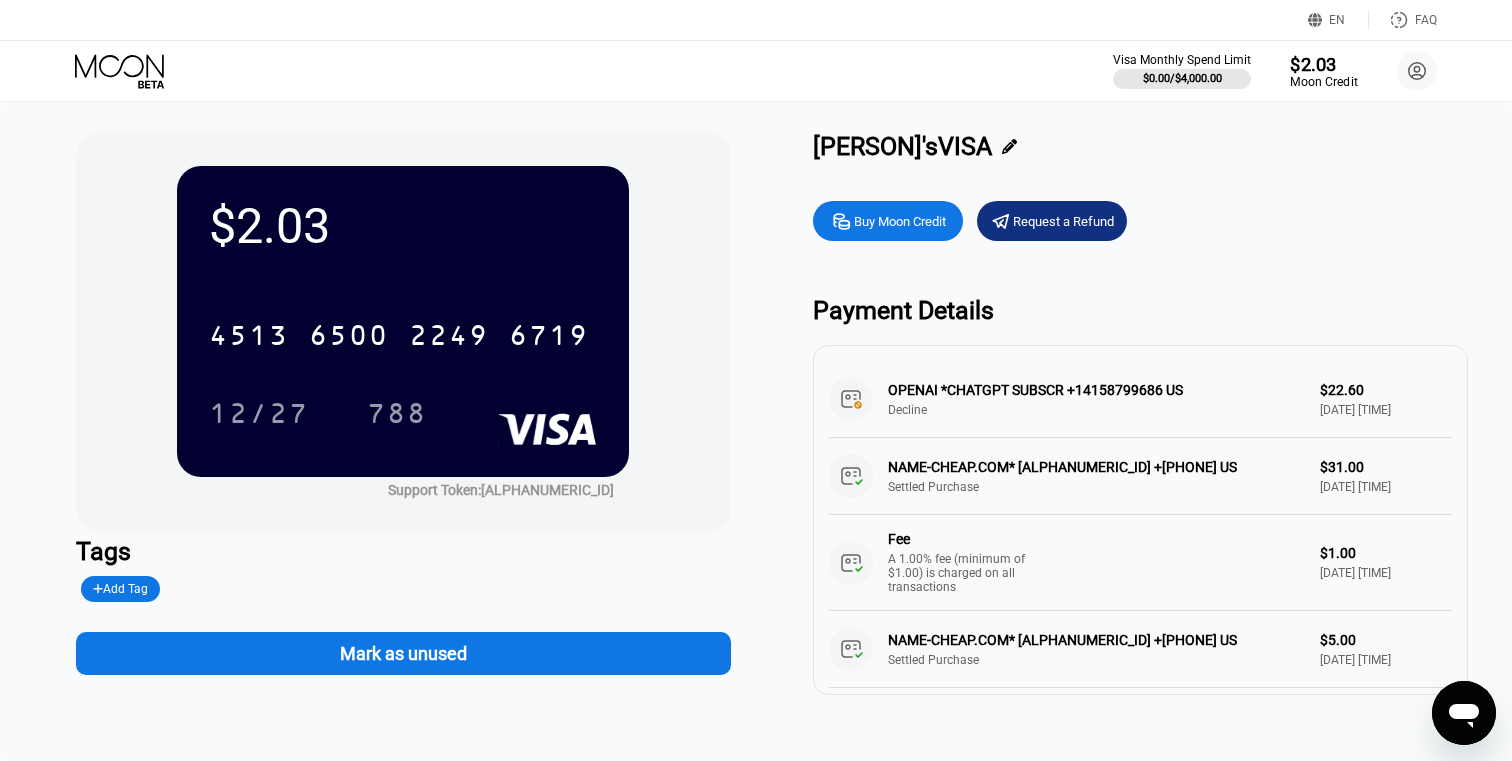 click on "$2.03" at bounding box center (1323, 63) 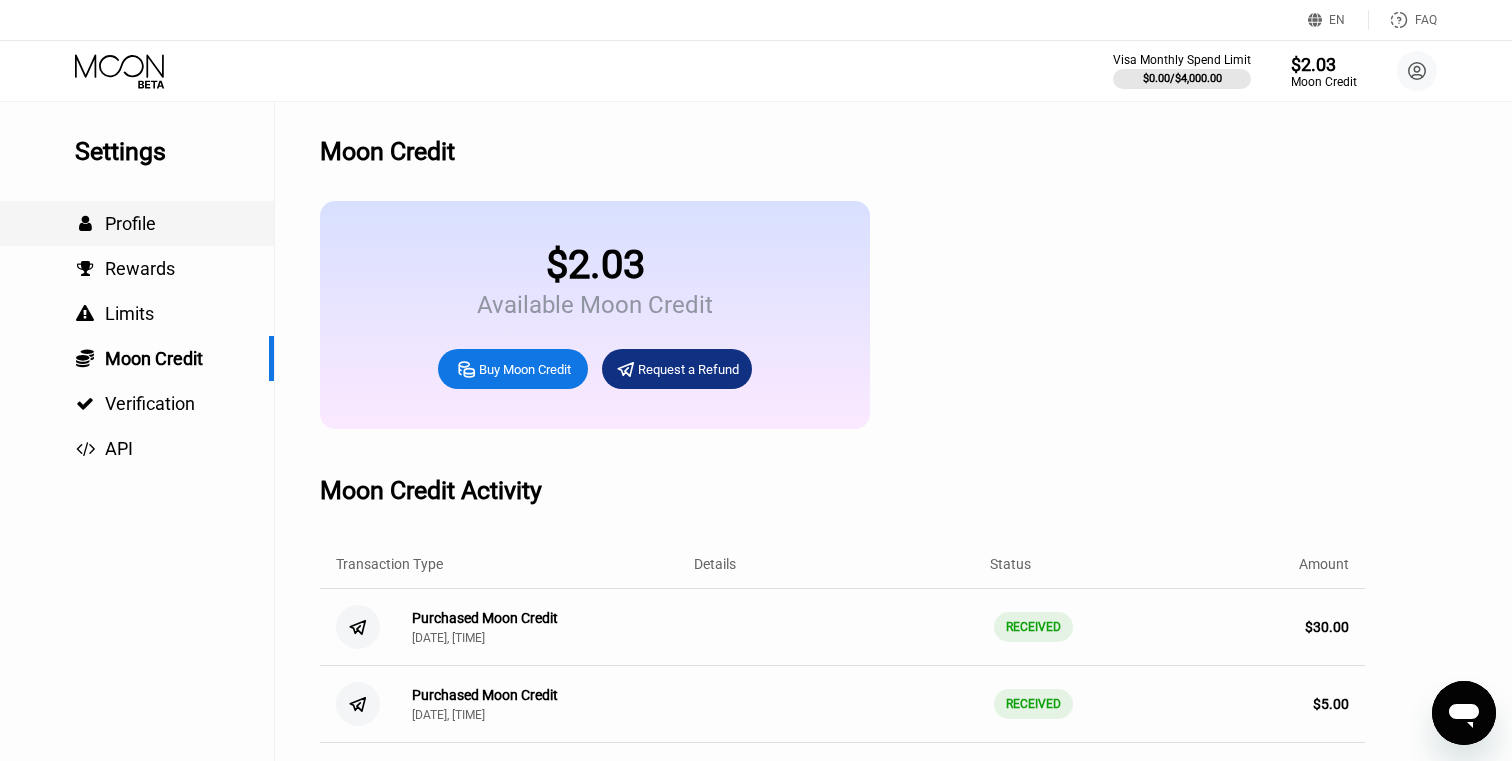 click on " Profile" at bounding box center [137, 223] 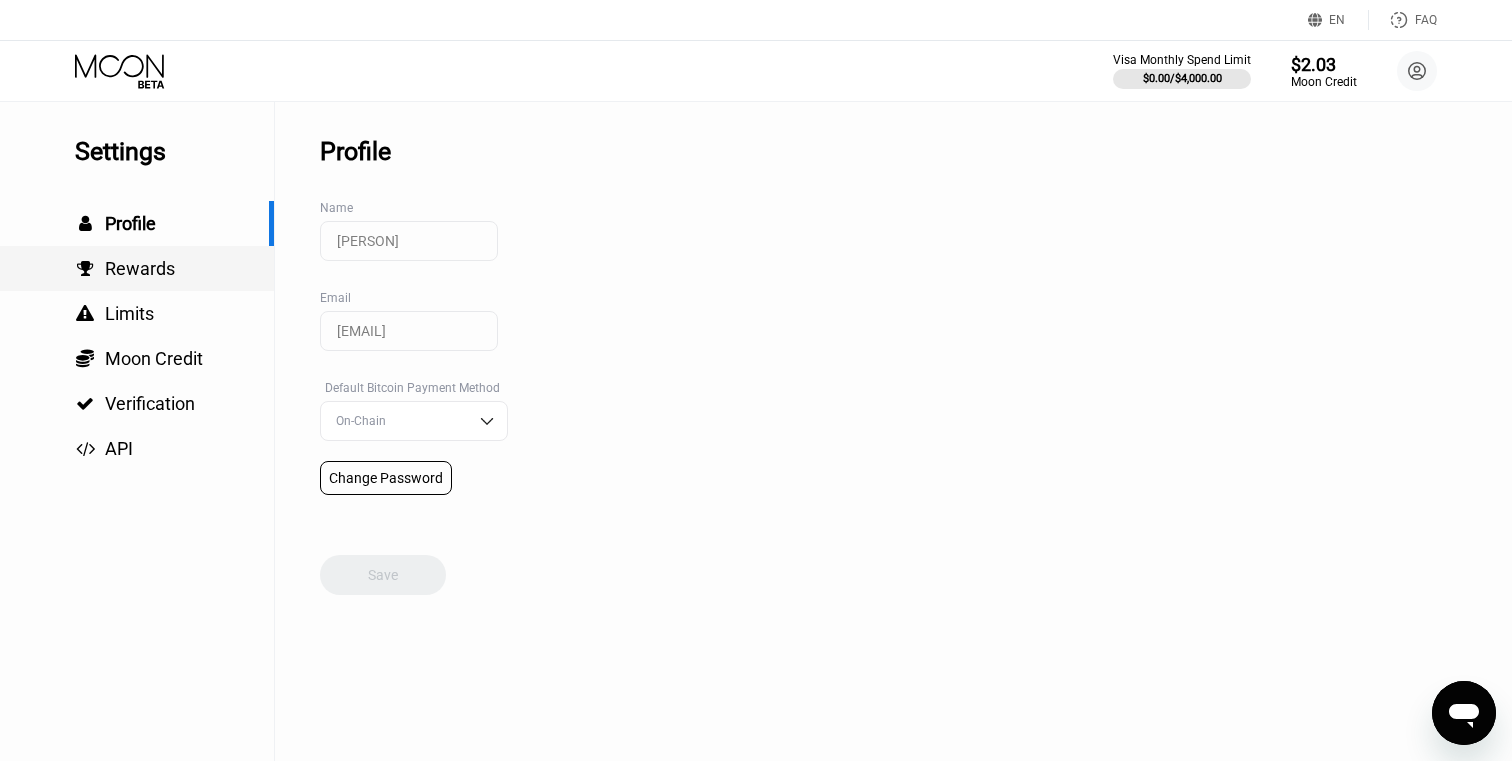 click on " Rewards" at bounding box center [137, 268] 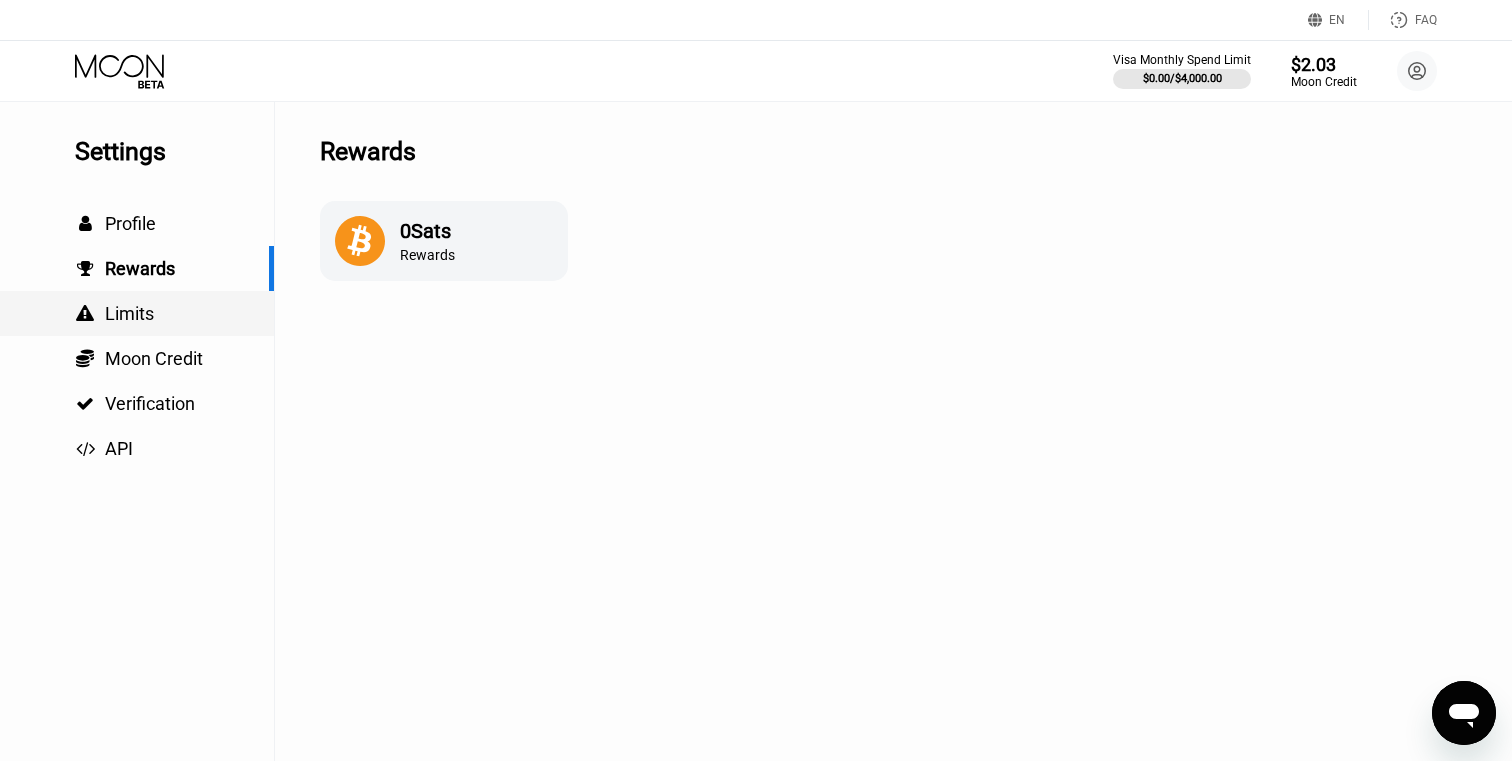 click on "Limits" at bounding box center [129, 313] 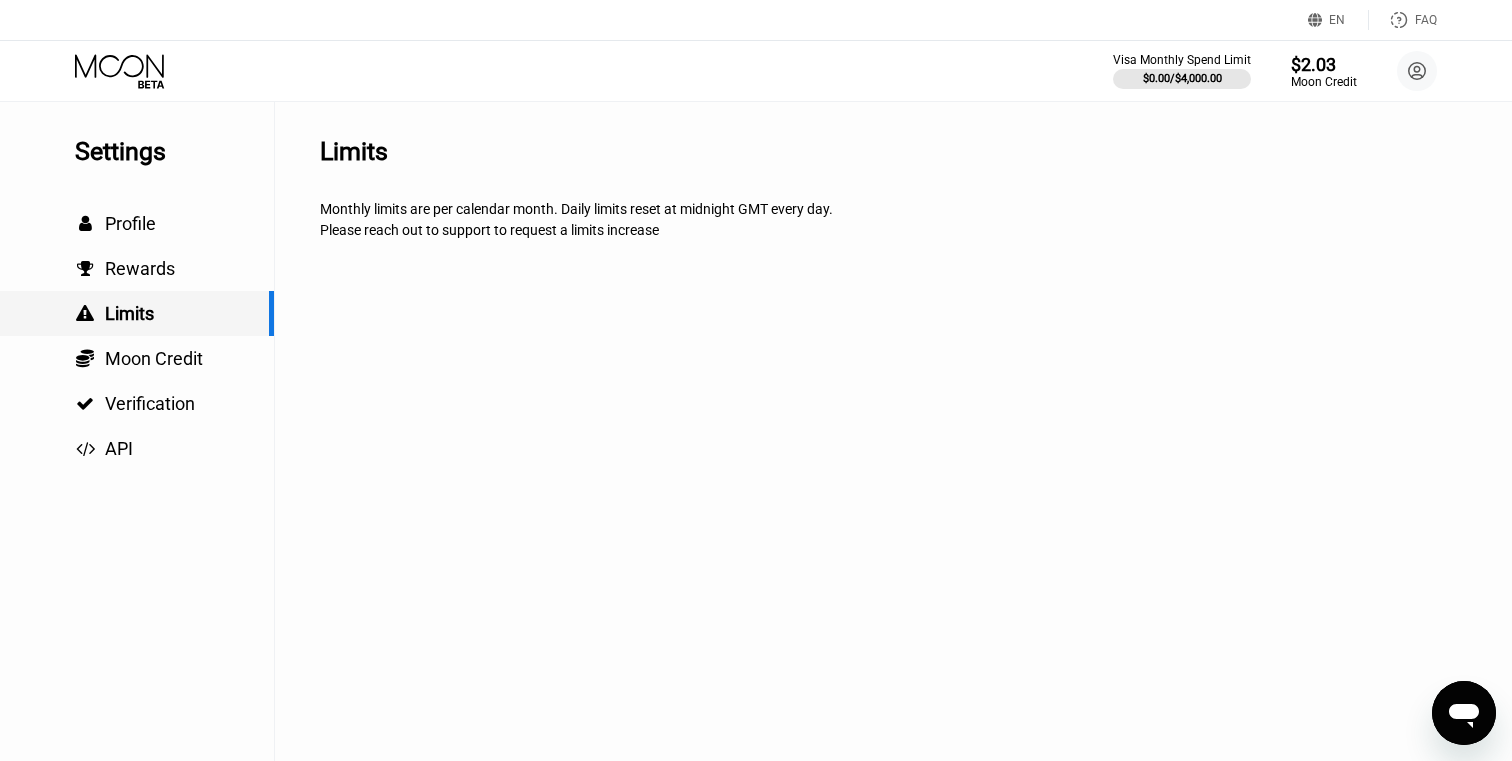 click on " Limits" at bounding box center [137, 313] 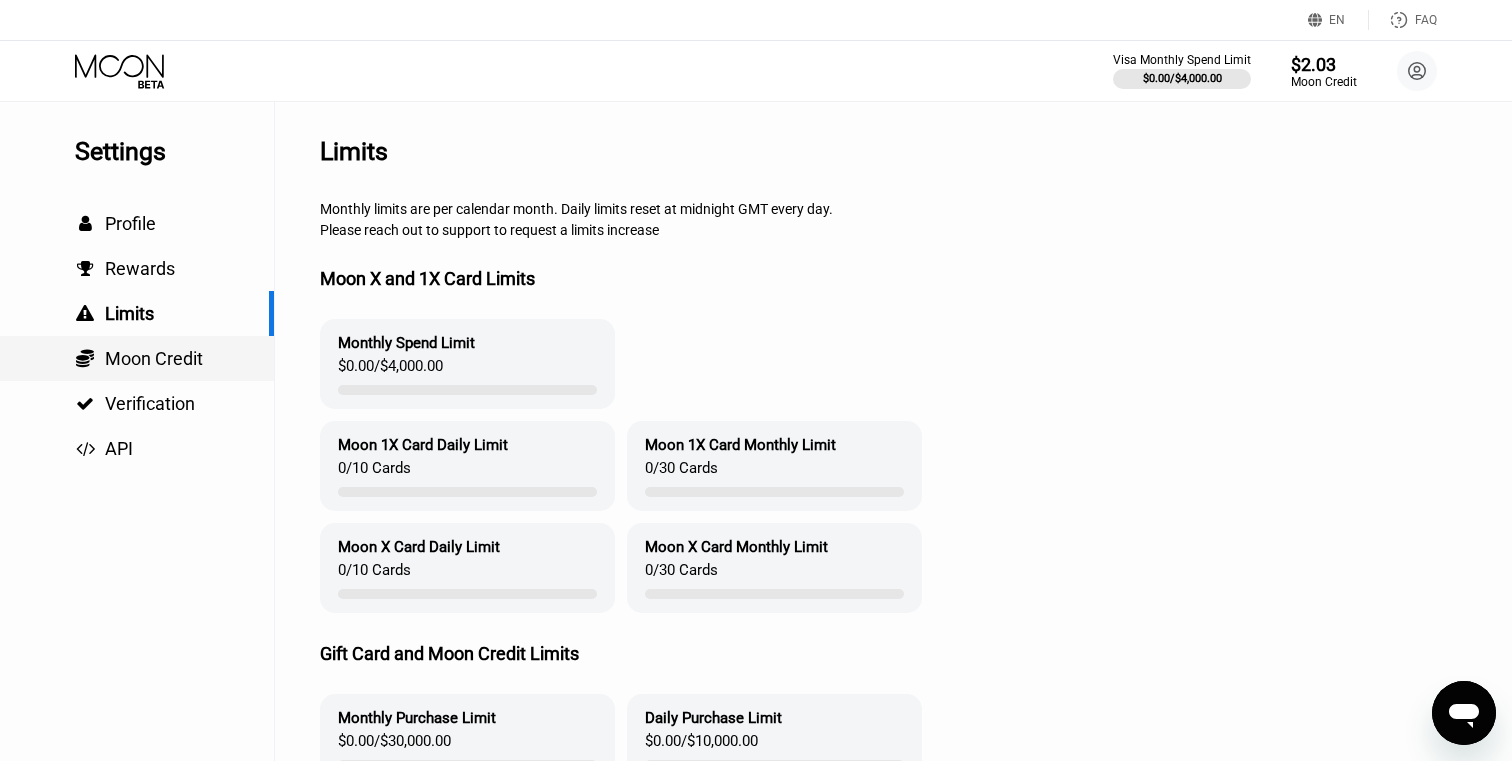 click on "Moon Credit" at bounding box center (154, 358) 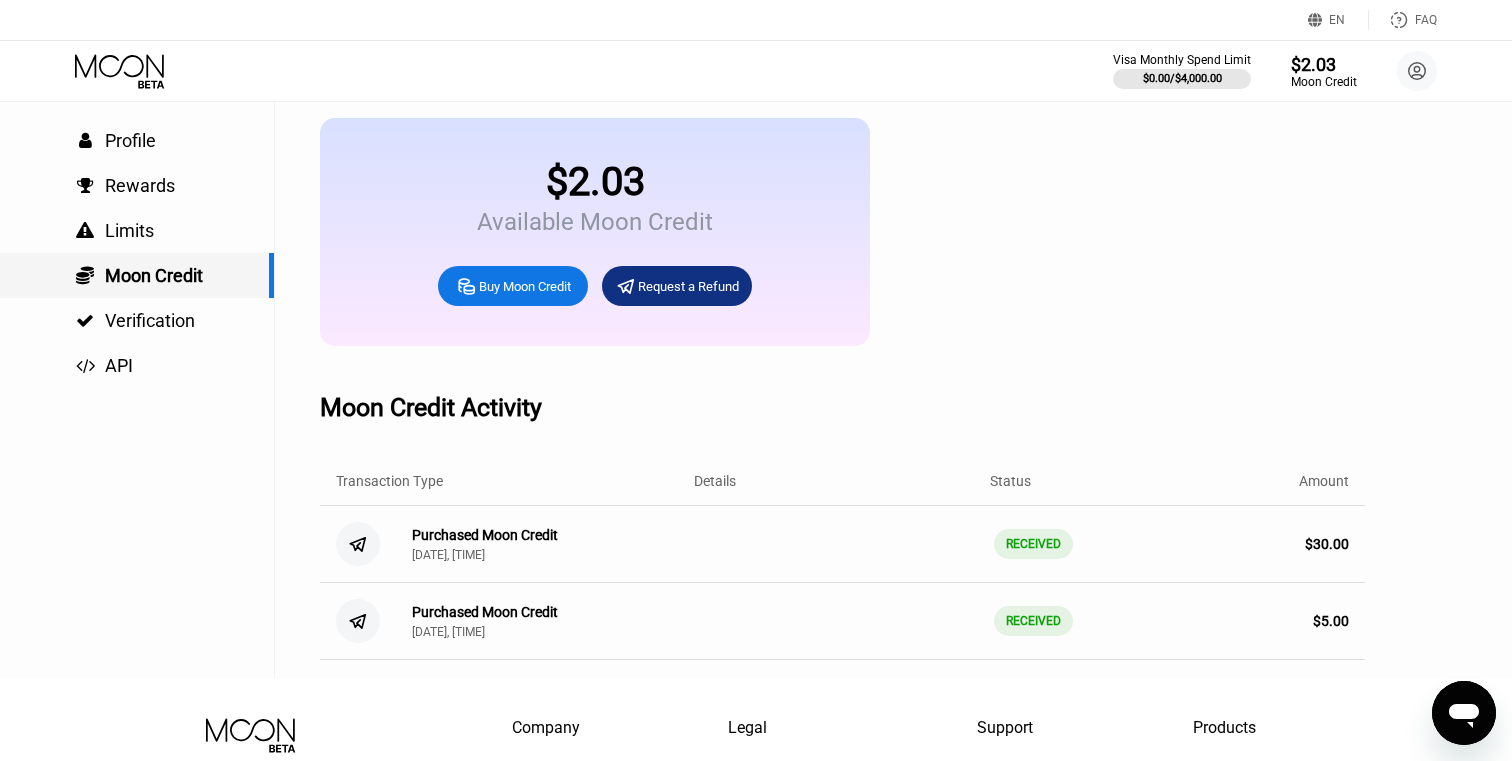 scroll, scrollTop: 93, scrollLeft: 0, axis: vertical 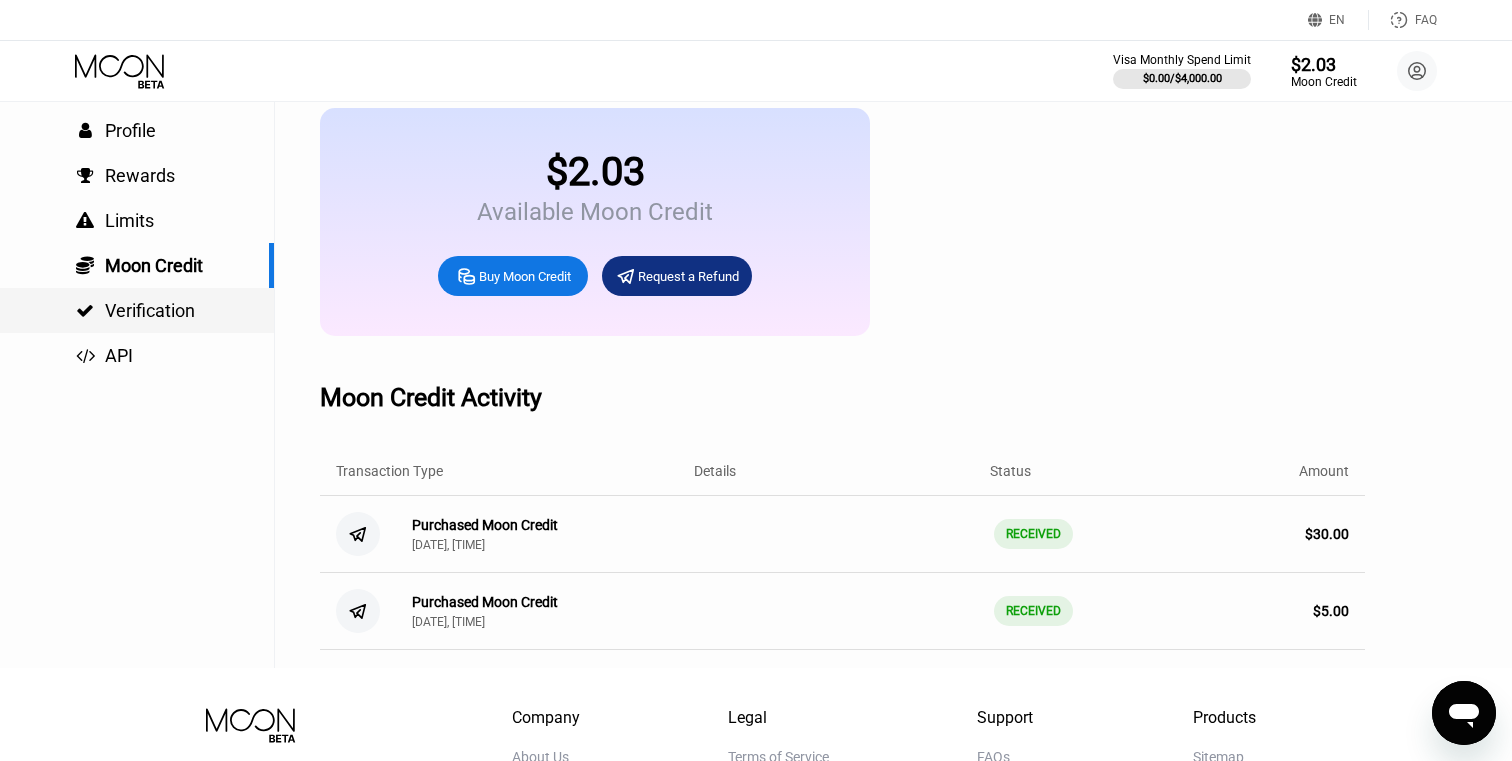 click on " Verification" at bounding box center [137, 310] 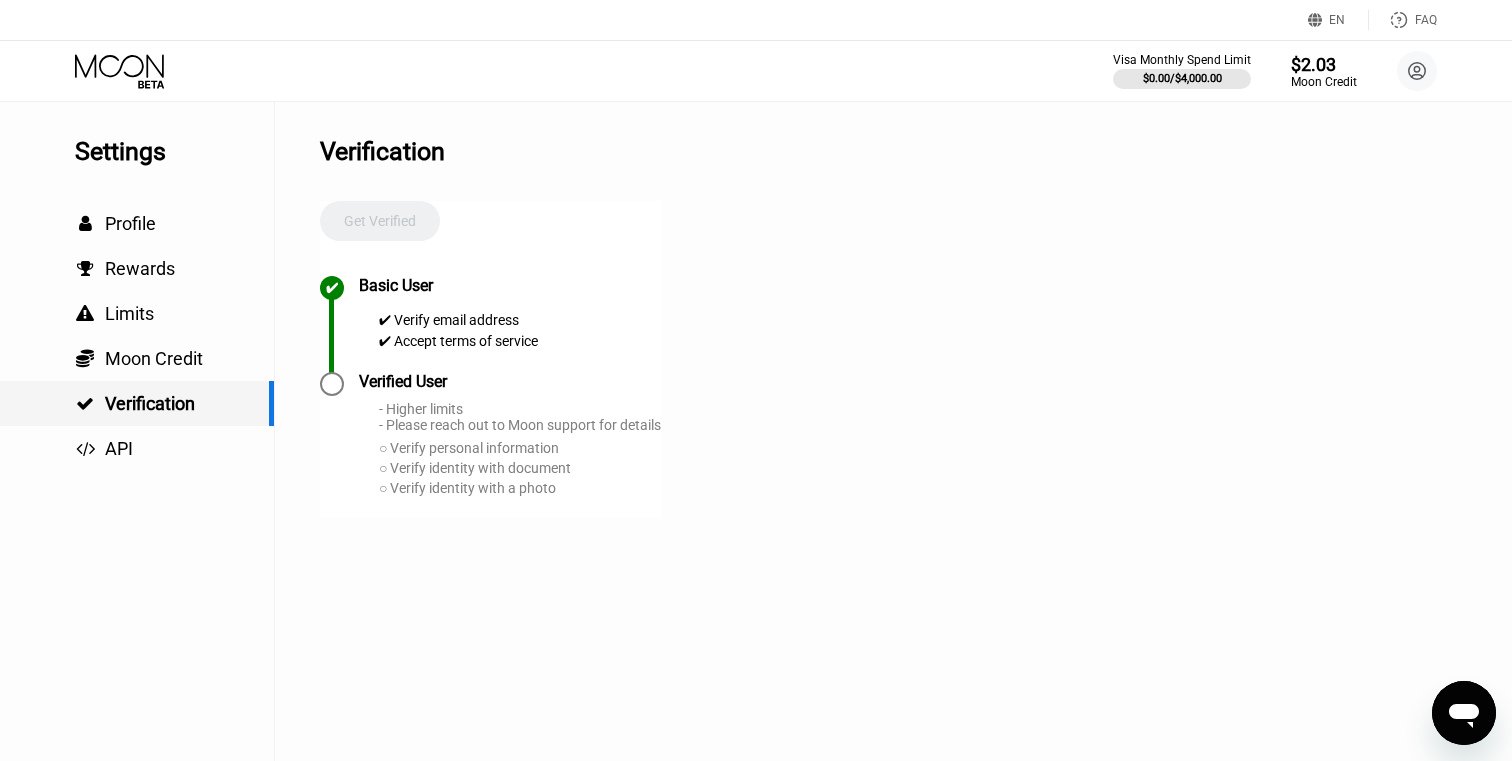 click on "Verification" at bounding box center [150, 403] 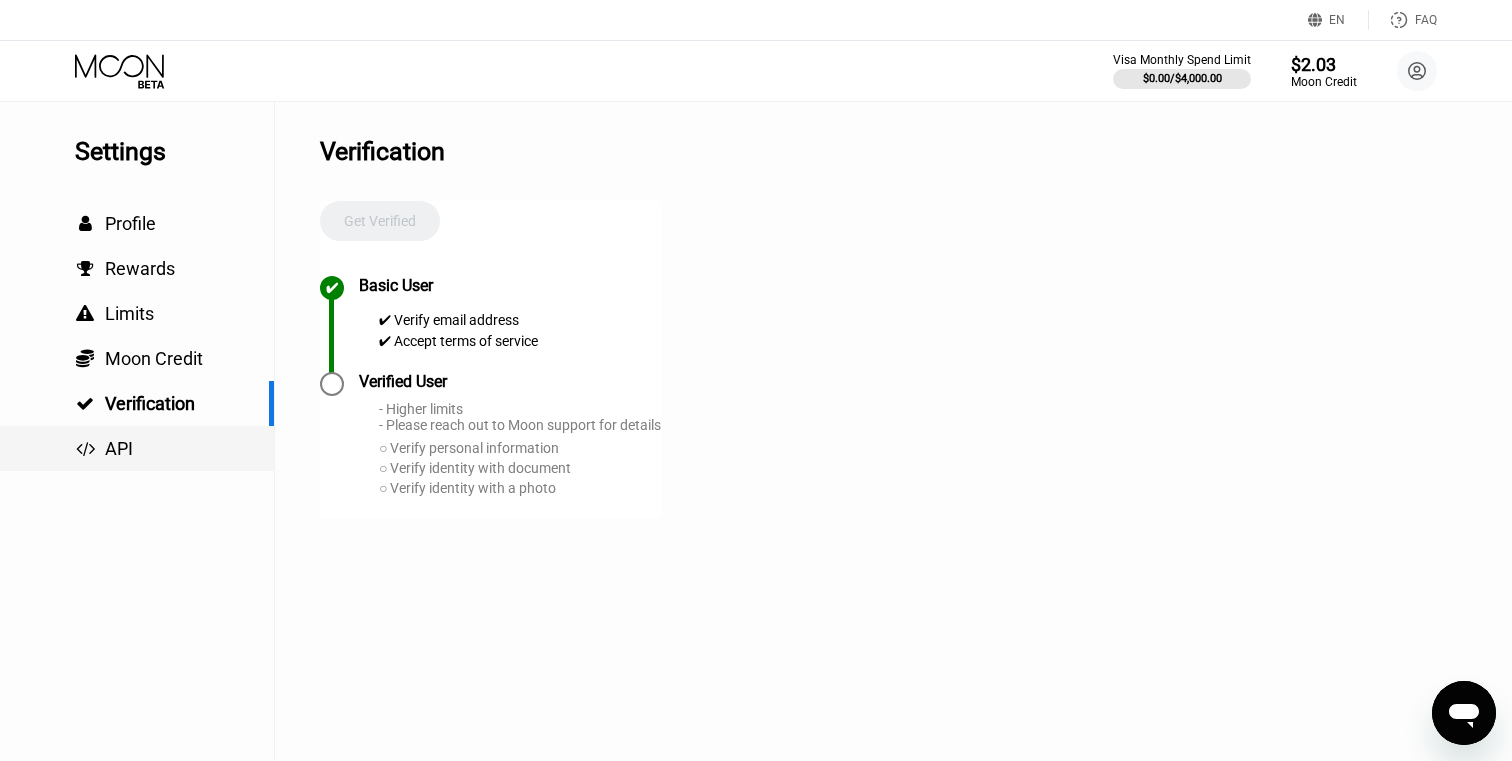click on " API" at bounding box center [137, 448] 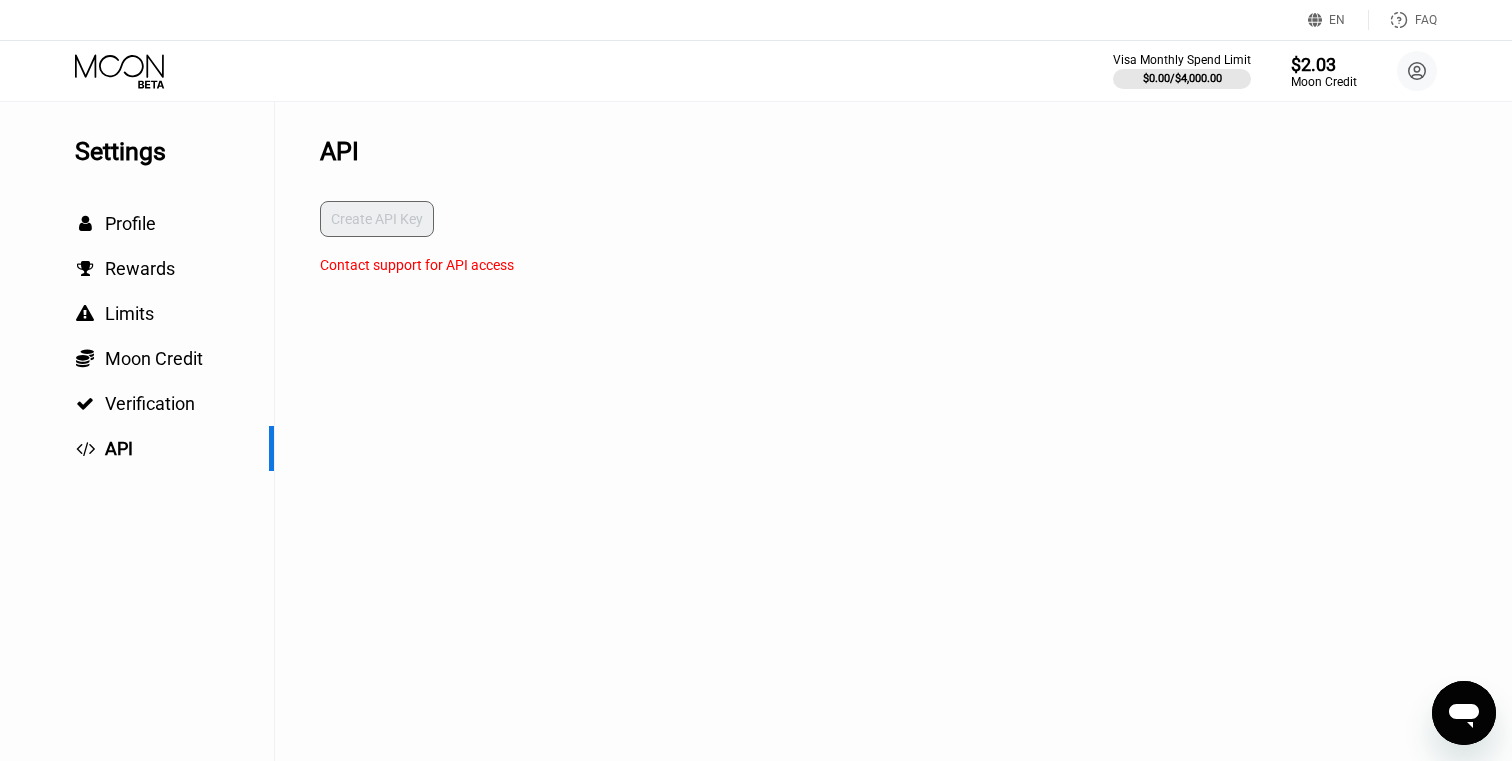 click on "Visa Monthly Spend Limit $0.00 / $4,000.00 $2.03 Moon Credit alibij alibijandi75@gmail.com  Home Settings Support Careers About Us Log out Privacy policy Terms" at bounding box center (756, 71) 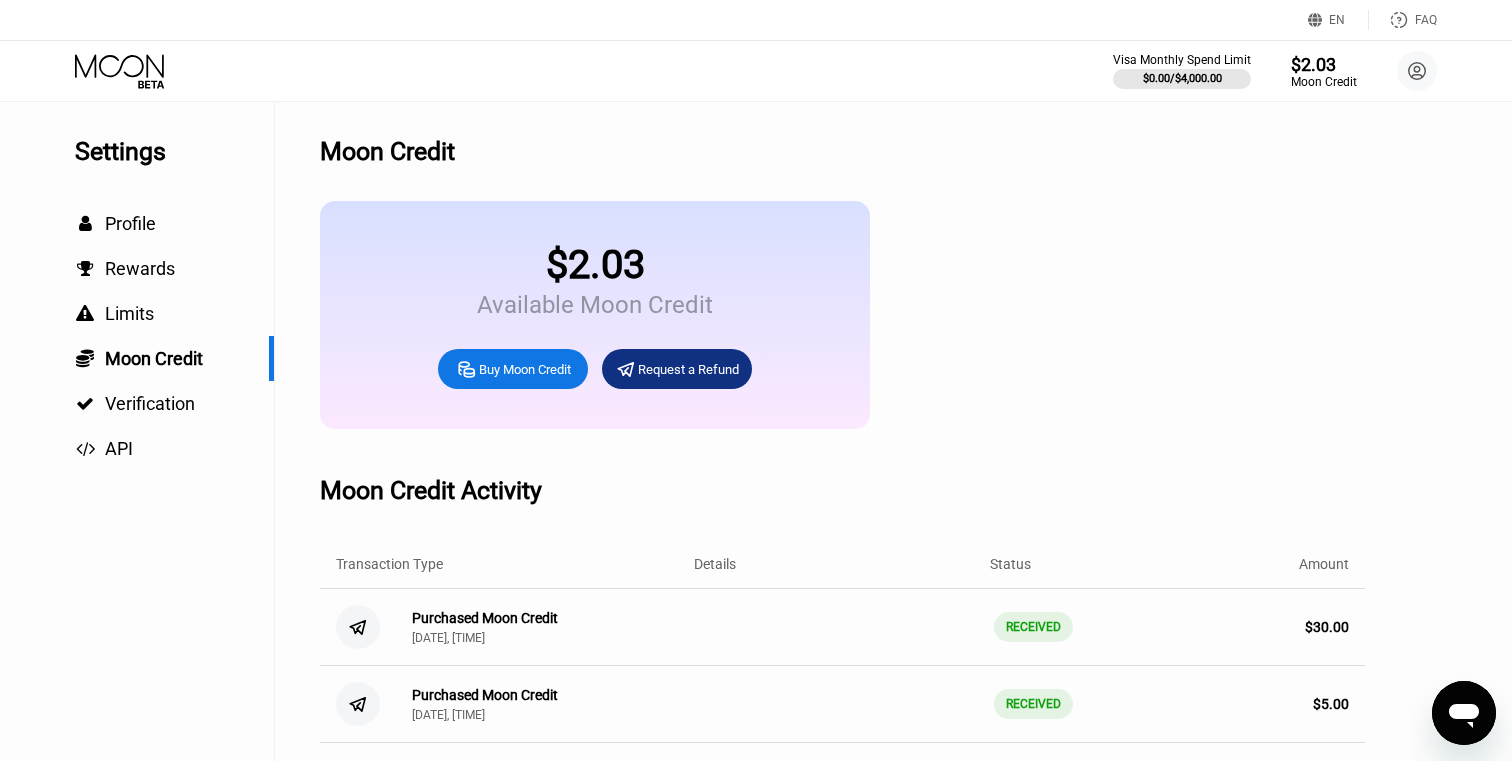 click on "Visa Monthly Spend Limit $0.00 / $4,000.00 $2.03 Moon Credit alibij alibijandi75@gmail.com  Home Settings Support Careers About Us Log out Privacy policy Terms" at bounding box center [756, 71] 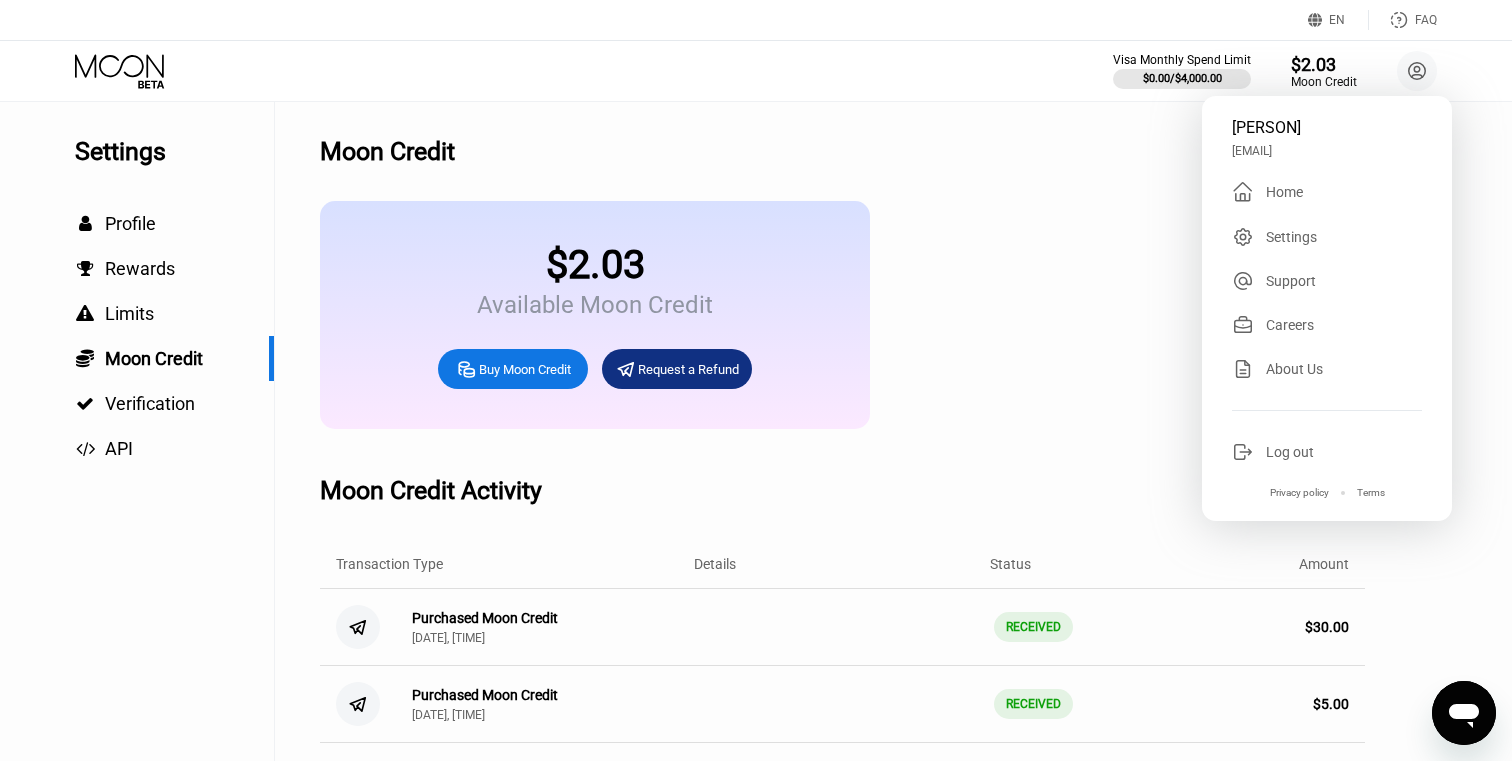 click on "Home" at bounding box center (1284, 192) 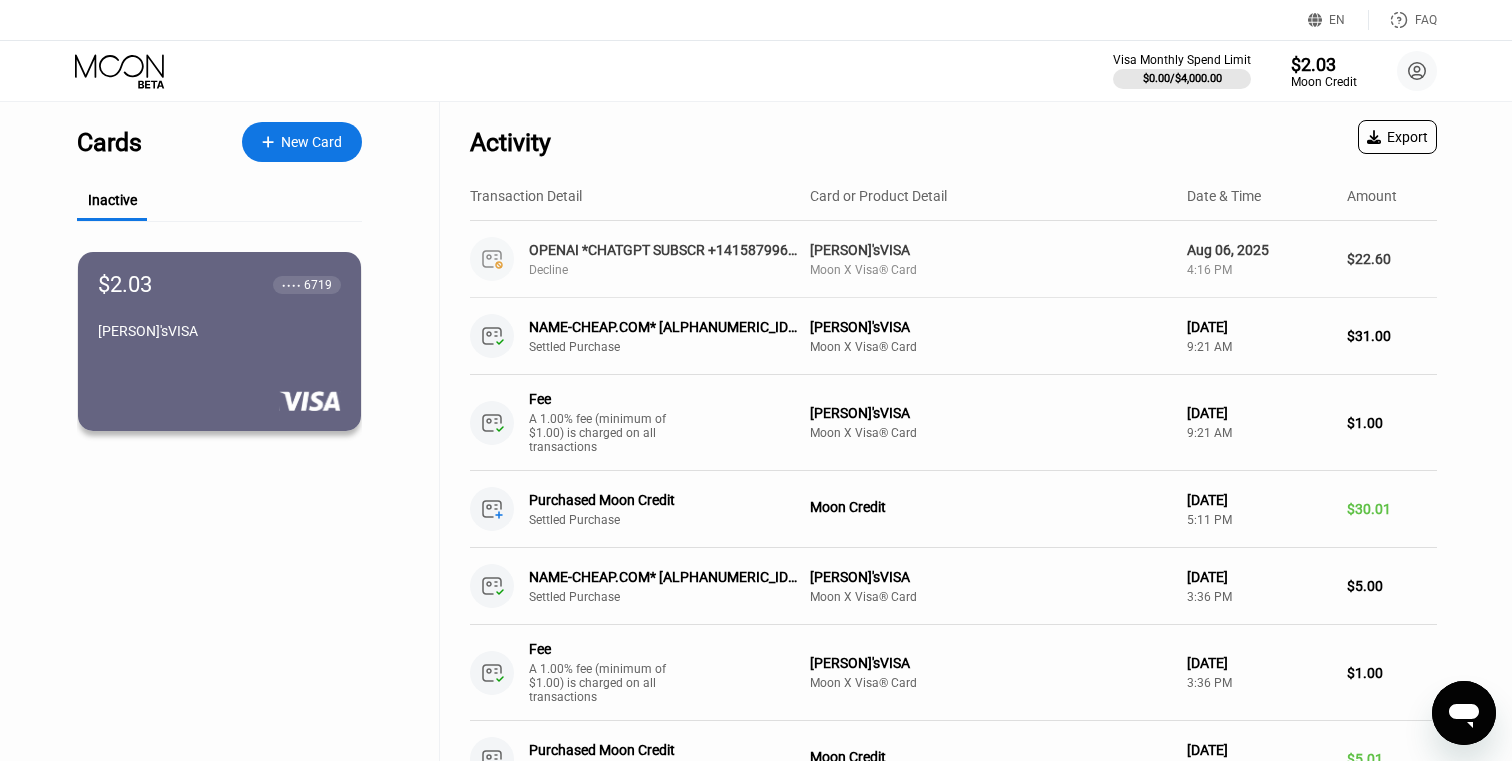 click on "Decline" at bounding box center (675, 270) 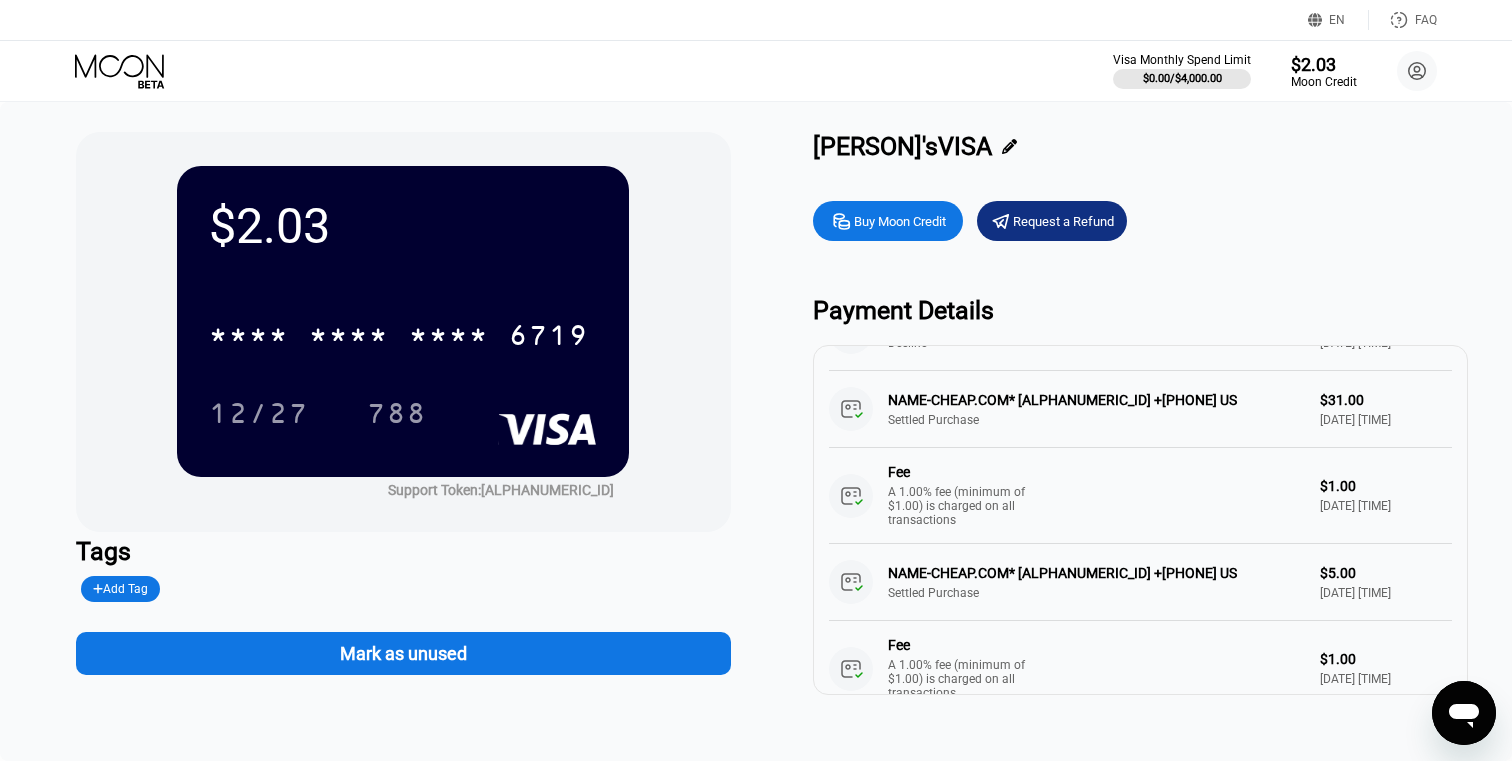 scroll, scrollTop: 0, scrollLeft: 0, axis: both 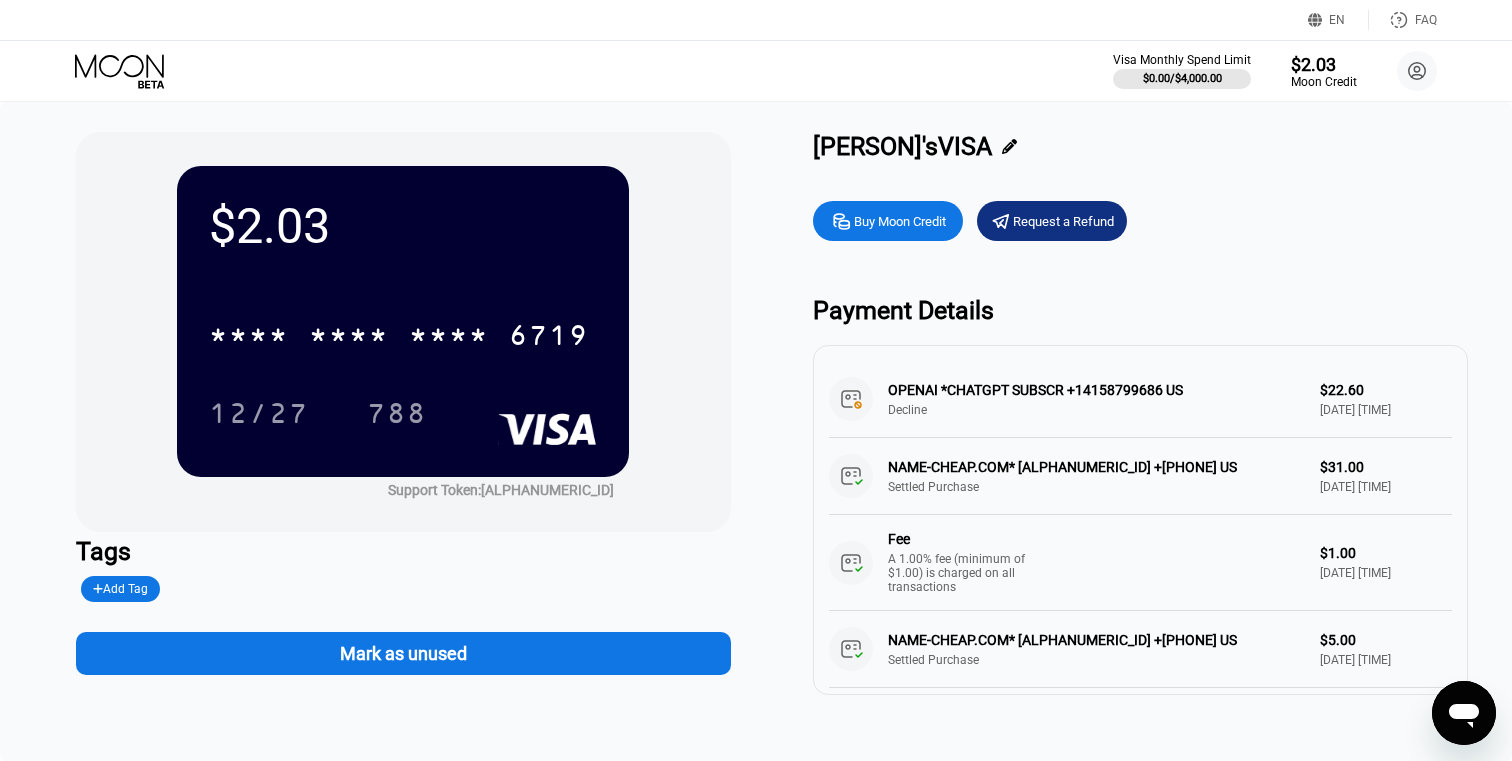 click on "OPENAI *CHATGPT SUBSCR   +14158799686 US Decline $22.60 Aug 06, 2025 4:16 PM" at bounding box center (1140, 399) 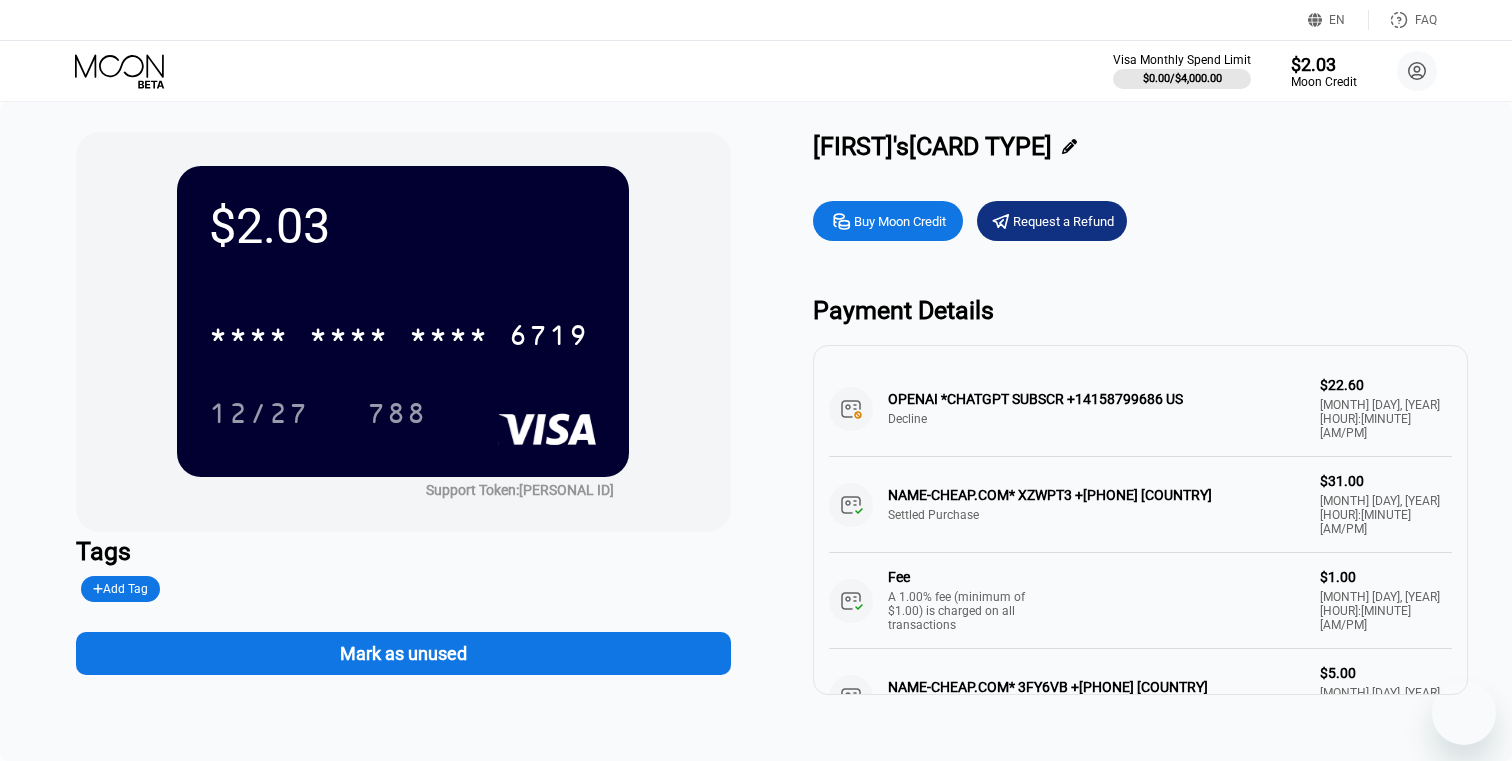 scroll, scrollTop: 0, scrollLeft: 0, axis: both 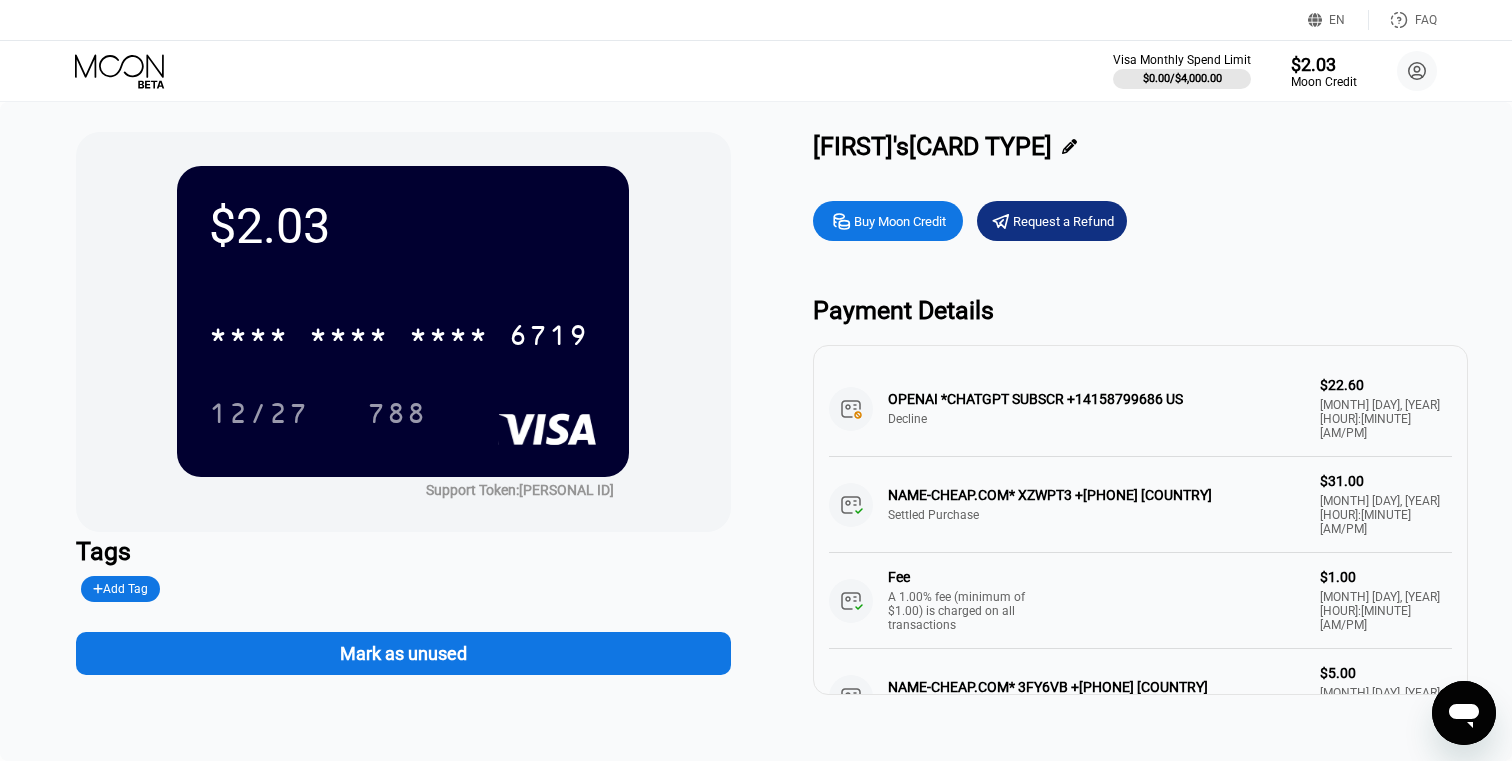 click on "Buy Moon Credit" at bounding box center (900, 221) 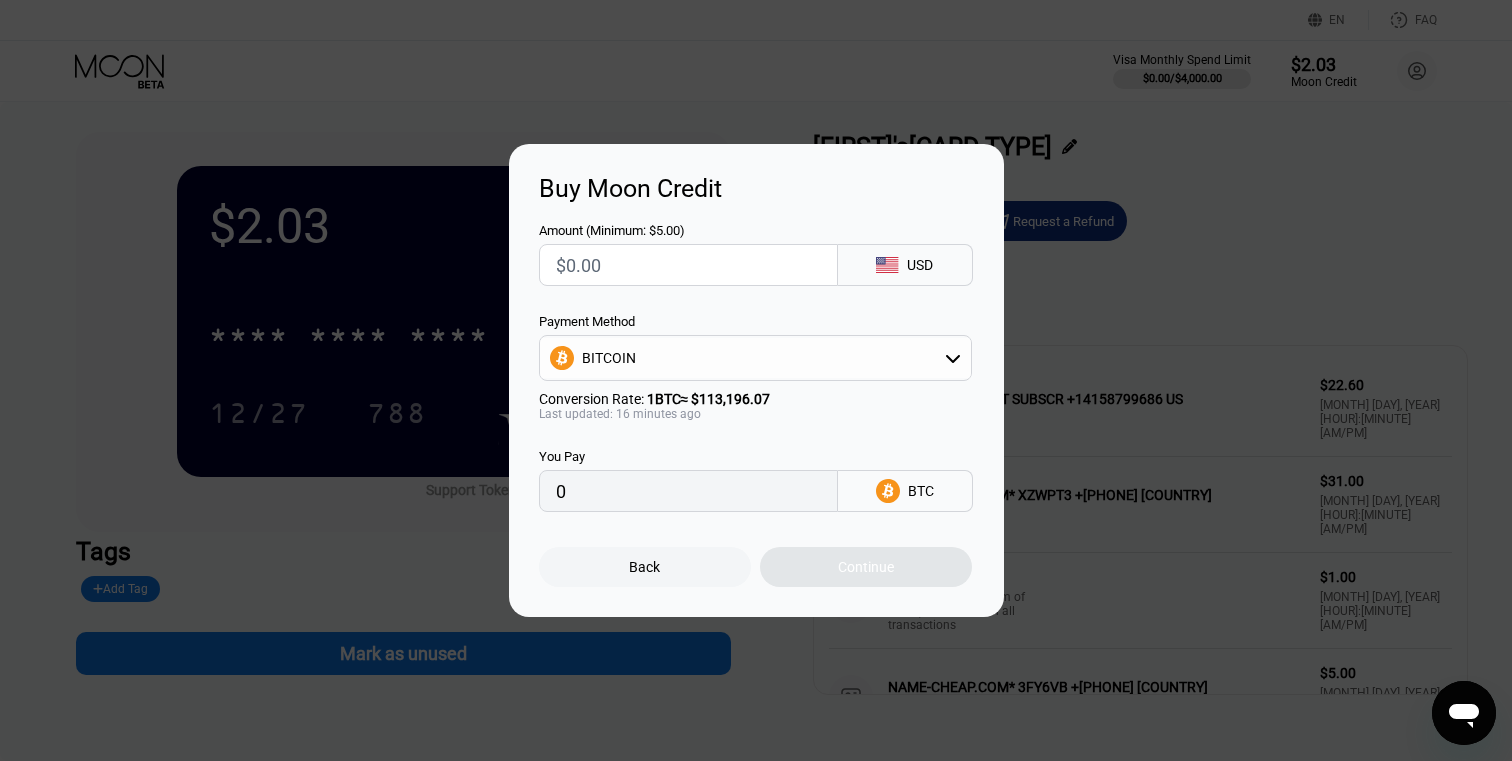 click on "BITCOIN" at bounding box center [755, 358] 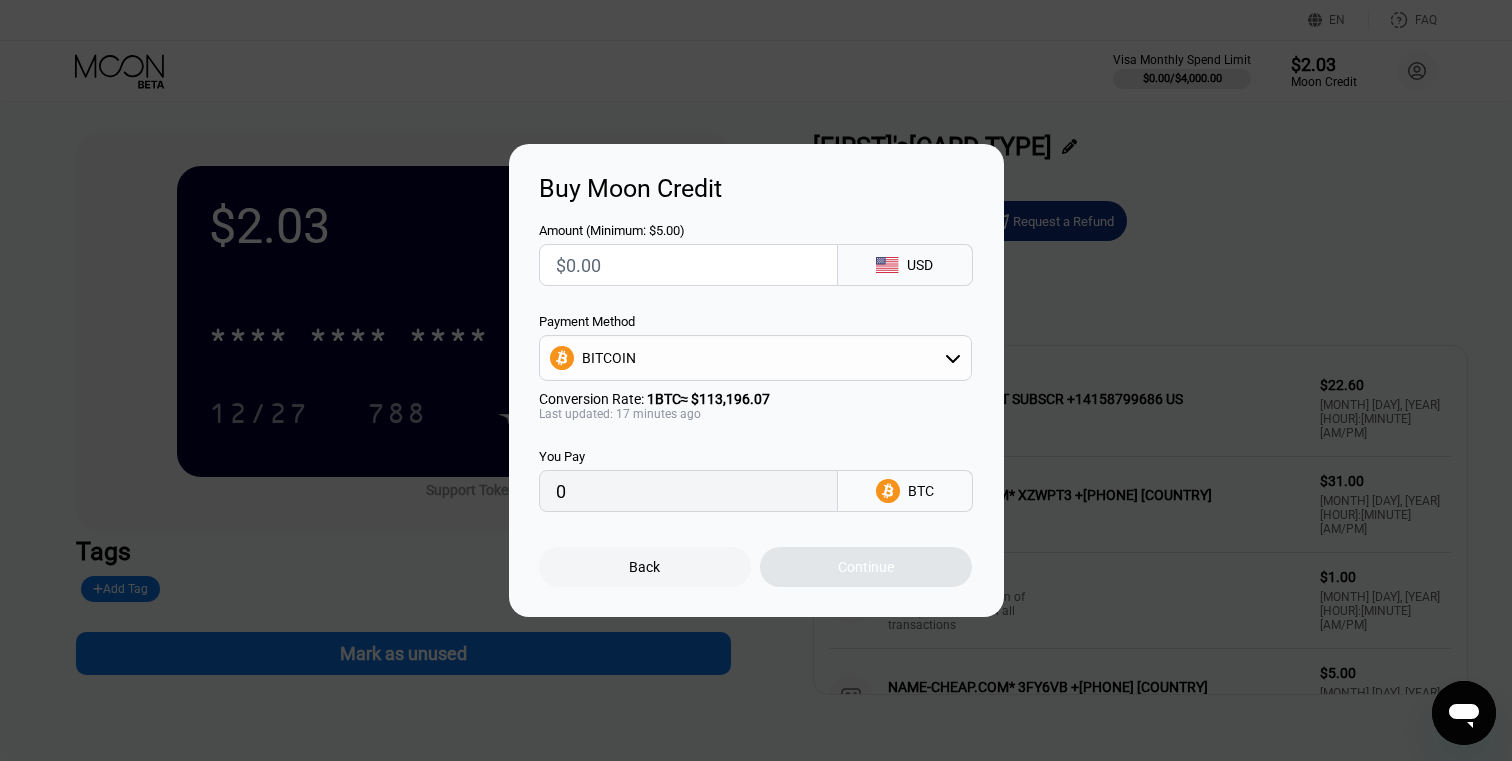 click on "BITCOIN" at bounding box center (755, 358) 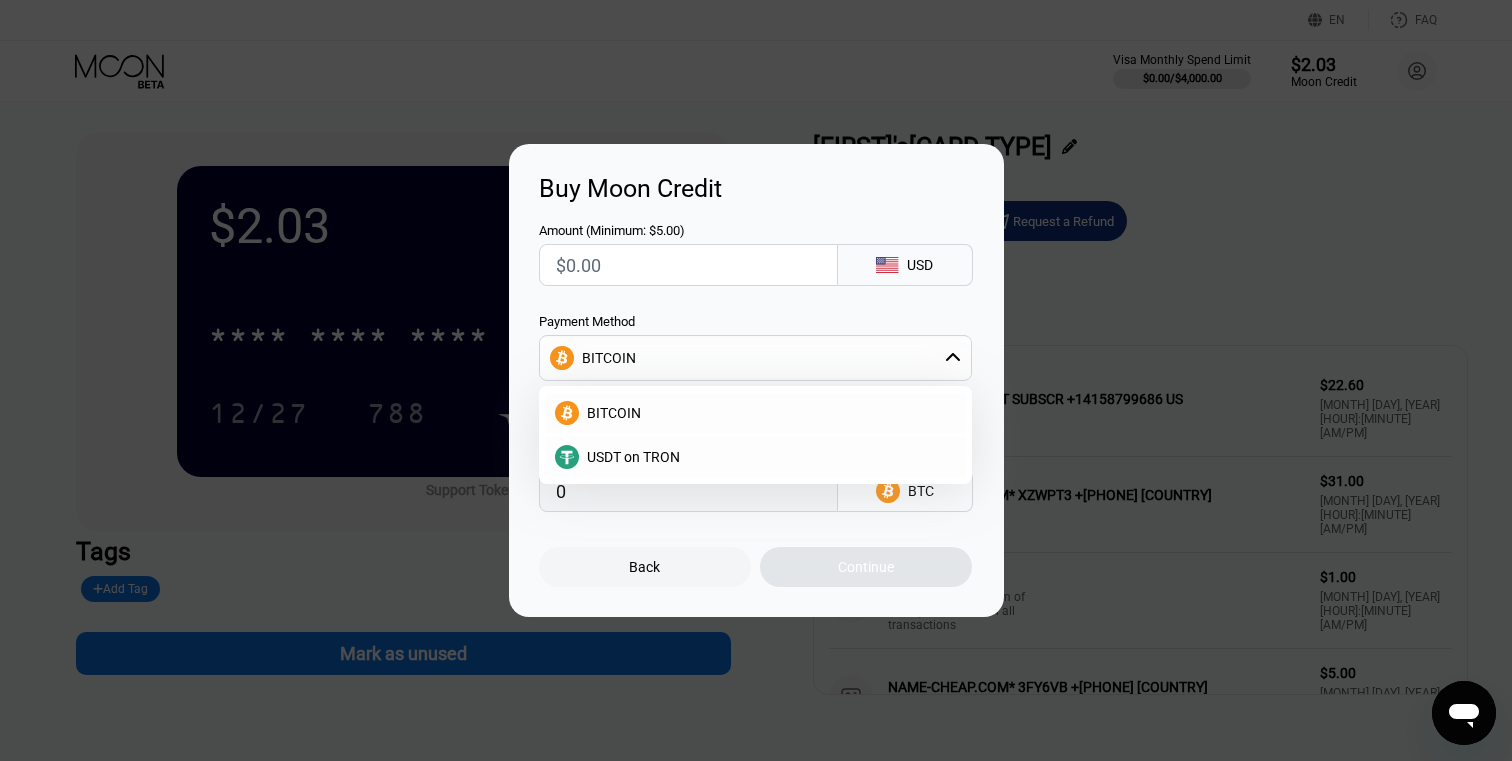 click at bounding box center (756, 380) 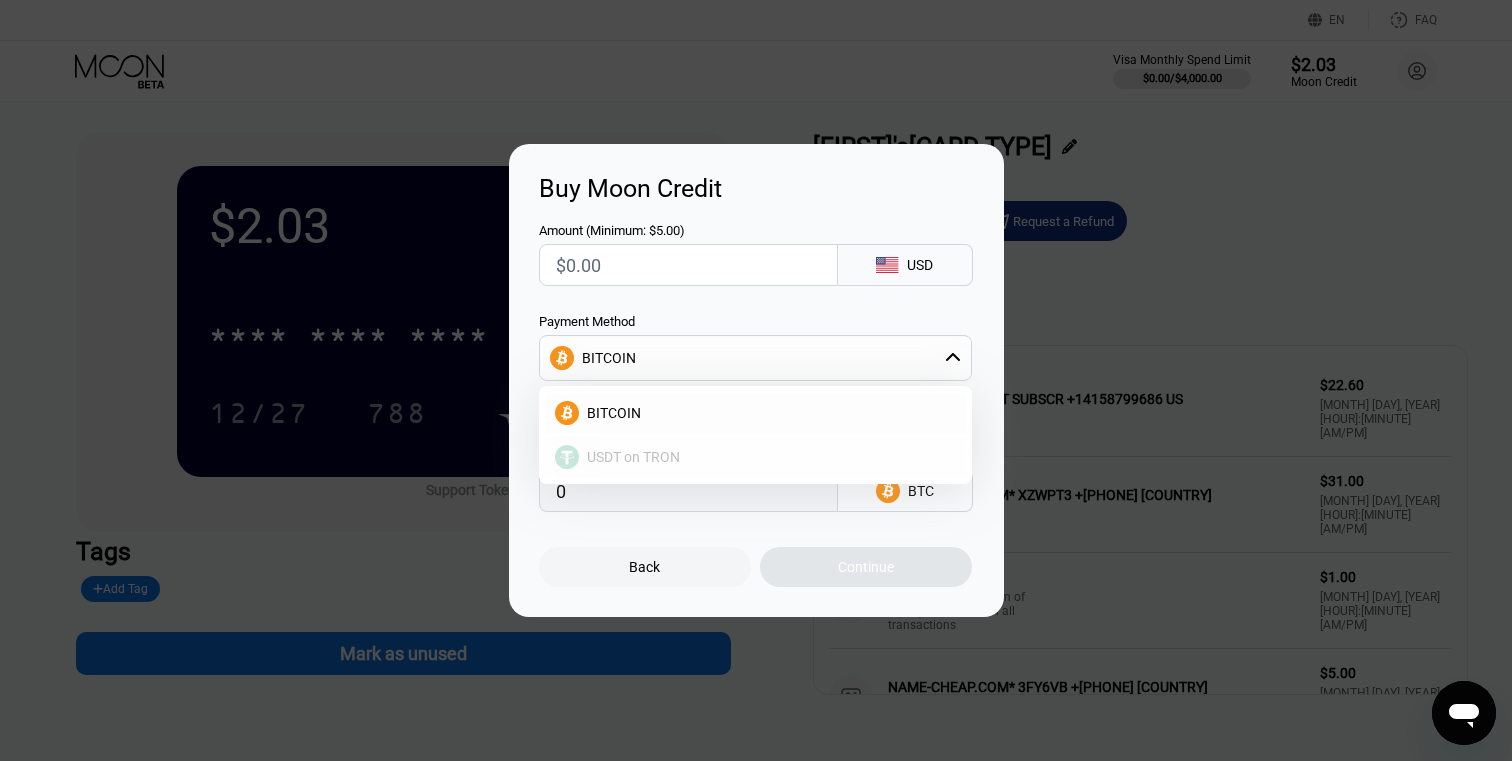 click on "USDT on TRON" at bounding box center [755, 457] 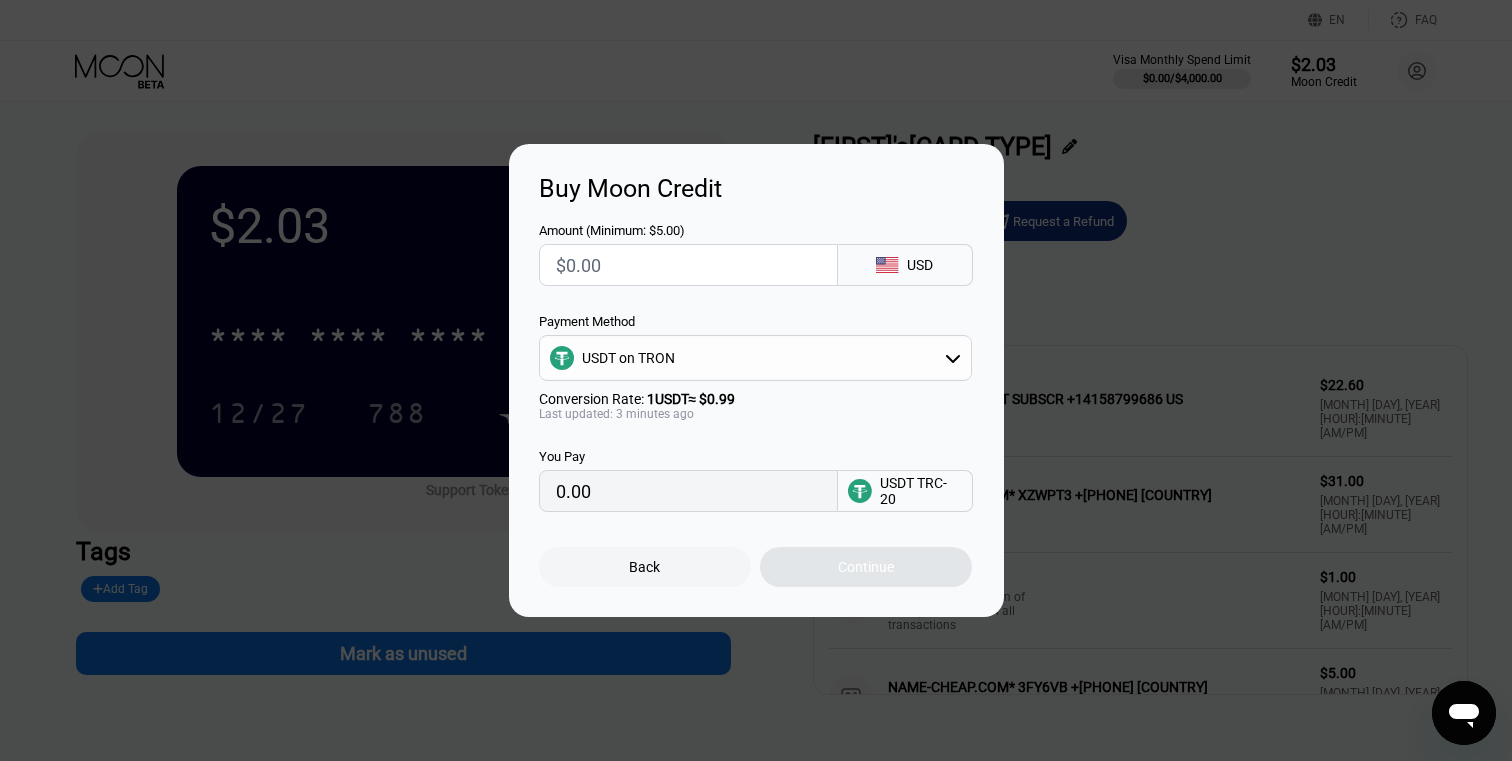 click on "0.00" at bounding box center (688, 491) 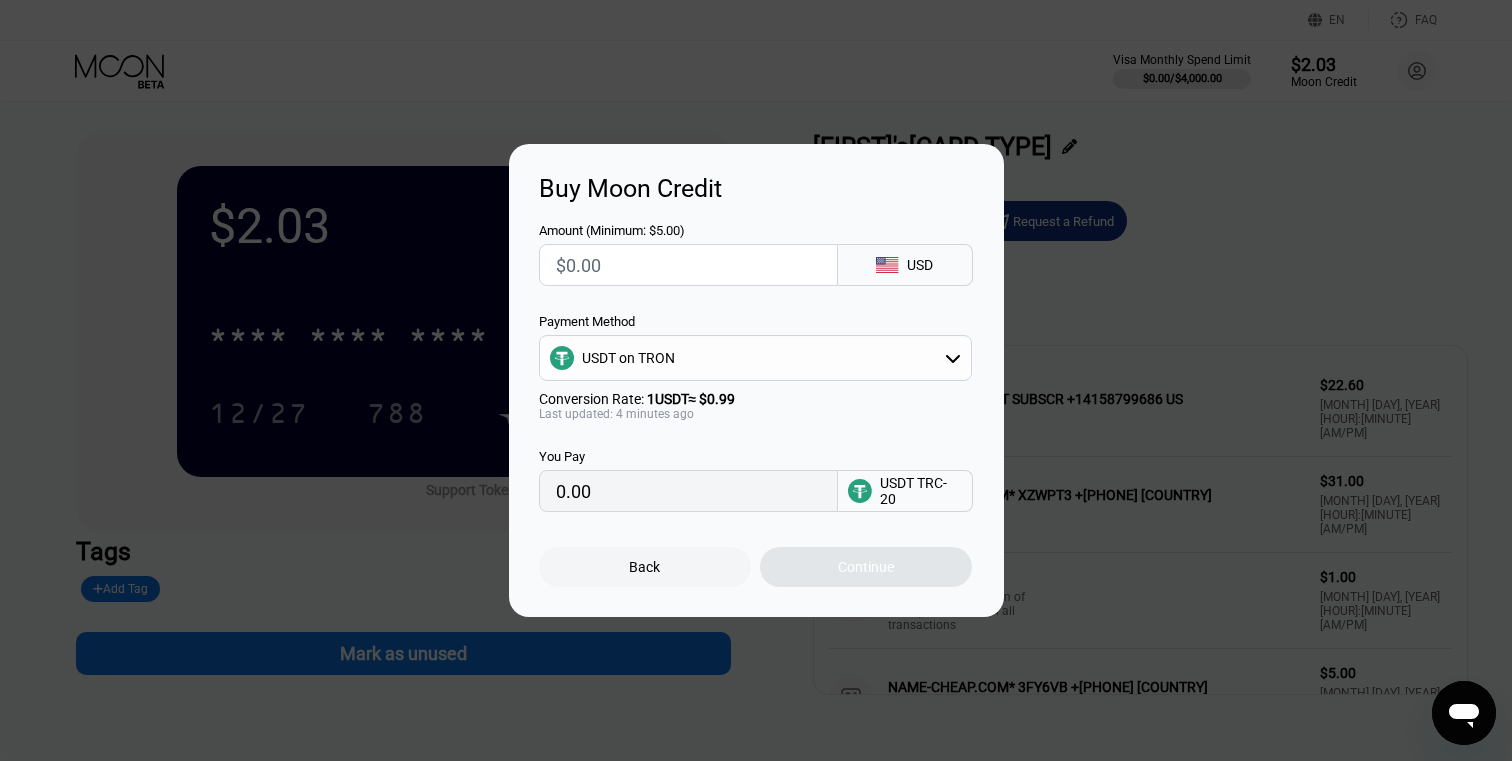 click on "0.00" at bounding box center [688, 491] 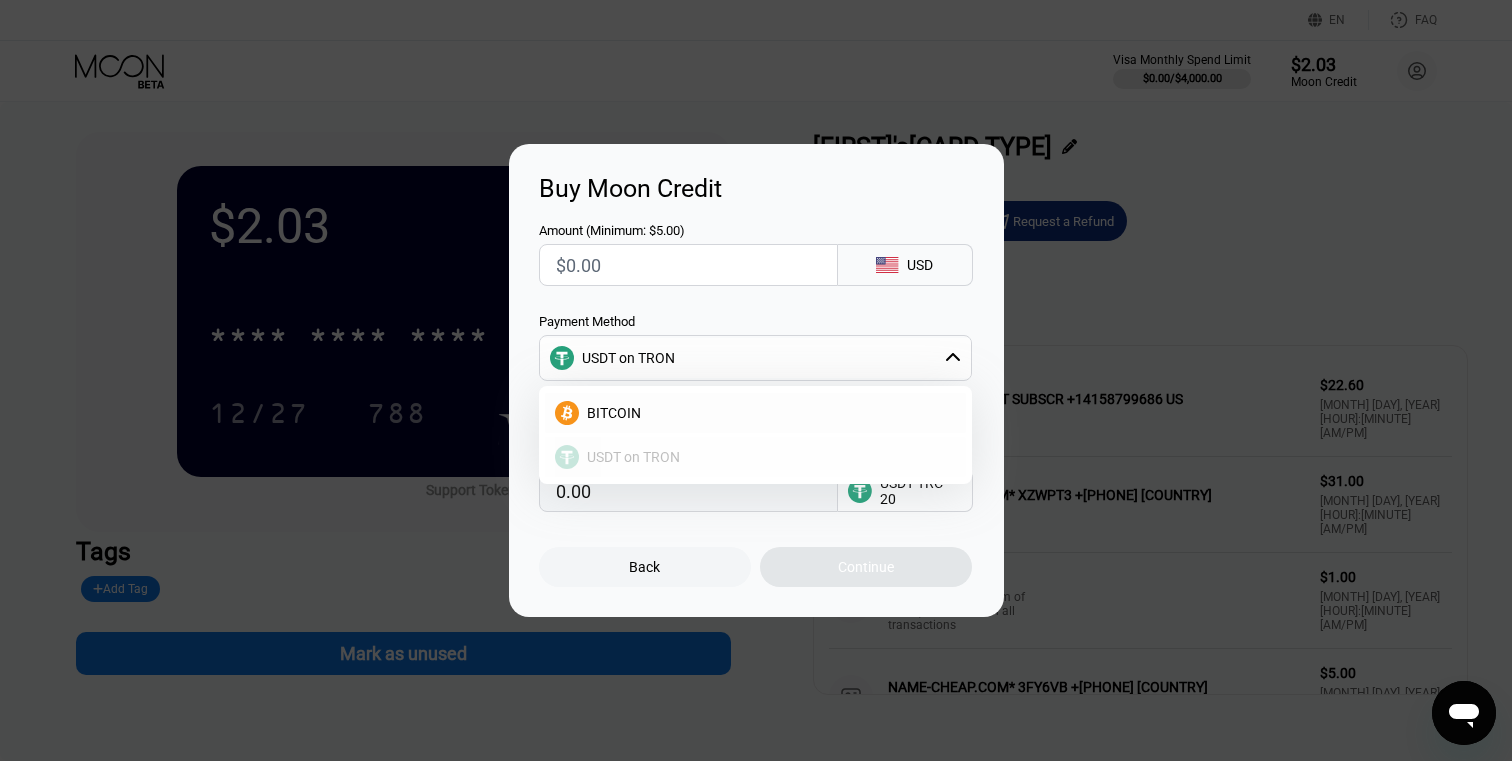 click on "BITCOIN" at bounding box center [767, 413] 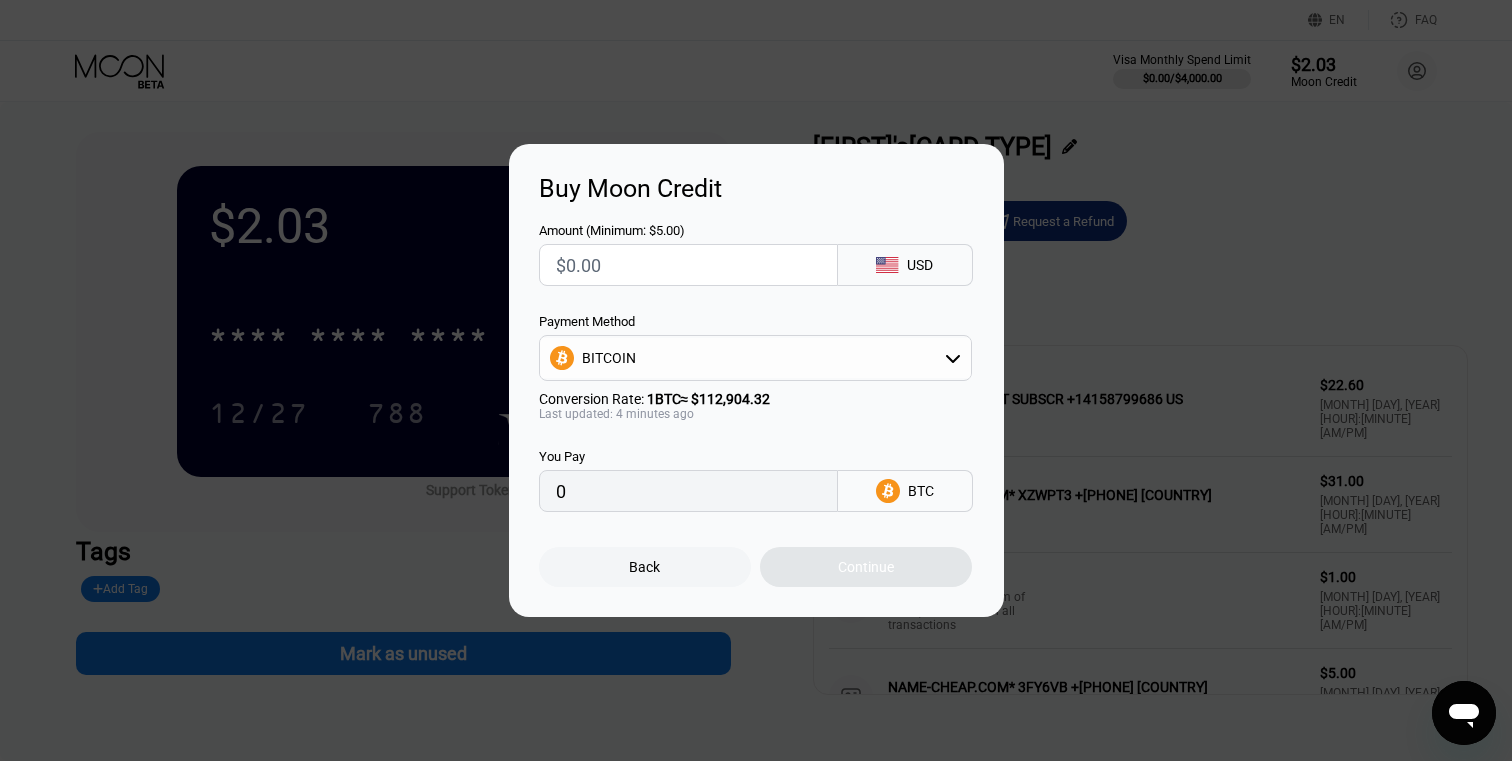 click on "0" at bounding box center [688, 491] 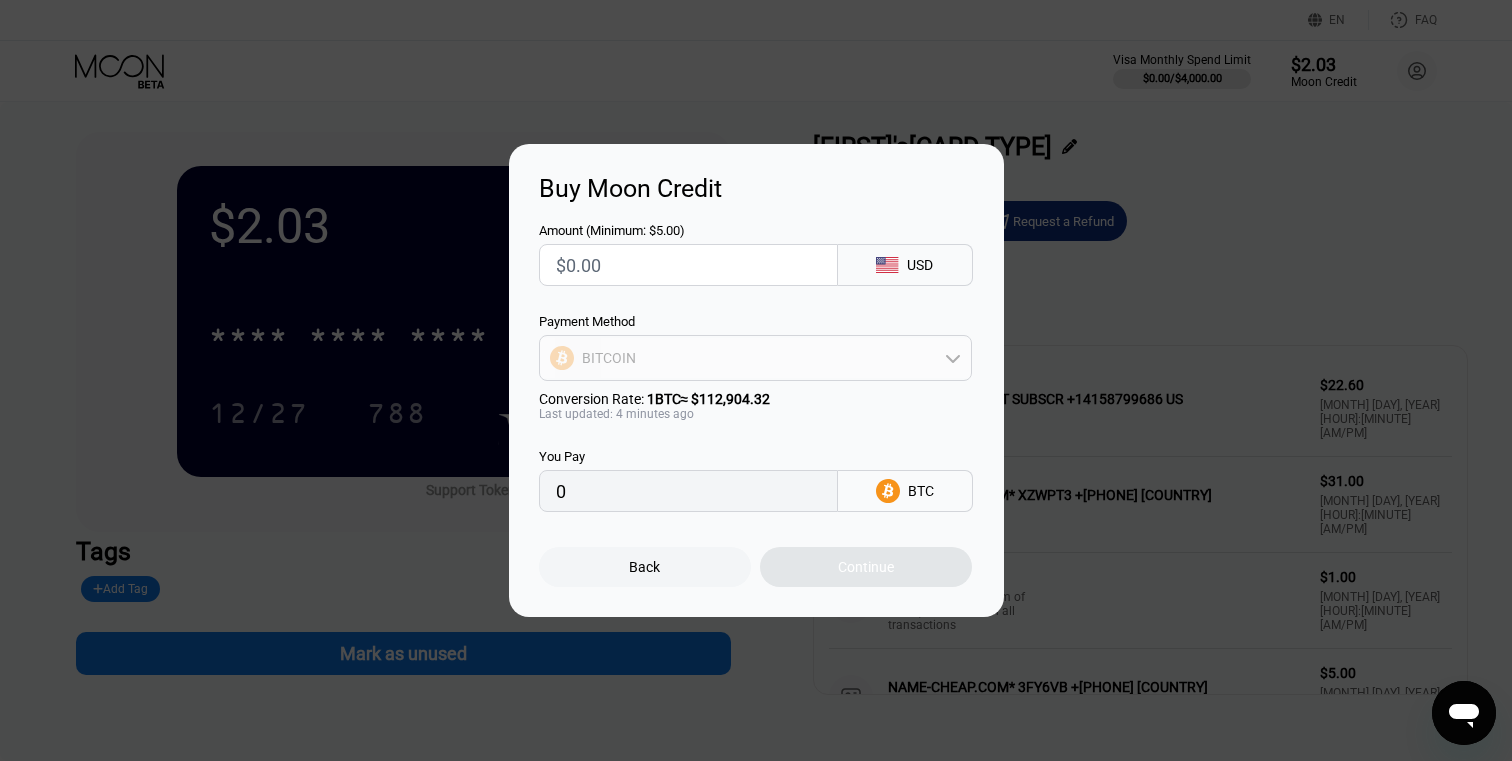 click on "BITCOIN" at bounding box center (755, 358) 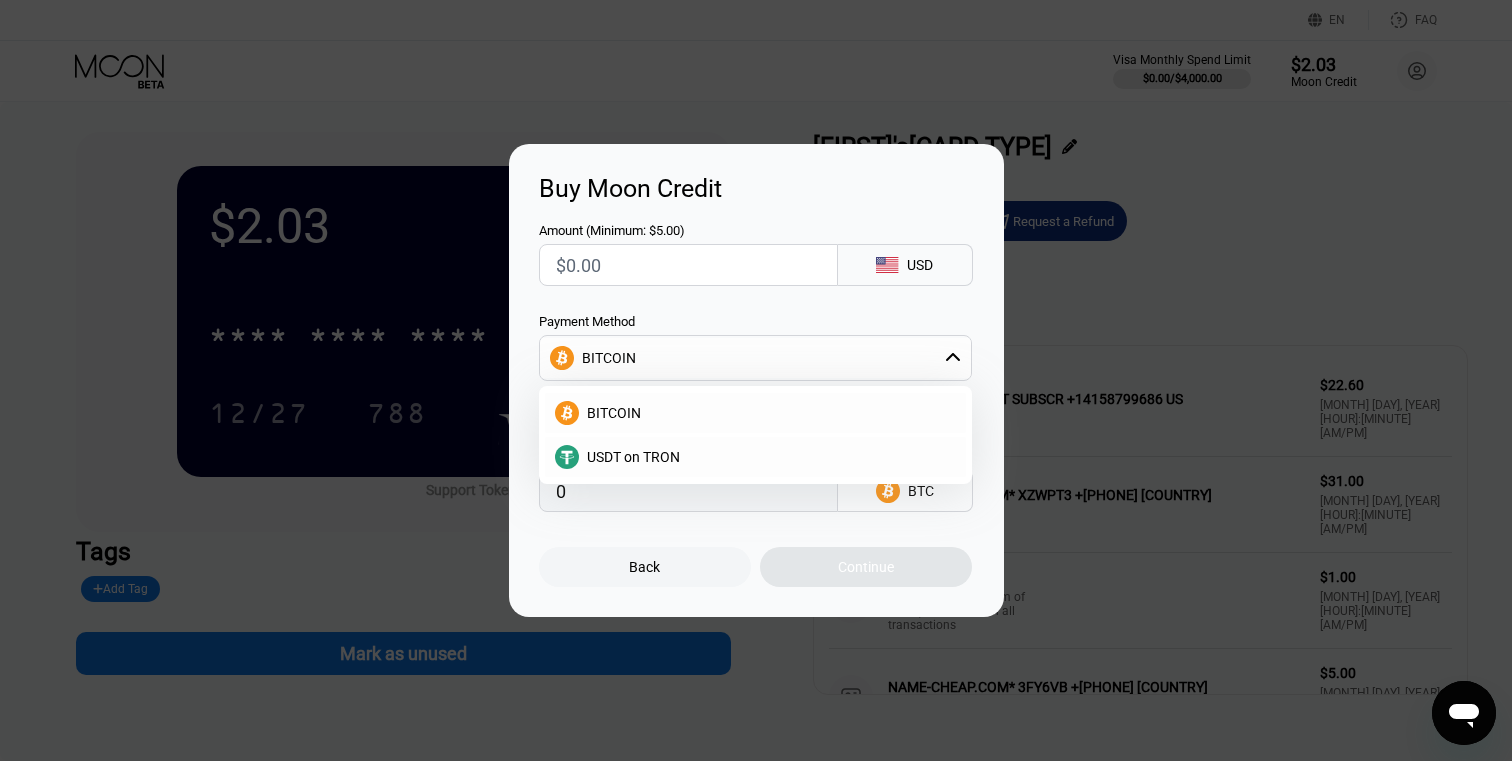 click on "BITCOIN" at bounding box center [755, 358] 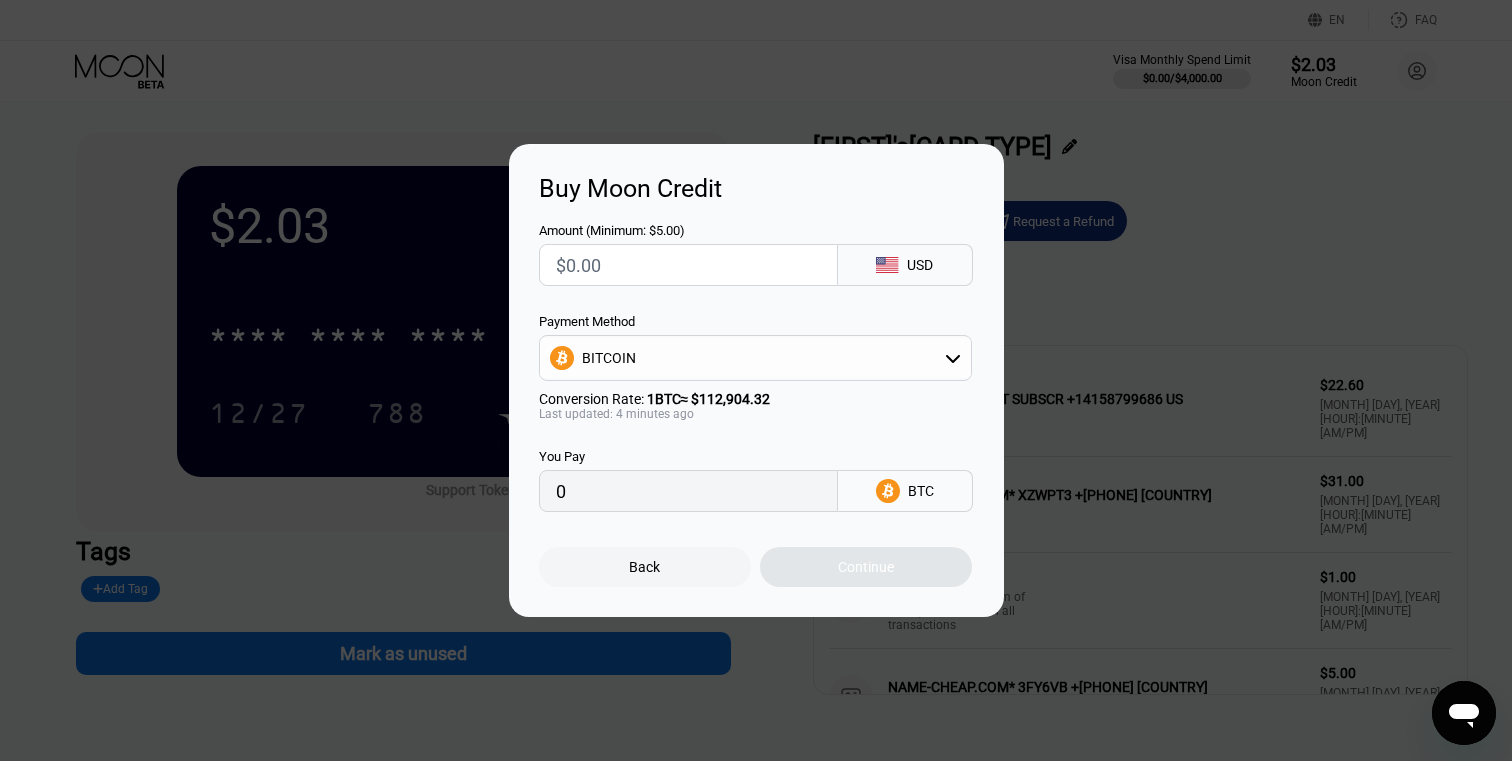 click at bounding box center [688, 265] 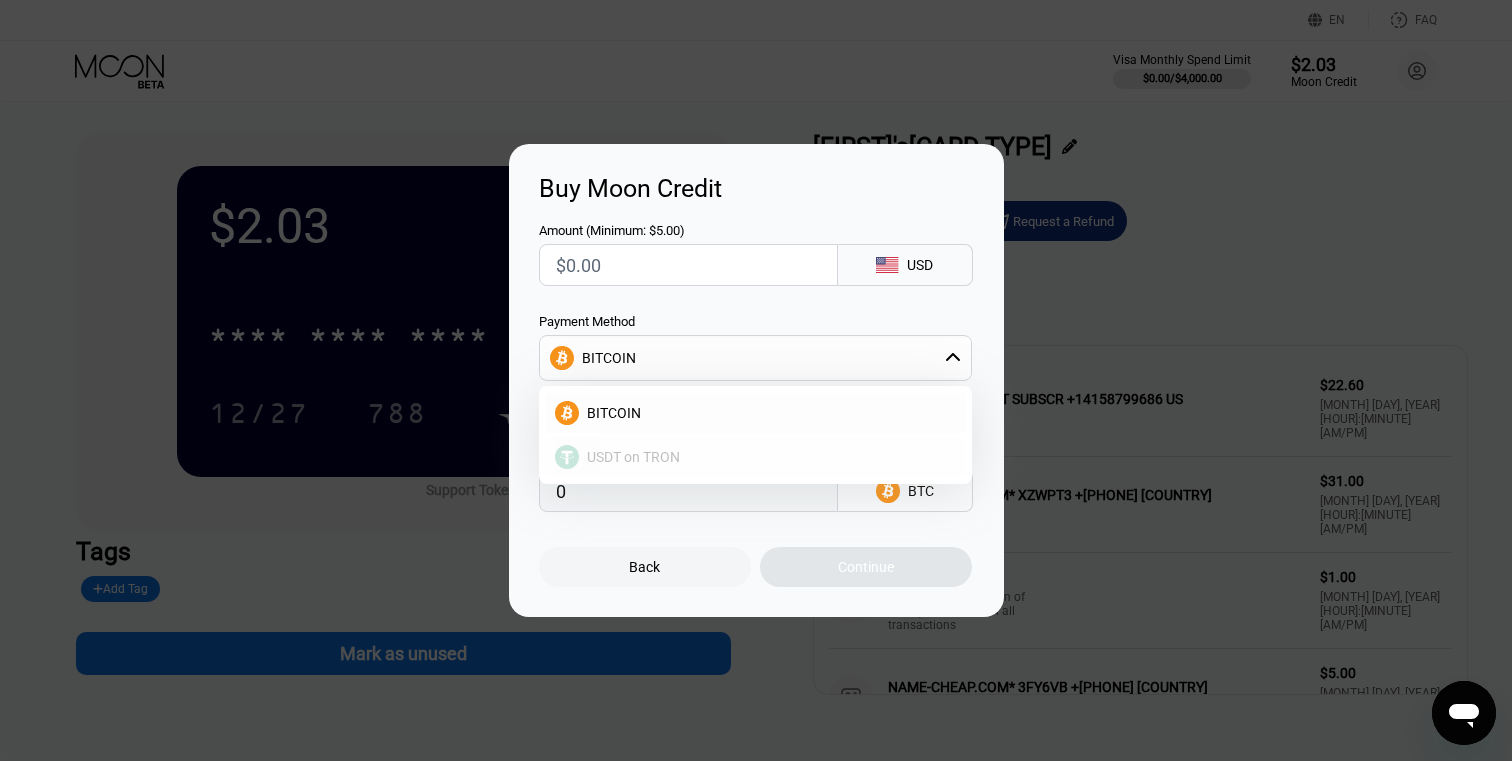 click on "USDT on TRON" at bounding box center (633, 457) 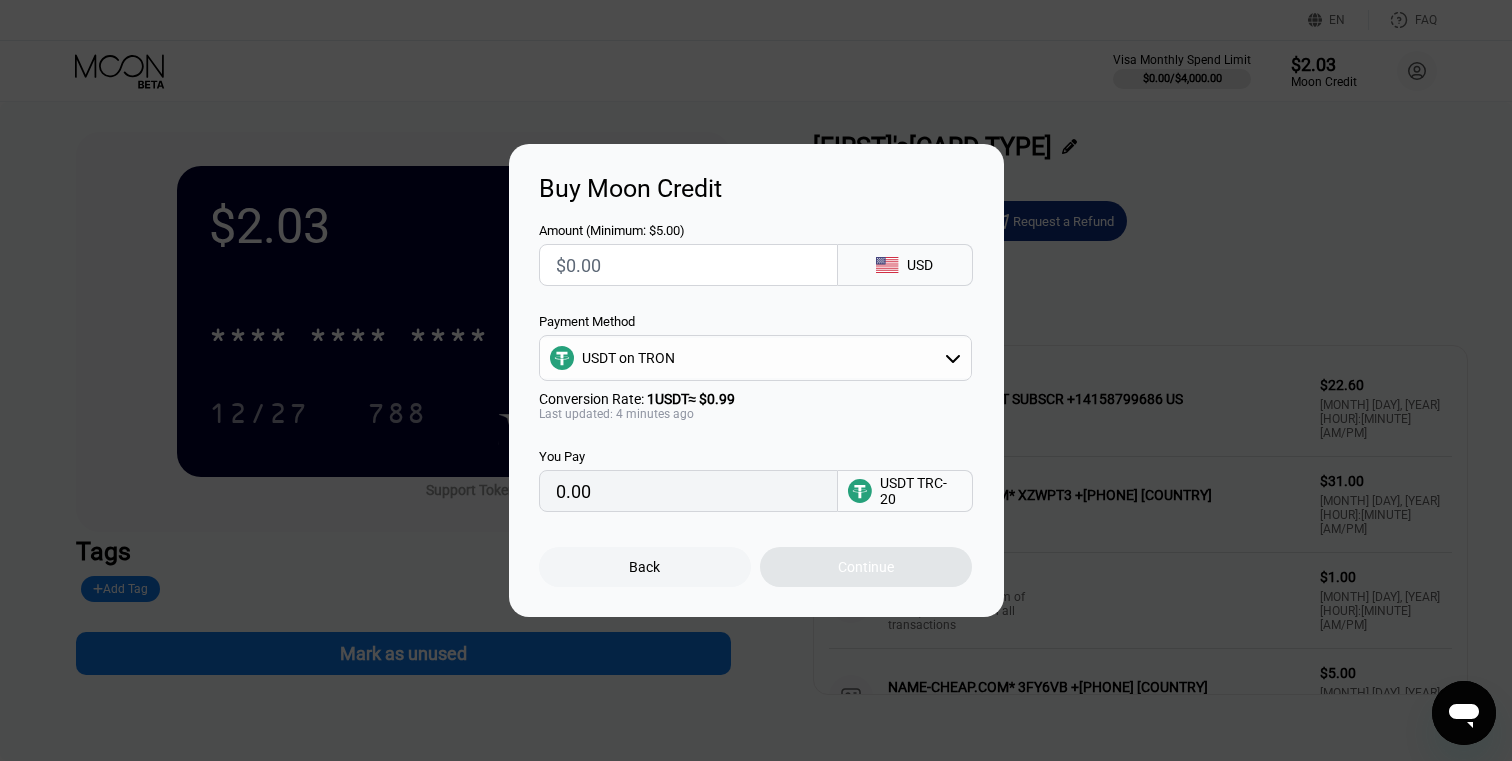 drag, startPoint x: 602, startPoint y: 258, endPoint x: 545, endPoint y: 258, distance: 57 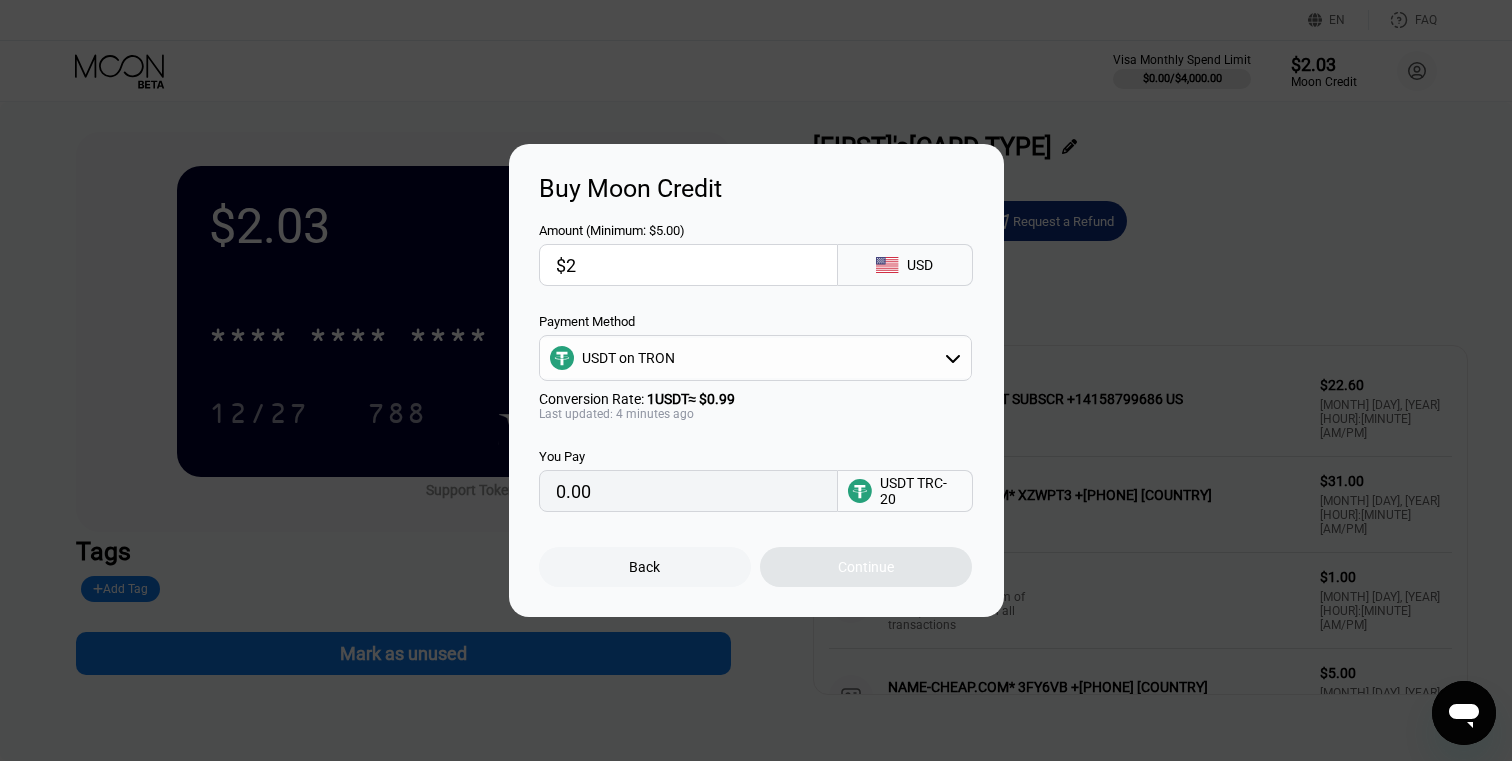 type on "2.02" 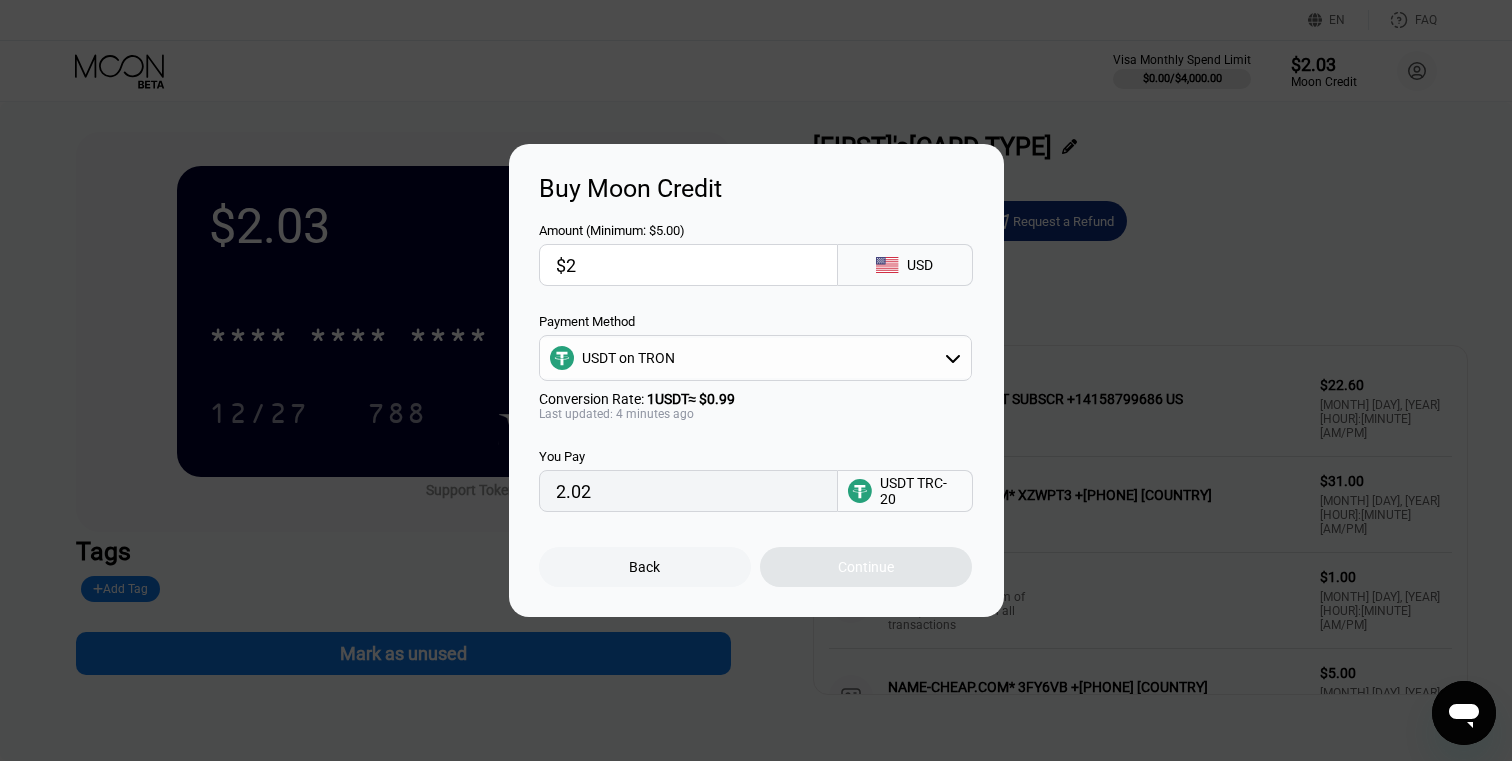 type on "$21" 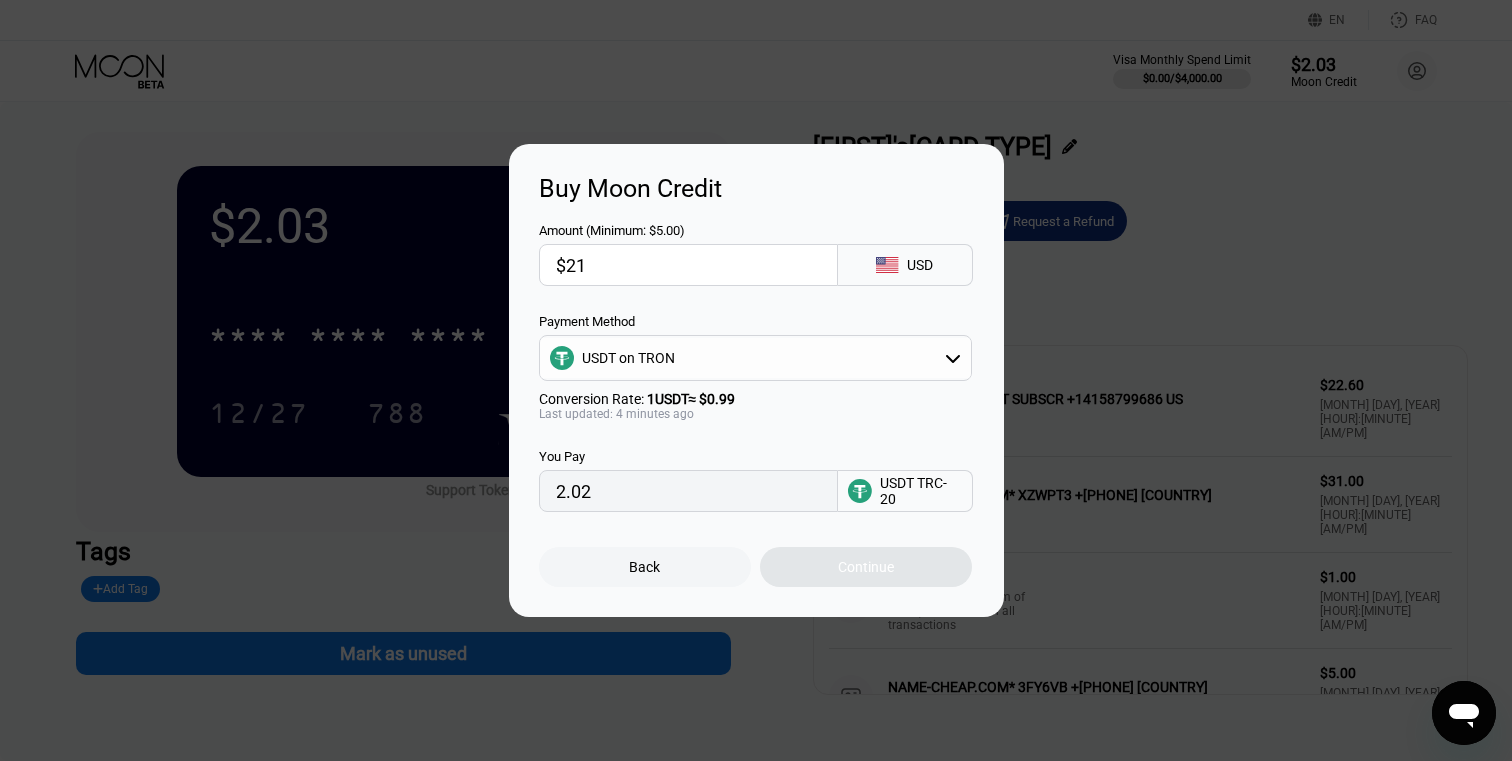 type on "21.21" 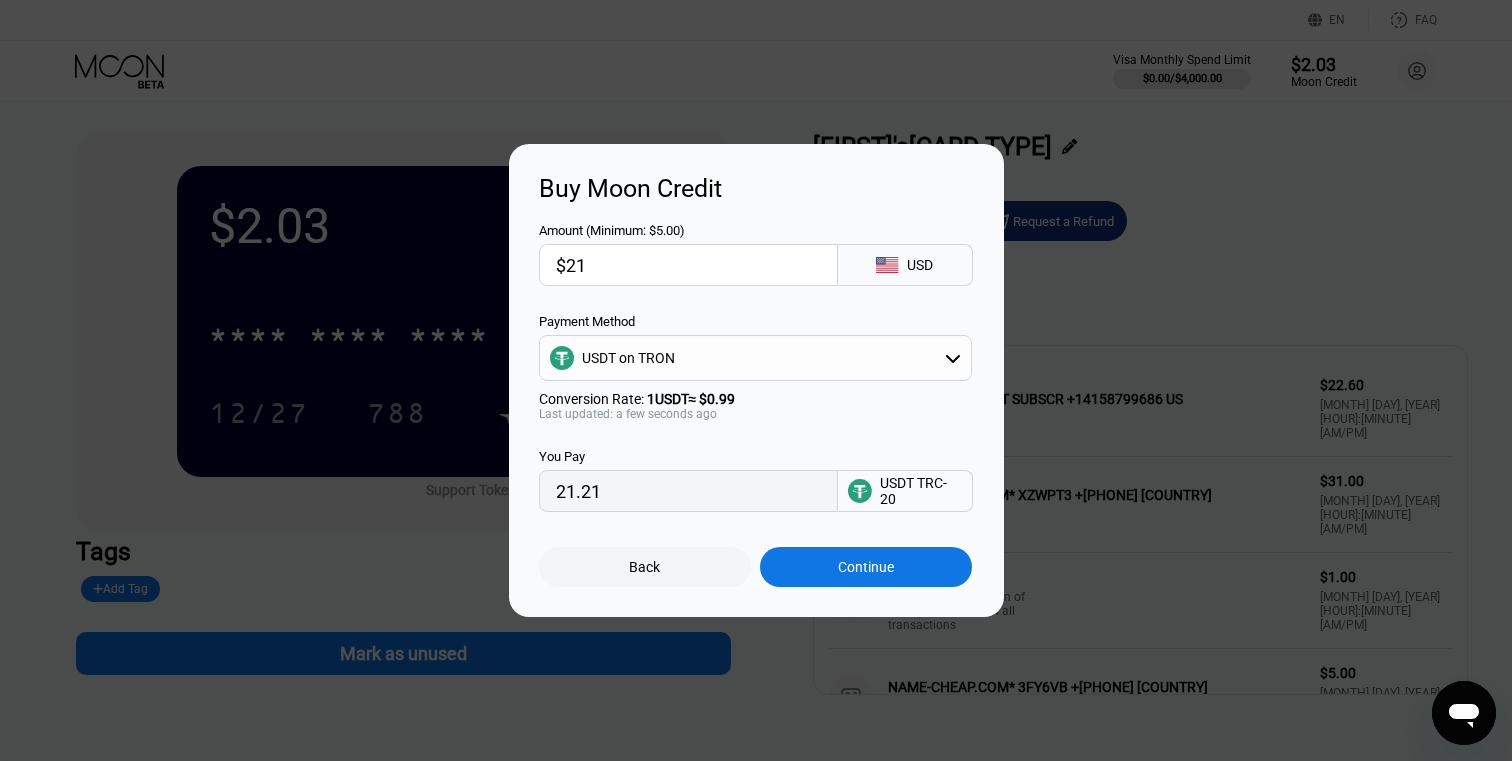 click on "Continue" at bounding box center (866, 567) 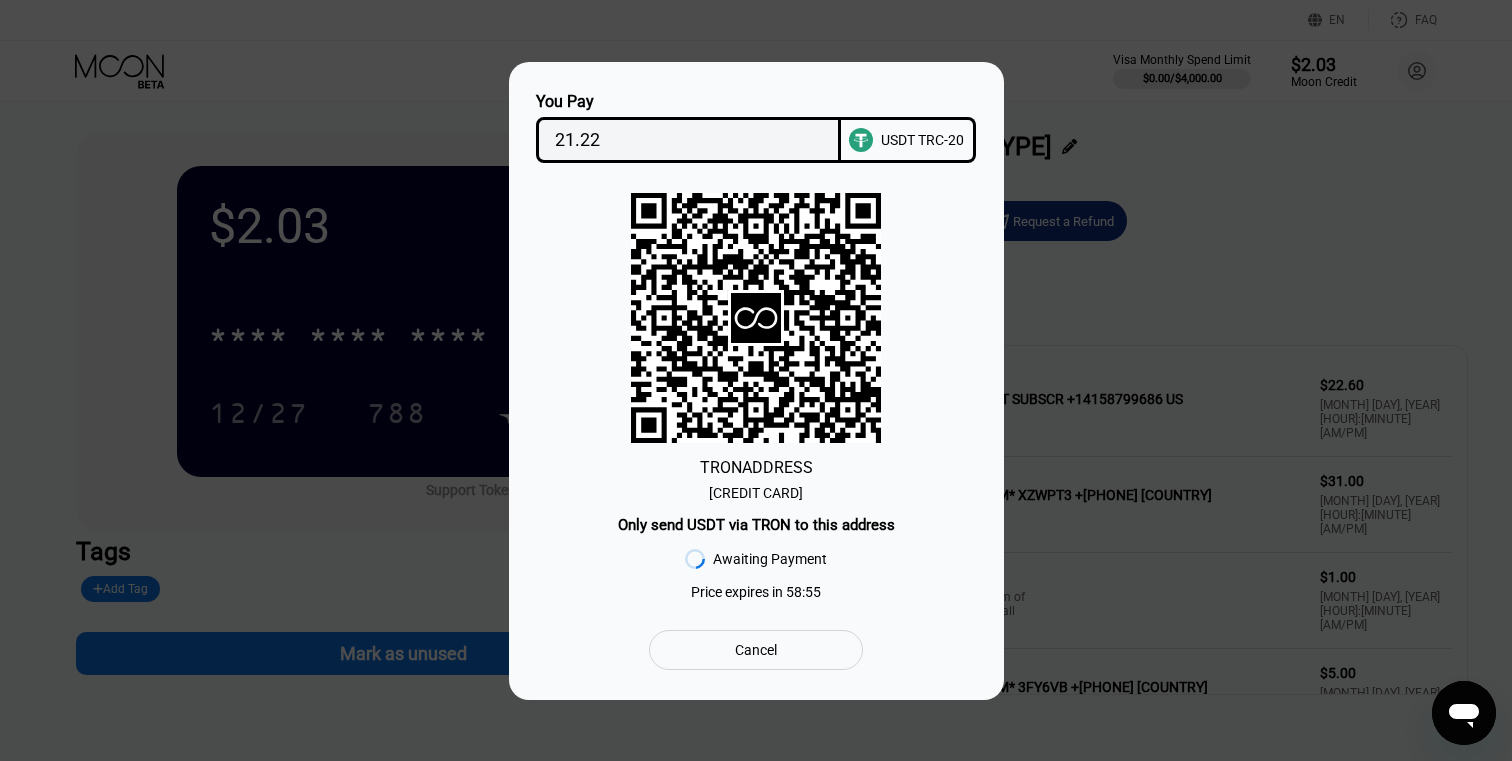 click on "TMLcMGrrS7JLPpP...e1upHYBEYWD1VXZ" at bounding box center [756, 493] 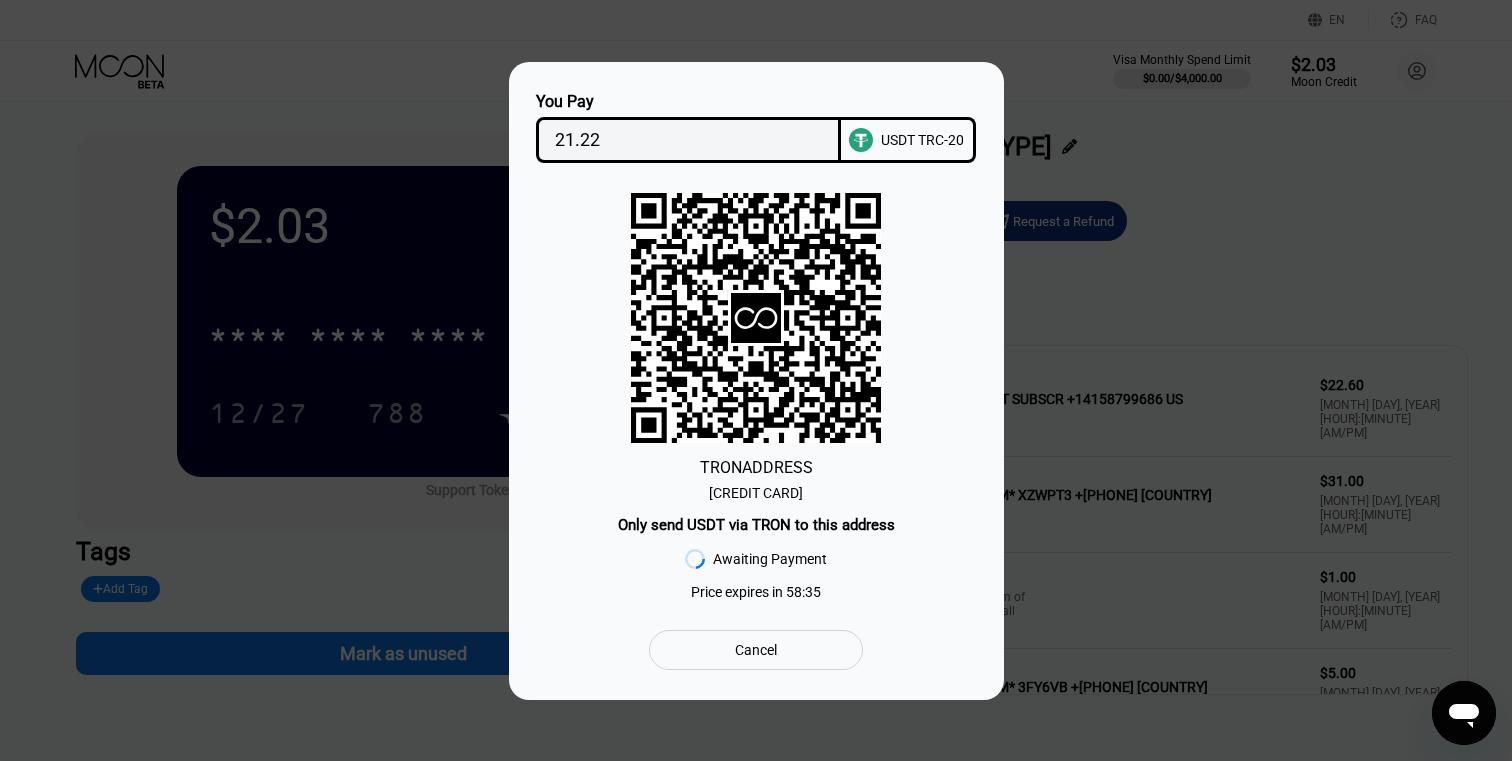 click on "TMLcMGrrS7JLPpP...e1upHYBEYWD1VXZ" at bounding box center (756, 493) 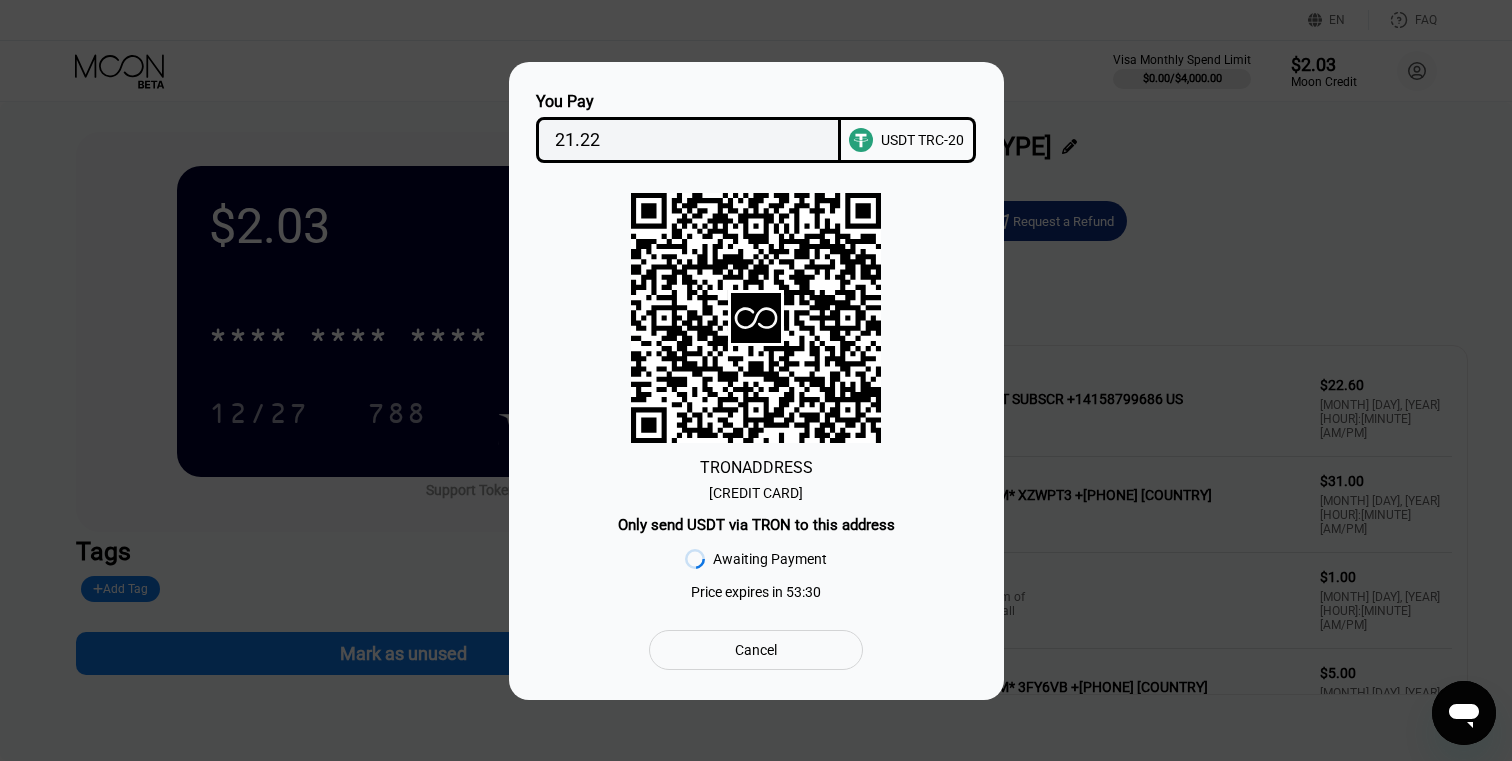 click on "TMLcMGrrS7JLPpP...e1upHYBEYWD1VXZ" at bounding box center [756, 493] 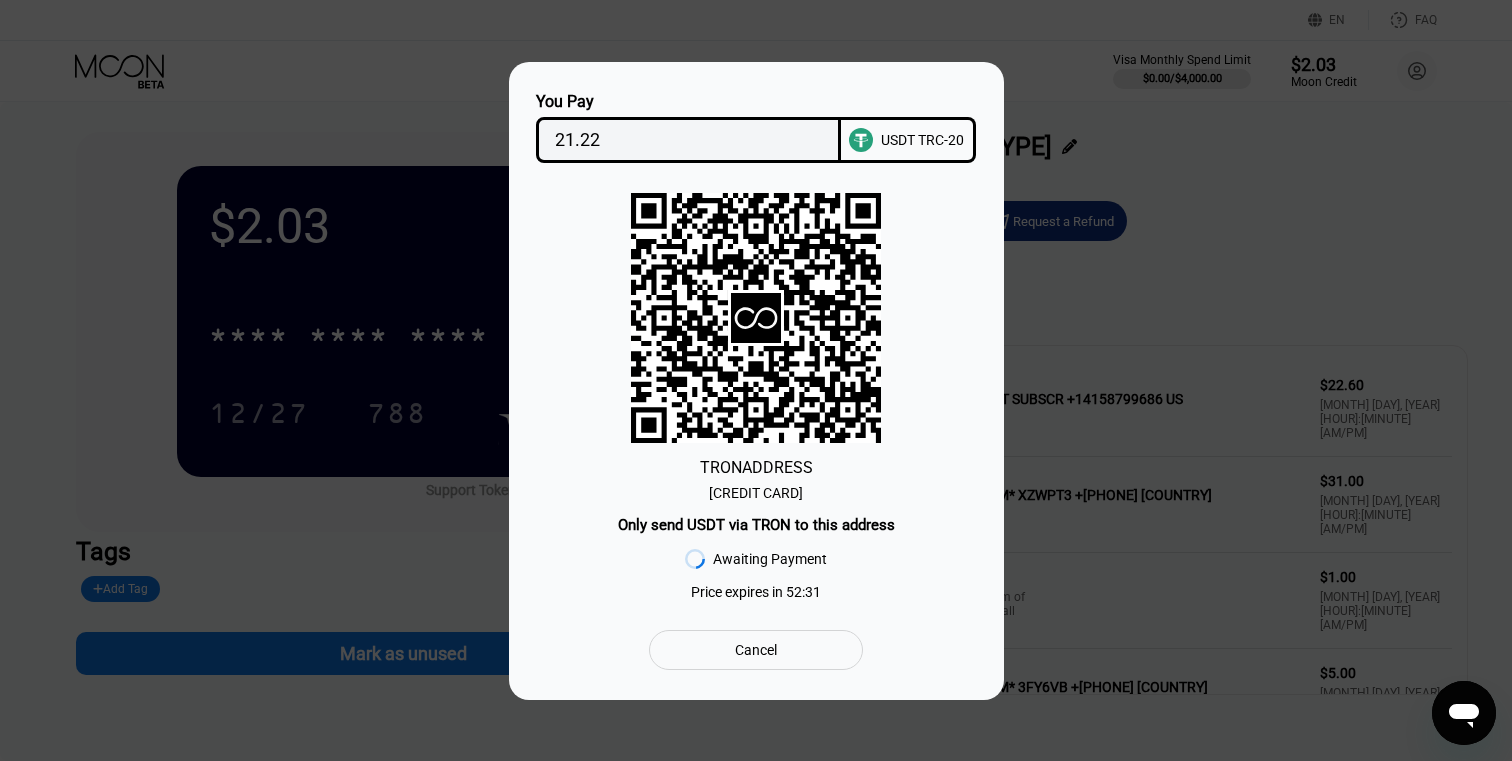 click on "Cancel" at bounding box center (755, 650) 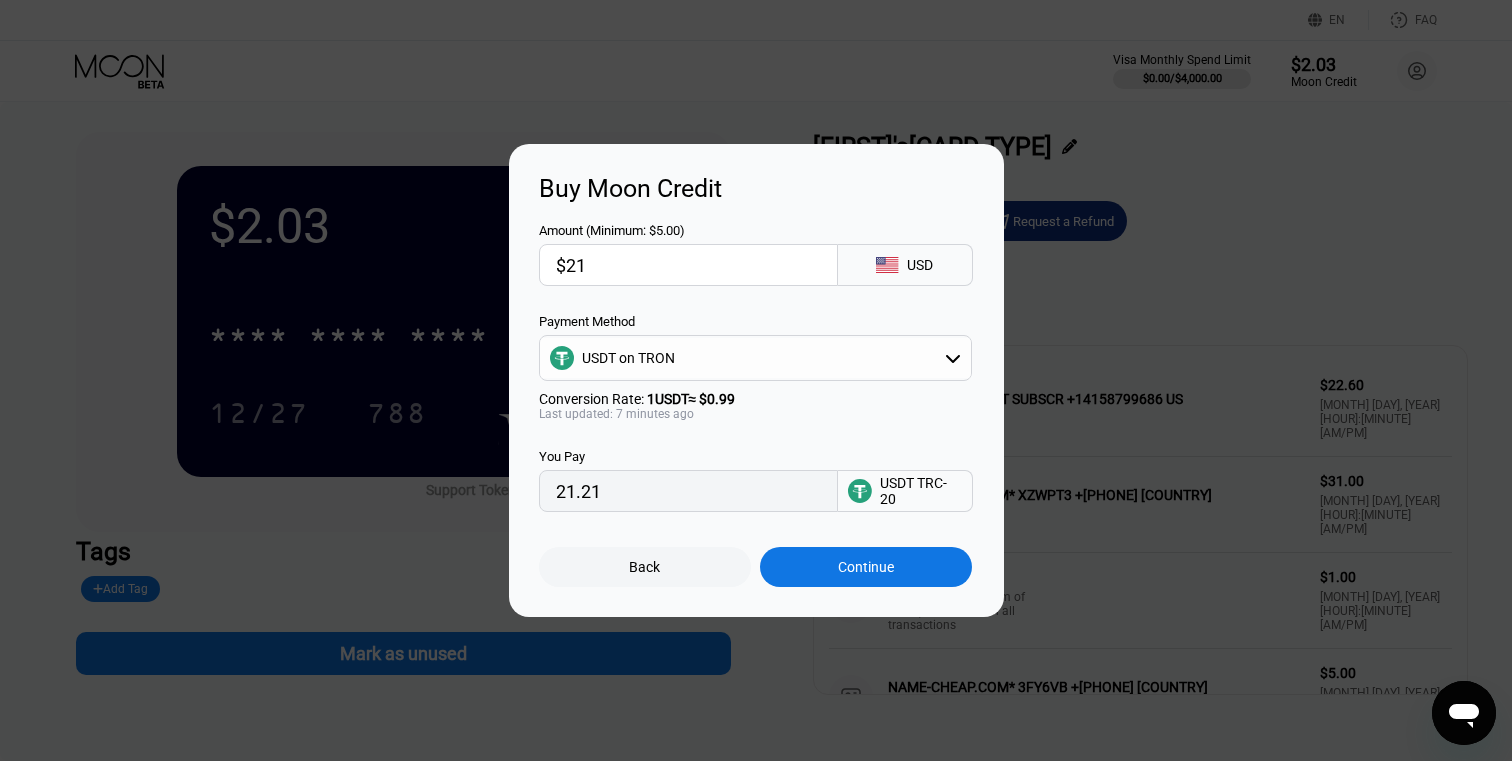 click on "$21" at bounding box center [688, 265] 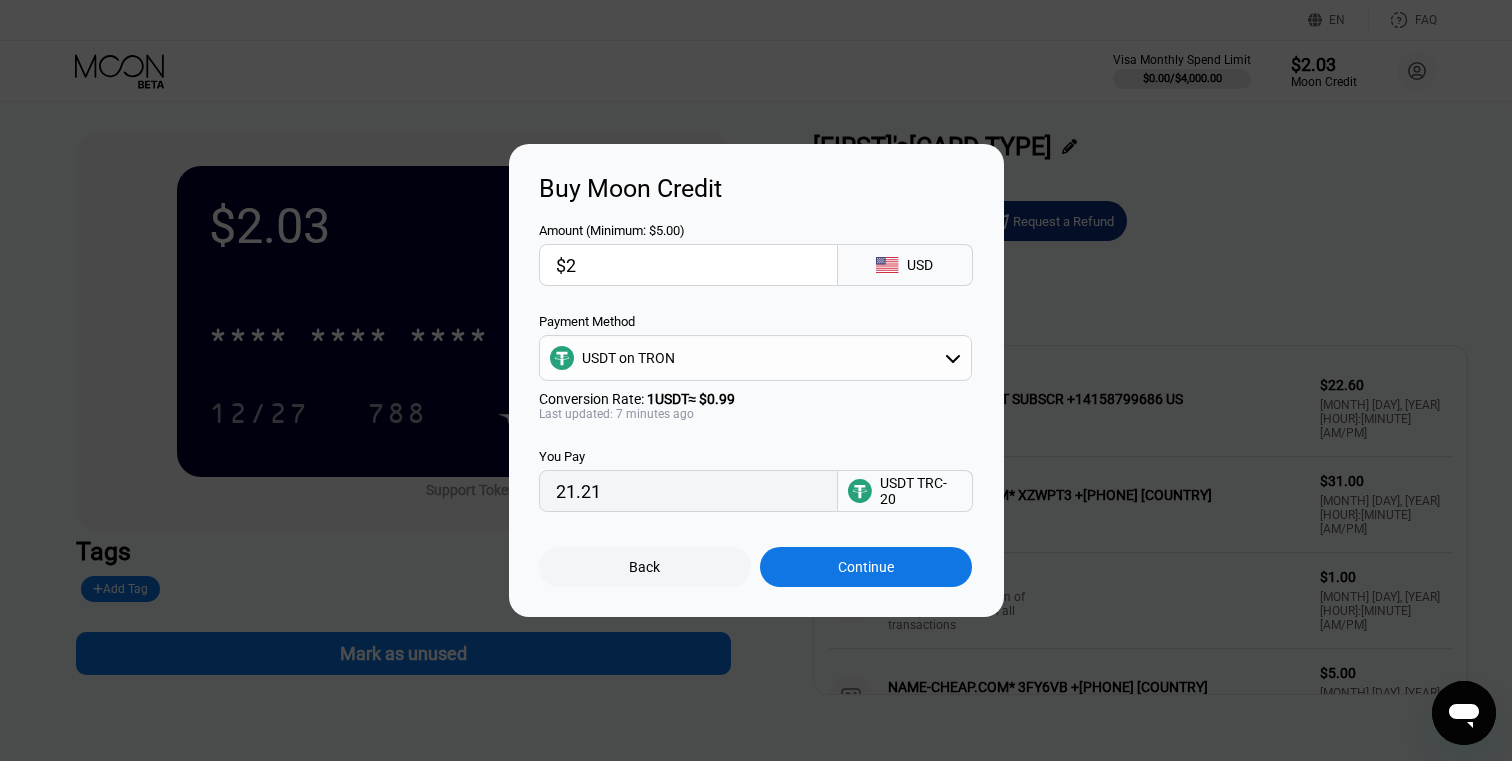 type on "2.02" 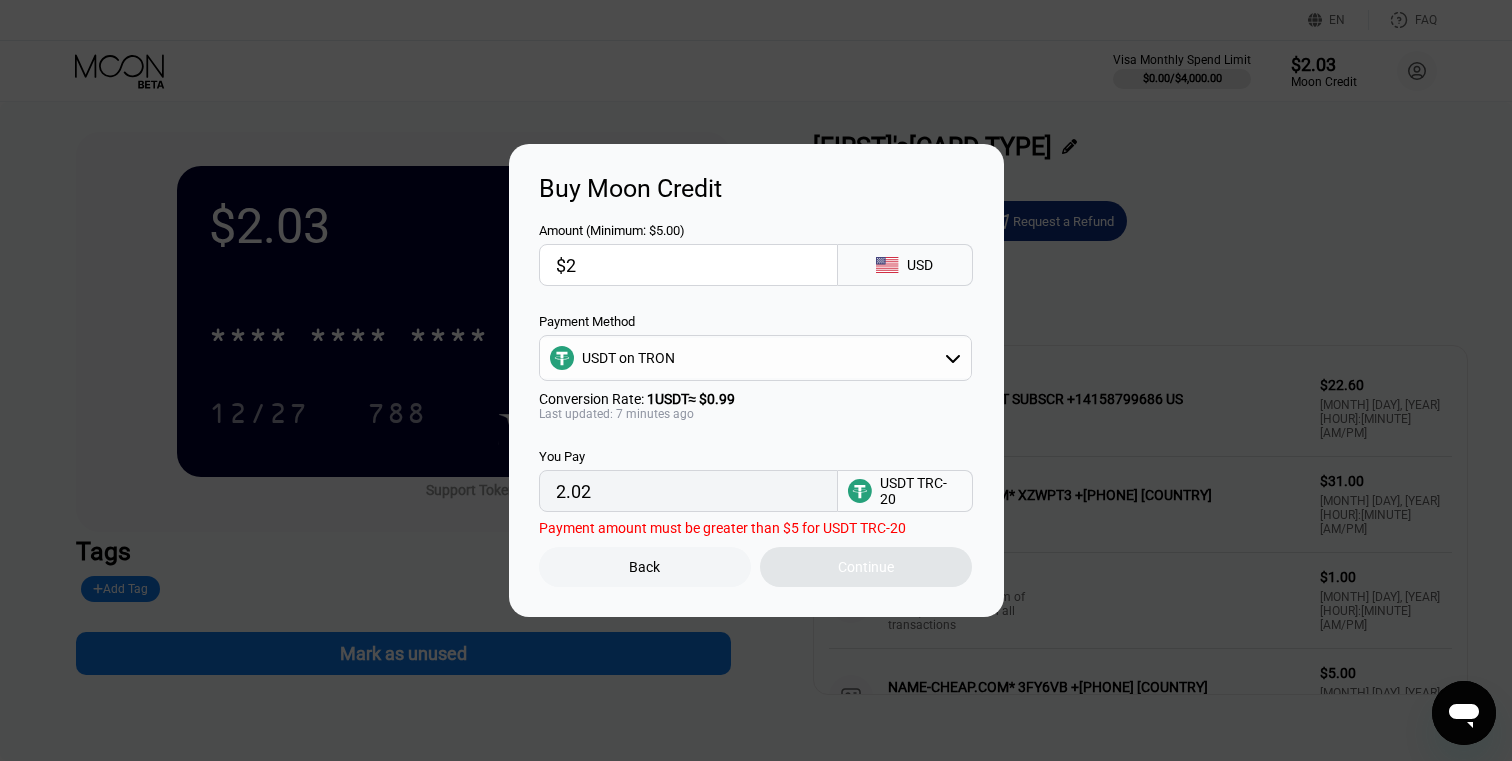 type on "$22" 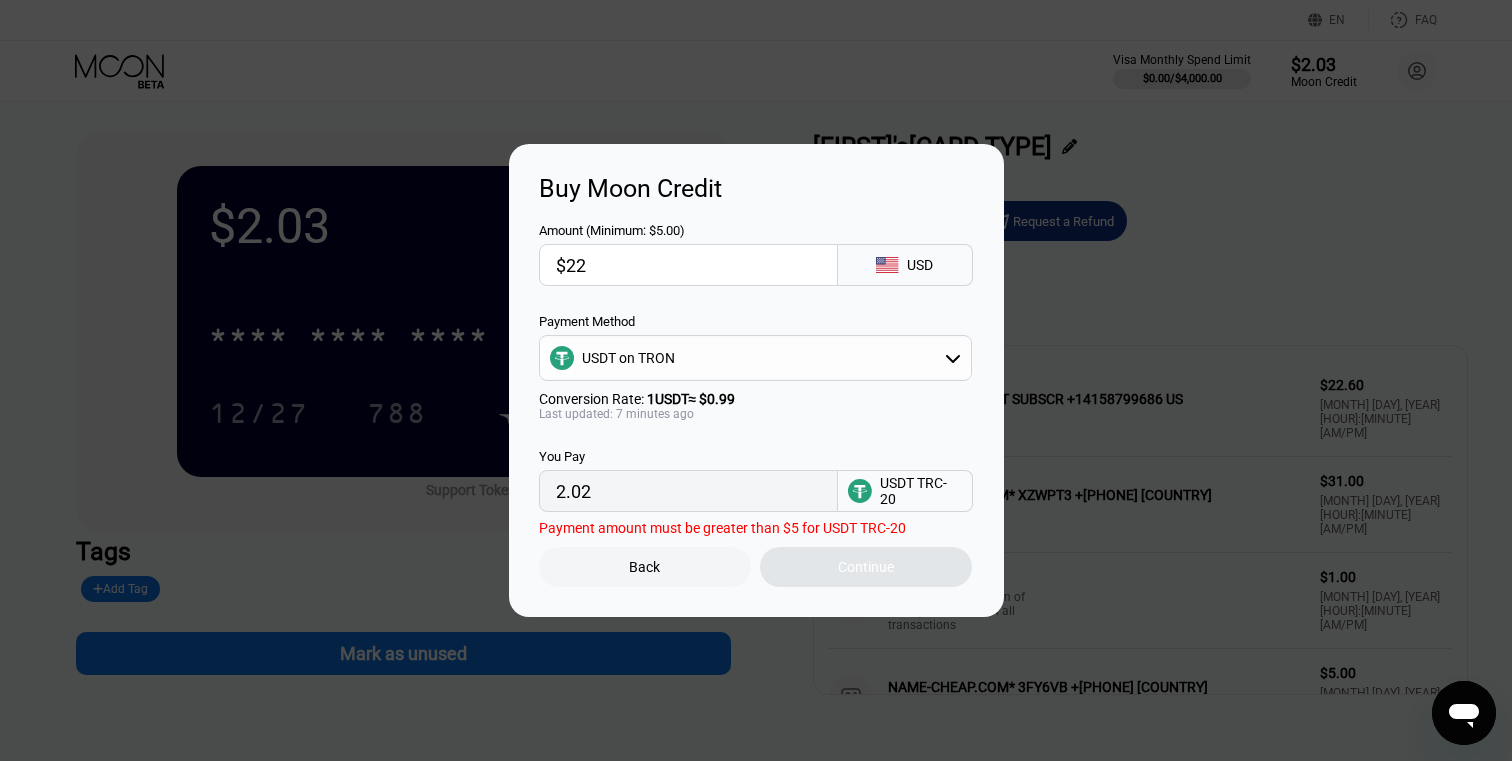 type on "22.22" 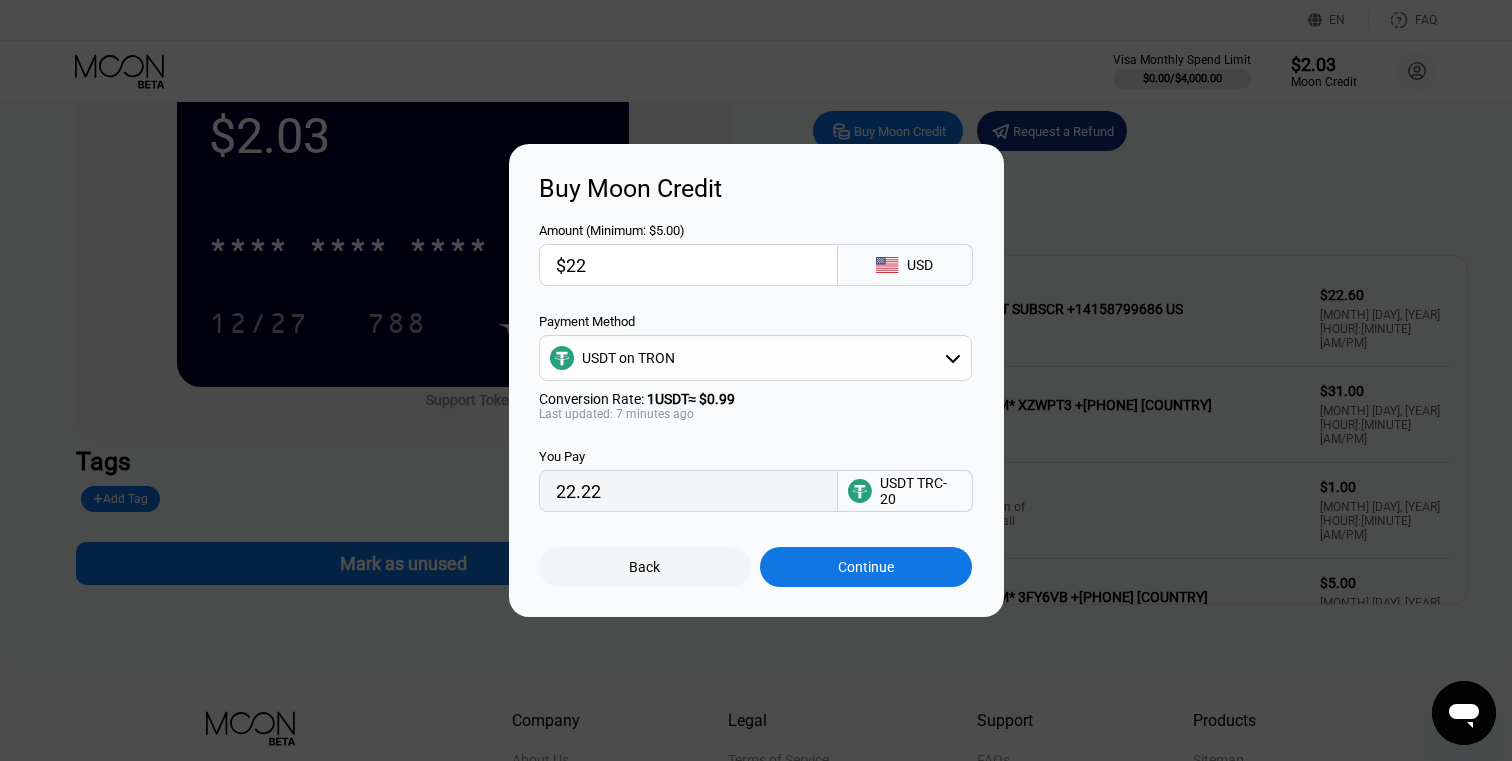 scroll, scrollTop: 103, scrollLeft: 0, axis: vertical 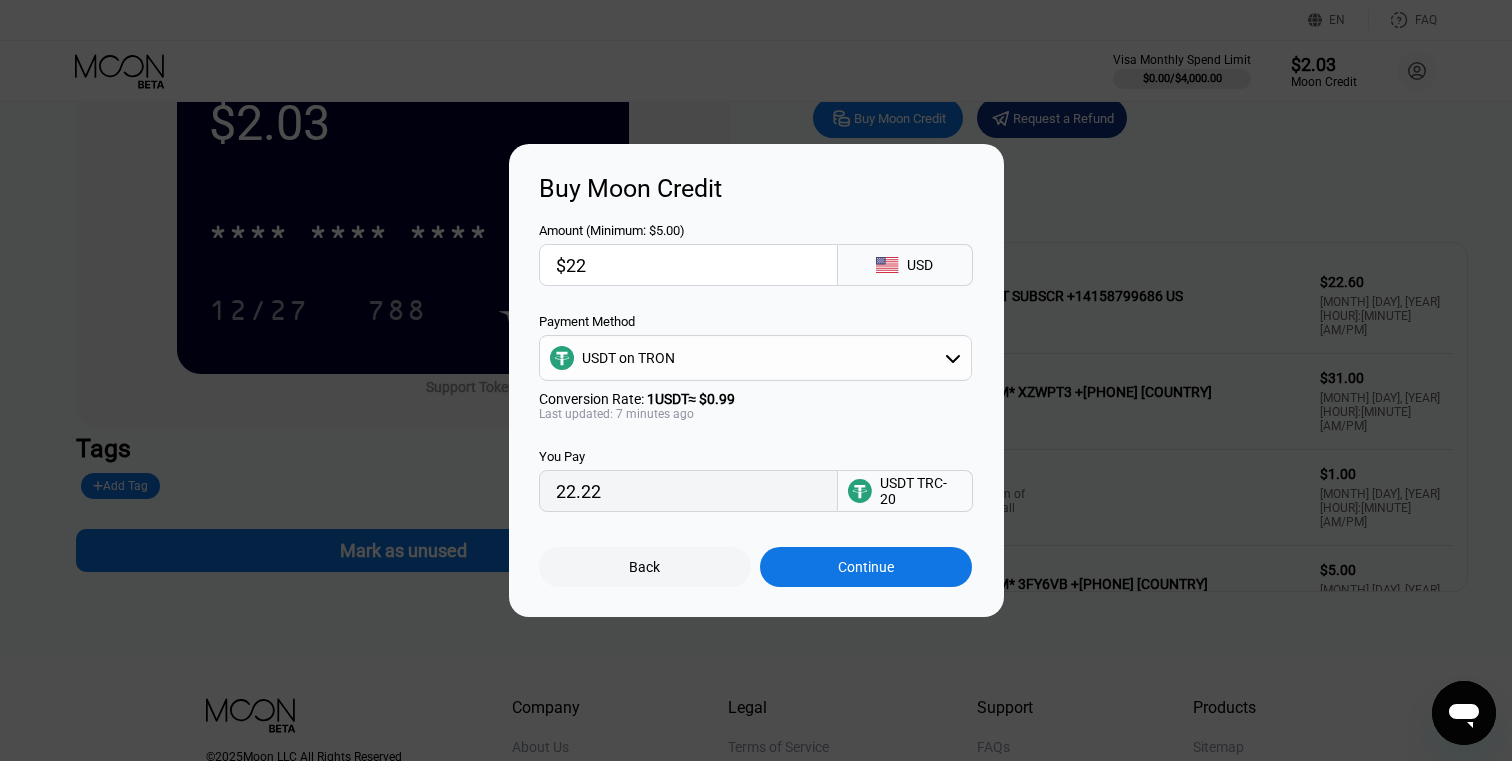 type on "$2" 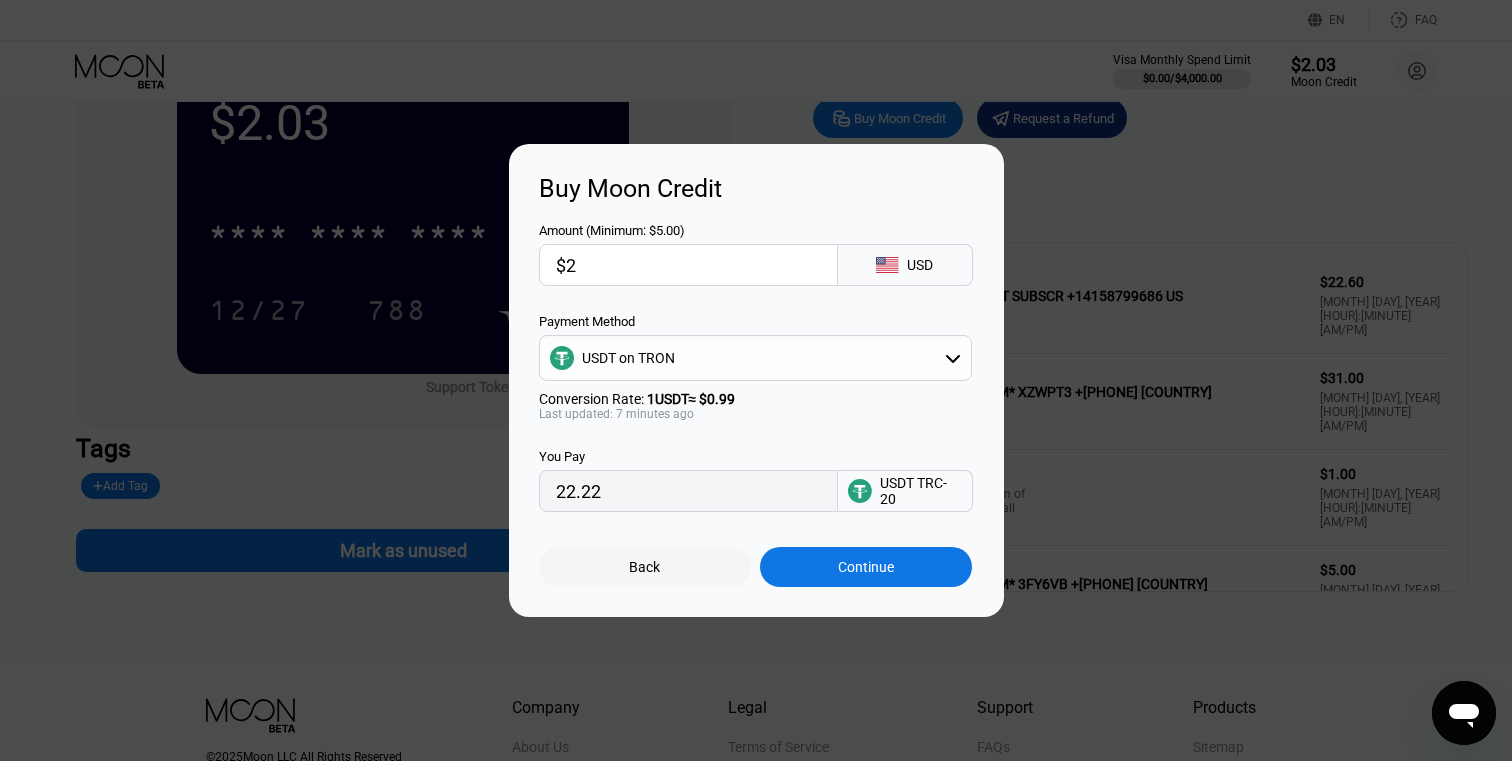 type on "2.02" 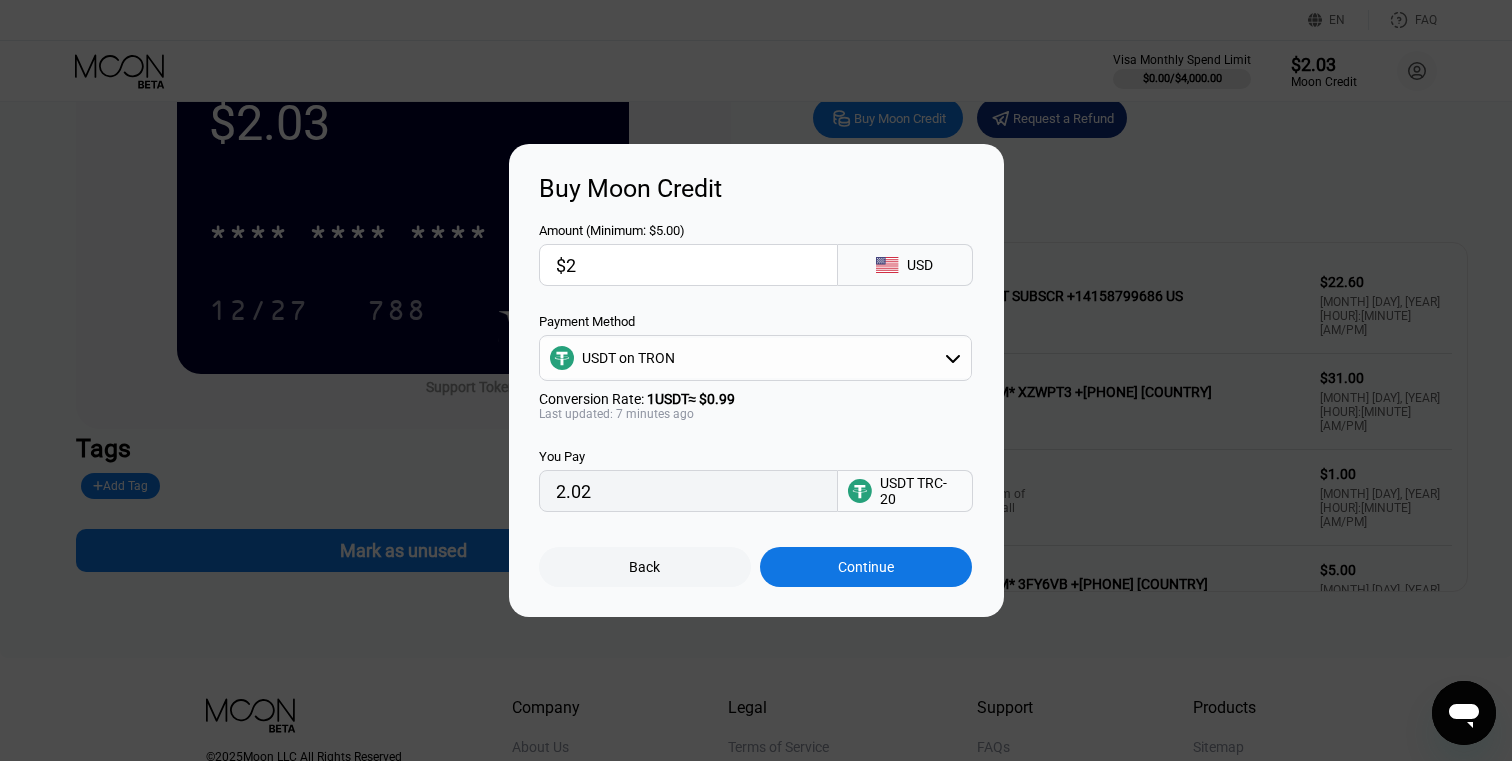 type on "$23" 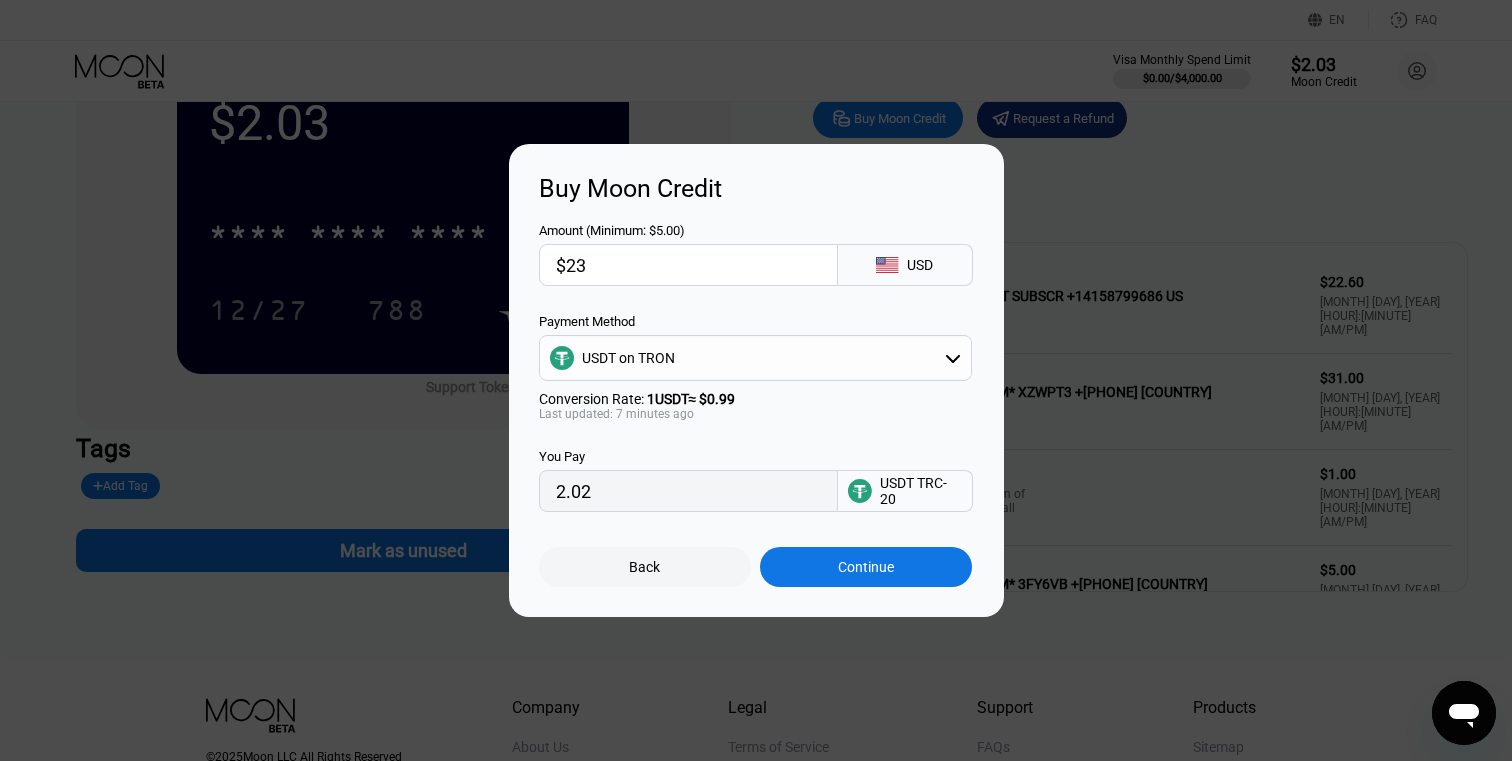 type on "23.23" 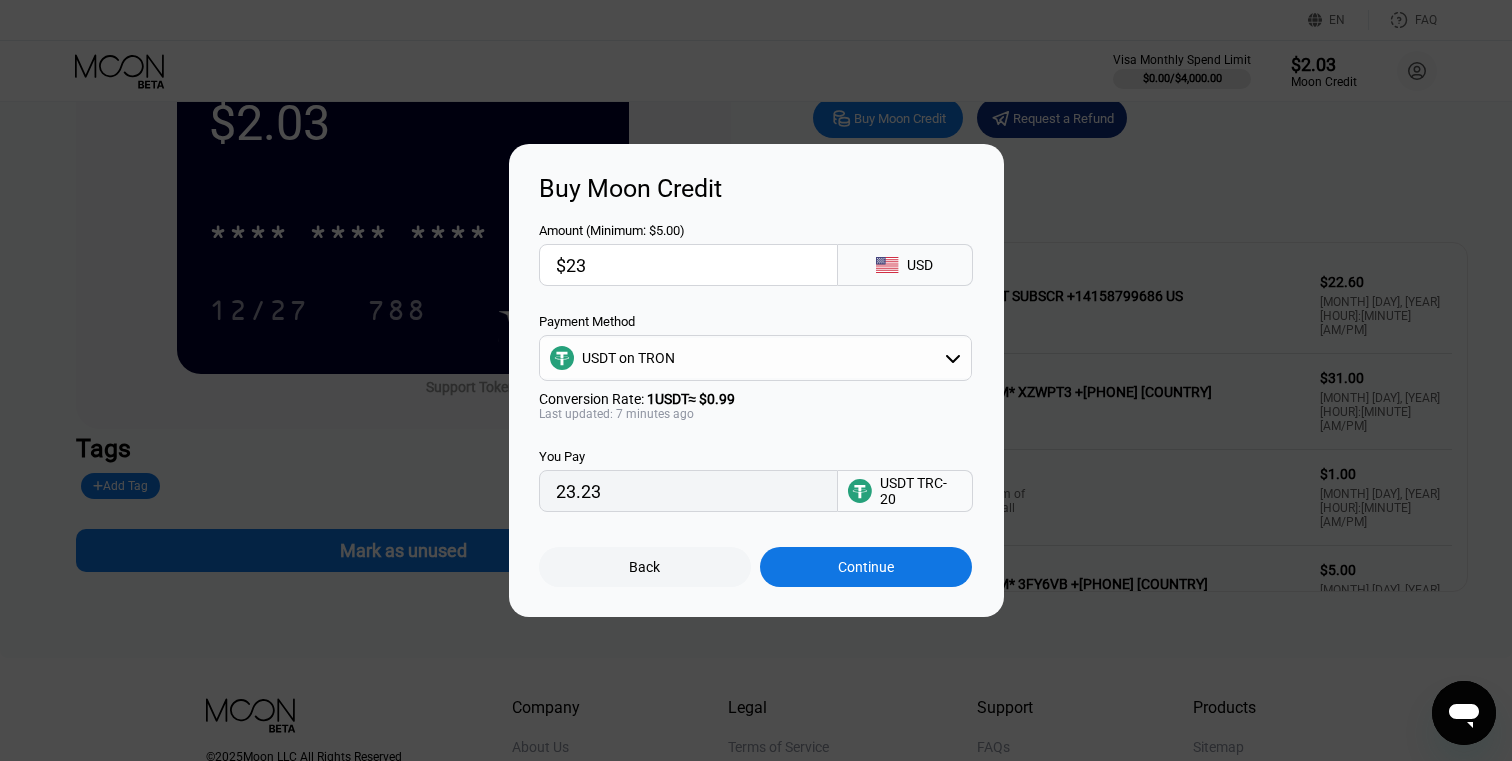 type on "$23" 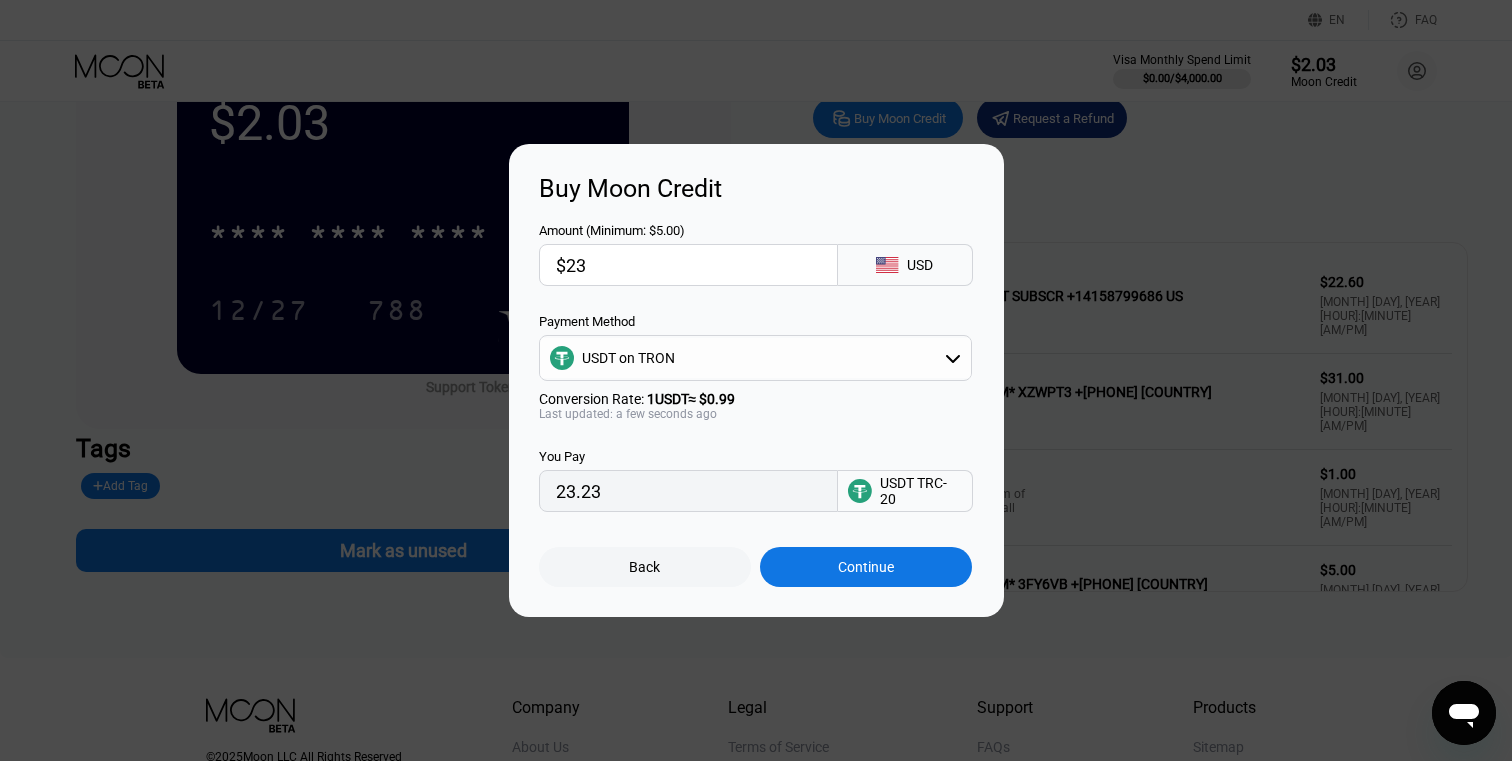 click on "Continue" at bounding box center [866, 567] 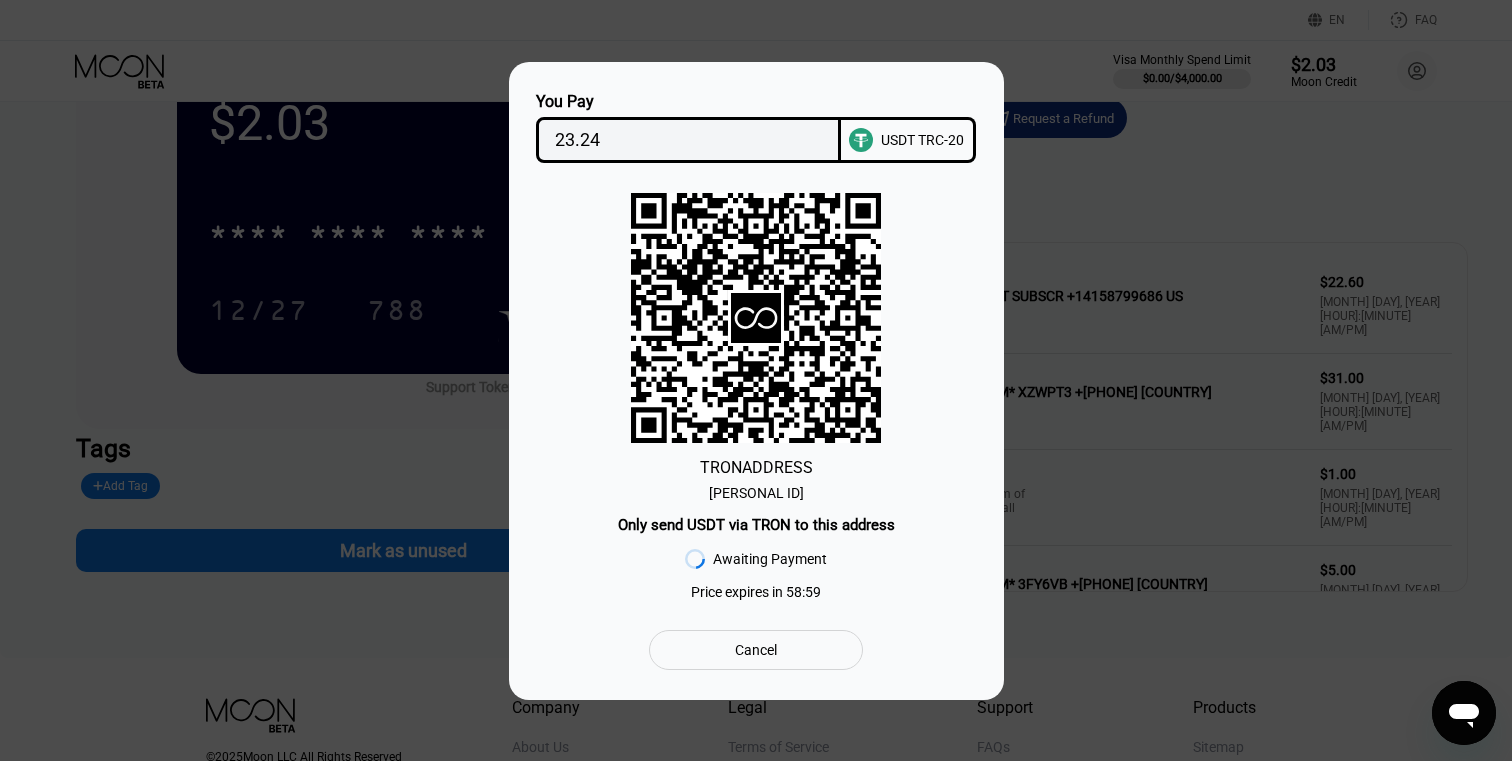 click on "TQfwG8wDfwcVmbn...P93Dz1ig5FG9LRn" at bounding box center [756, 493] 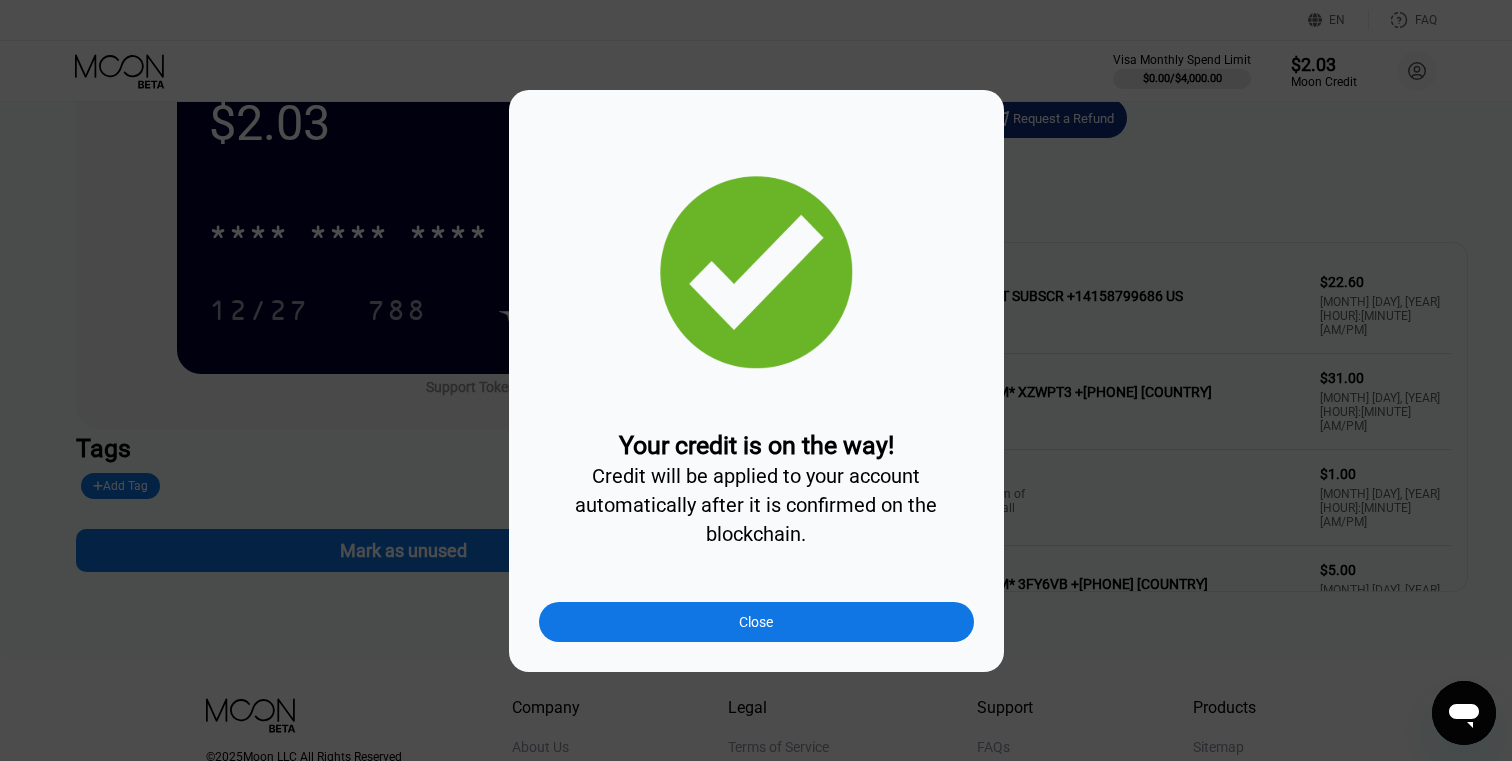 click on "Close" at bounding box center [756, 622] 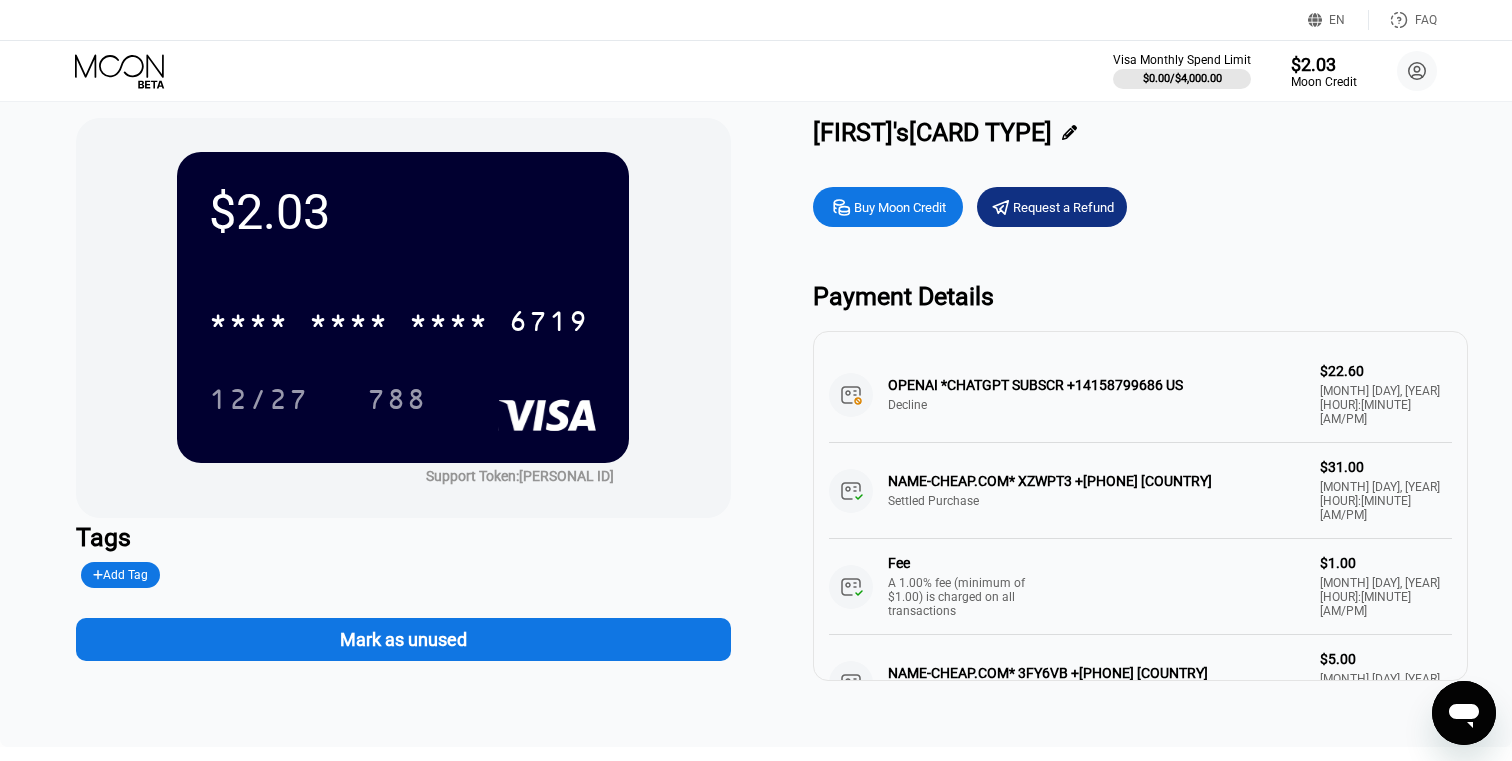 scroll, scrollTop: 0, scrollLeft: 0, axis: both 